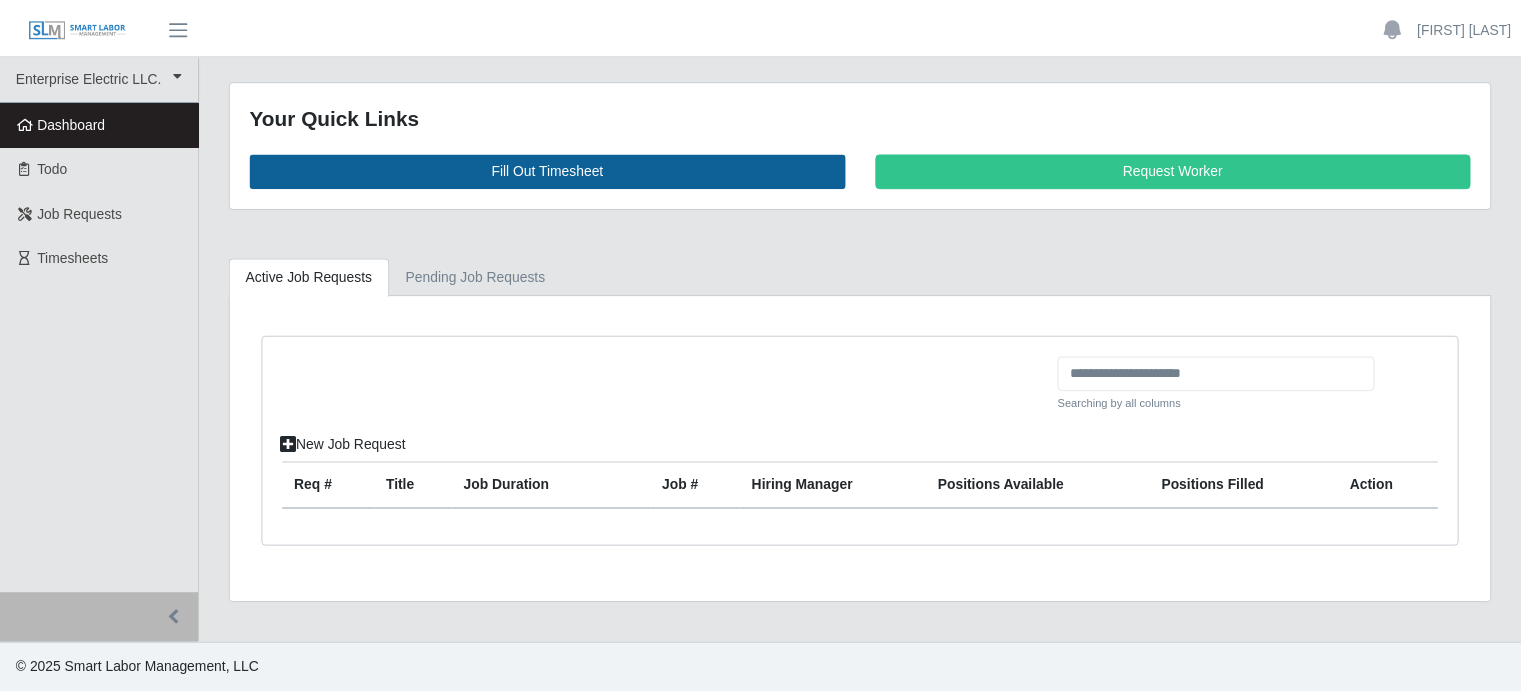 scroll, scrollTop: 0, scrollLeft: 0, axis: both 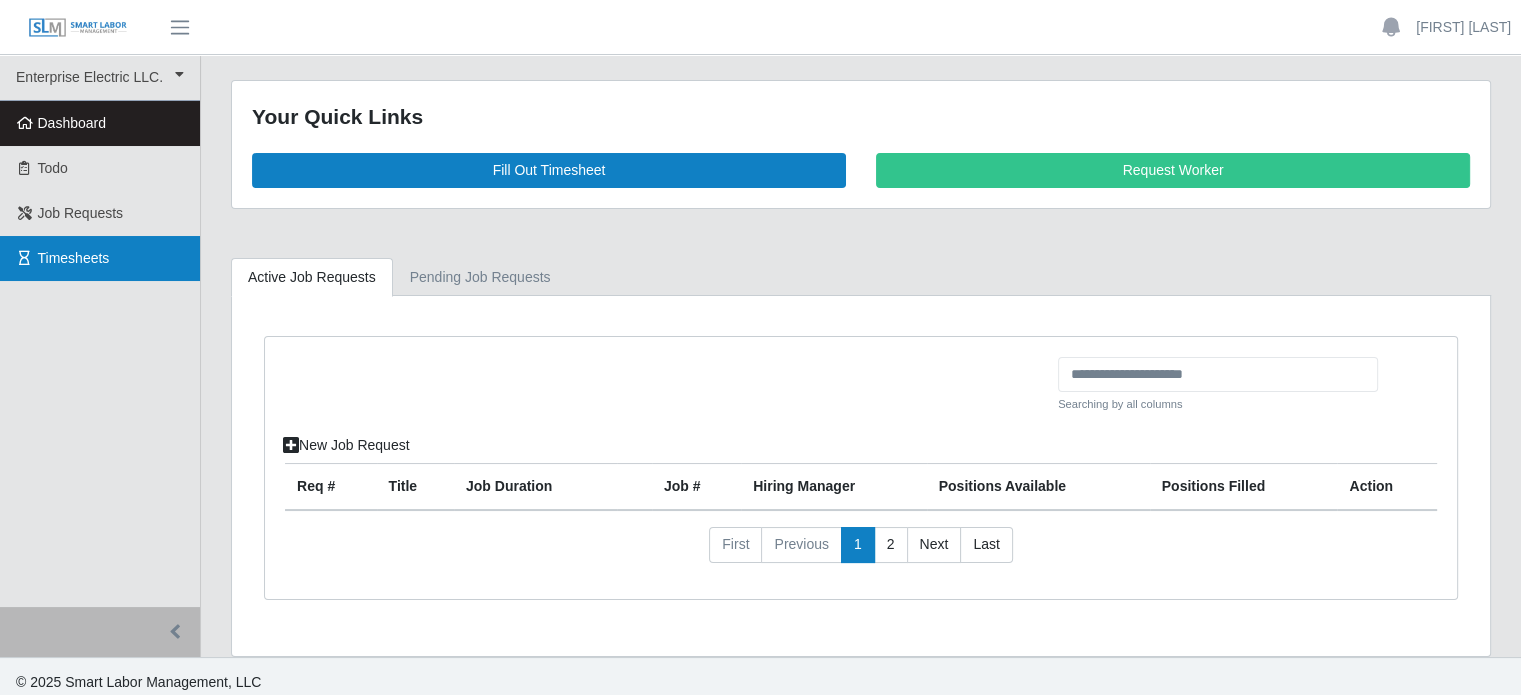 click on "Timesheets" at bounding box center [74, 258] 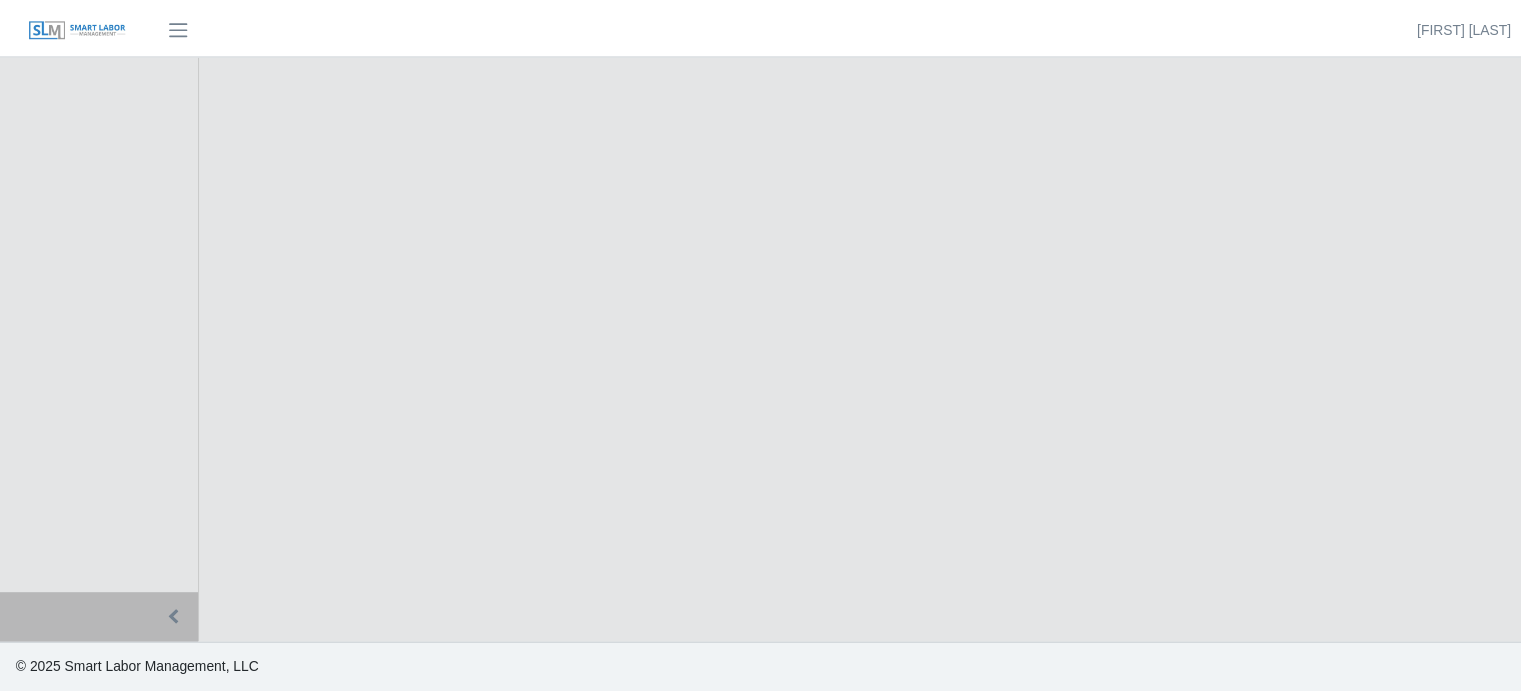 scroll, scrollTop: 0, scrollLeft: 0, axis: both 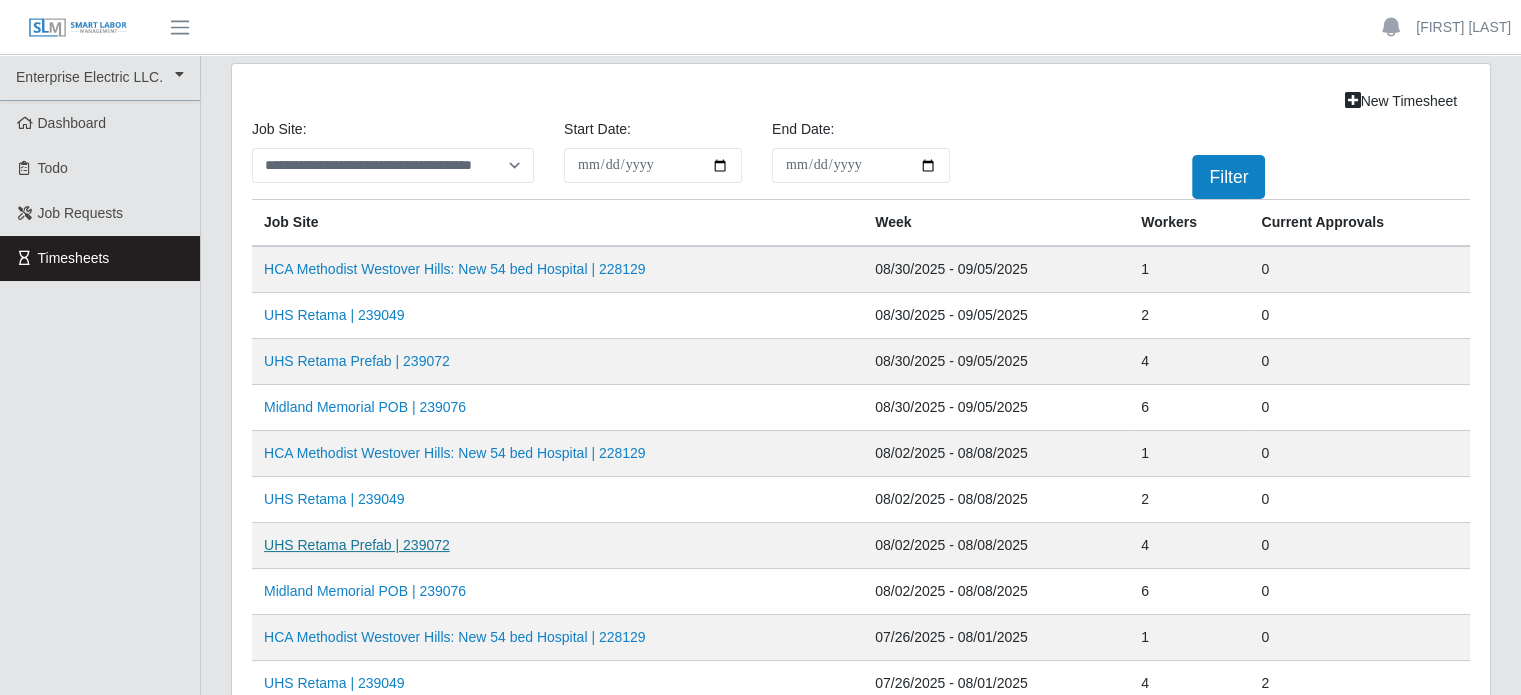 click on "UHS Retama Prefab | 239072" at bounding box center (357, 545) 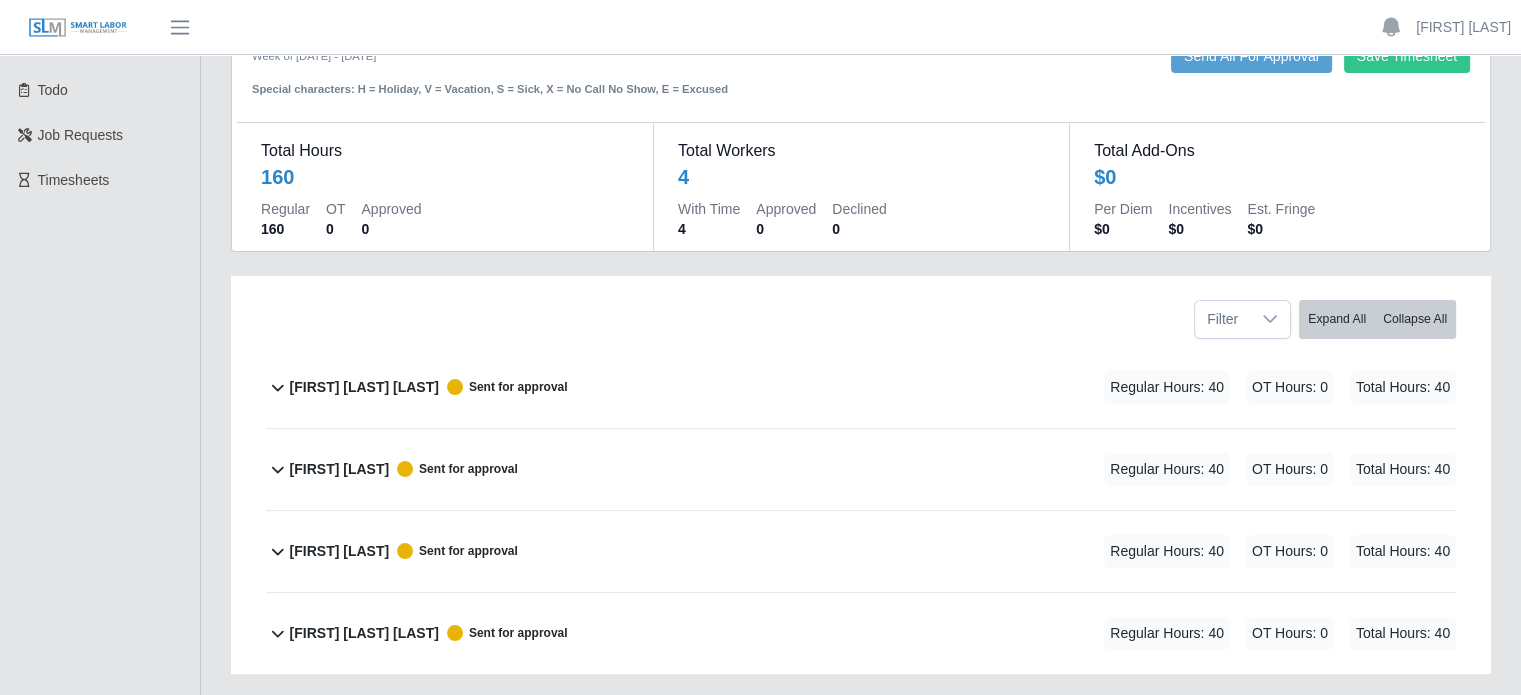 scroll, scrollTop: 100, scrollLeft: 0, axis: vertical 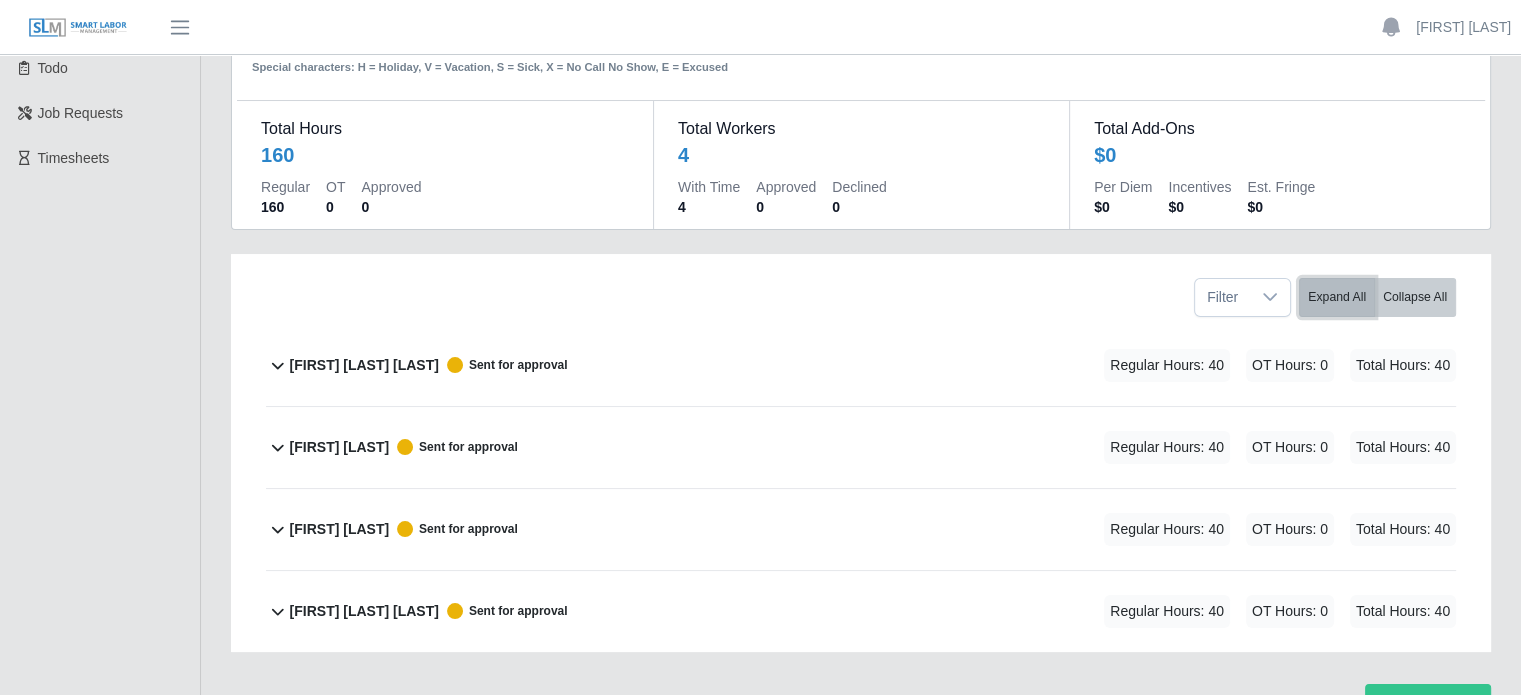 click on "Expand All" at bounding box center (1337, 297) 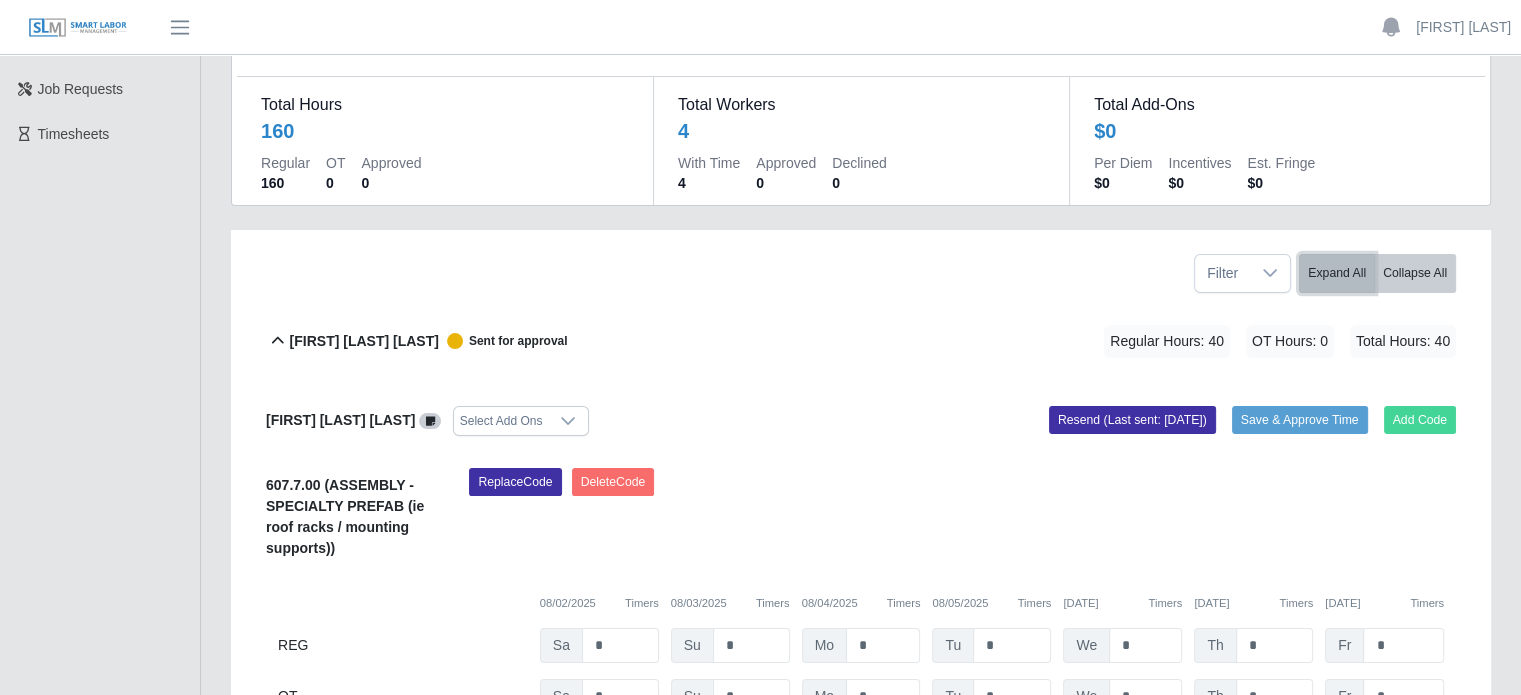 scroll, scrollTop: 200, scrollLeft: 0, axis: vertical 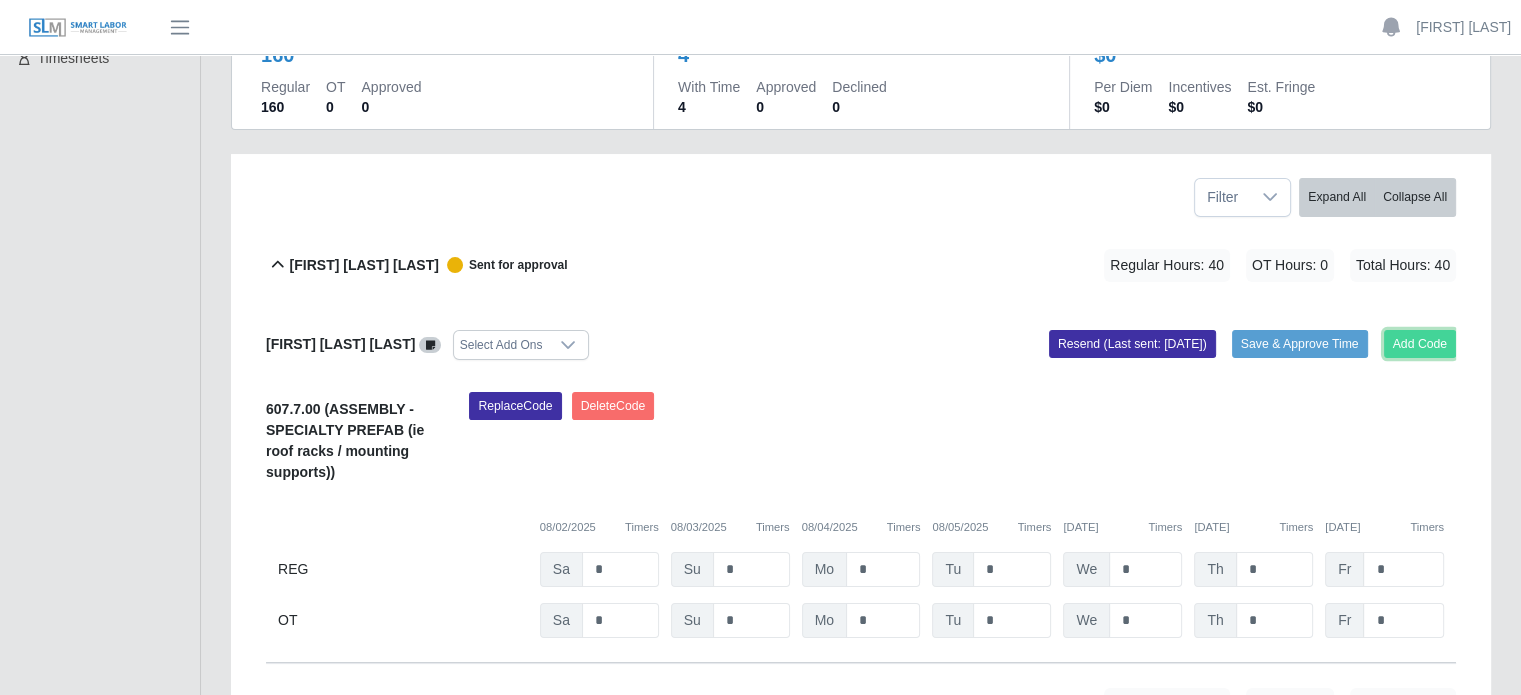 click on "Add Code" 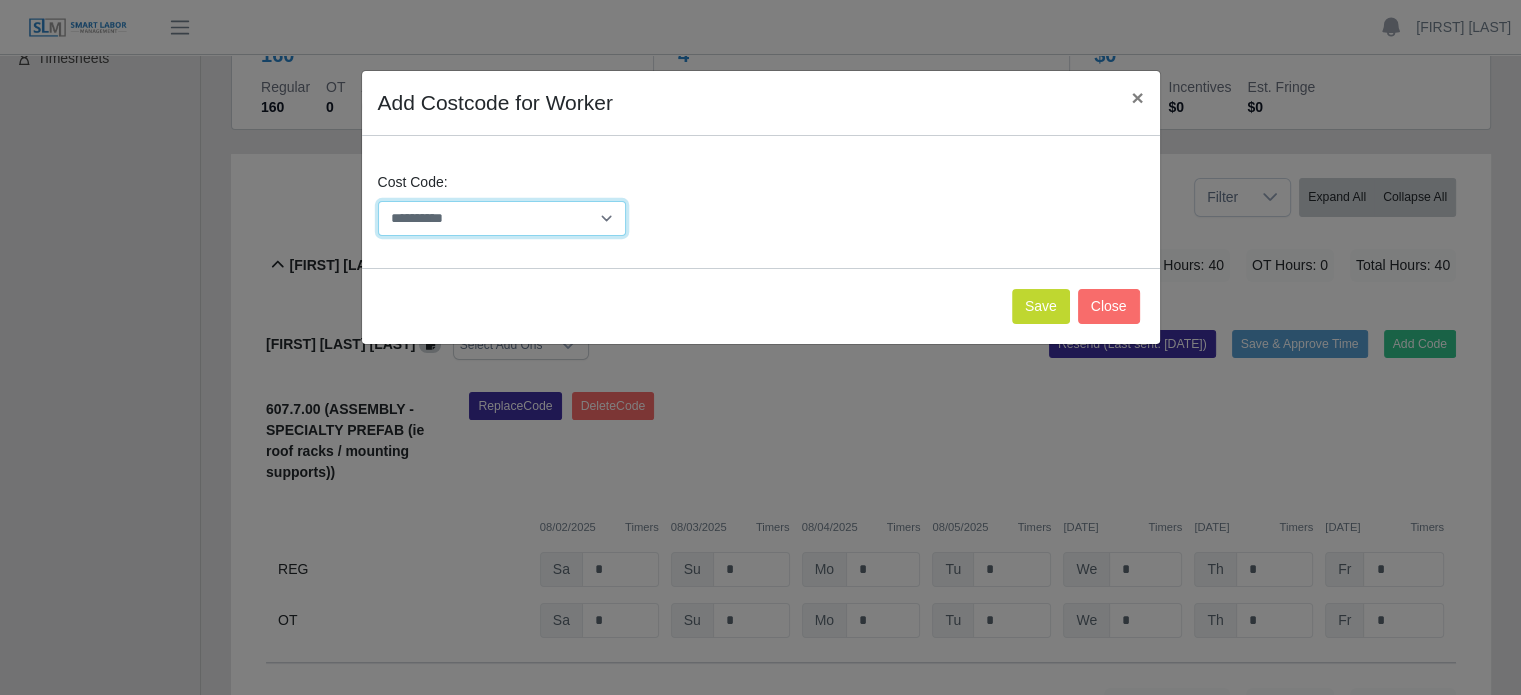 click on "**********" at bounding box center [502, 218] 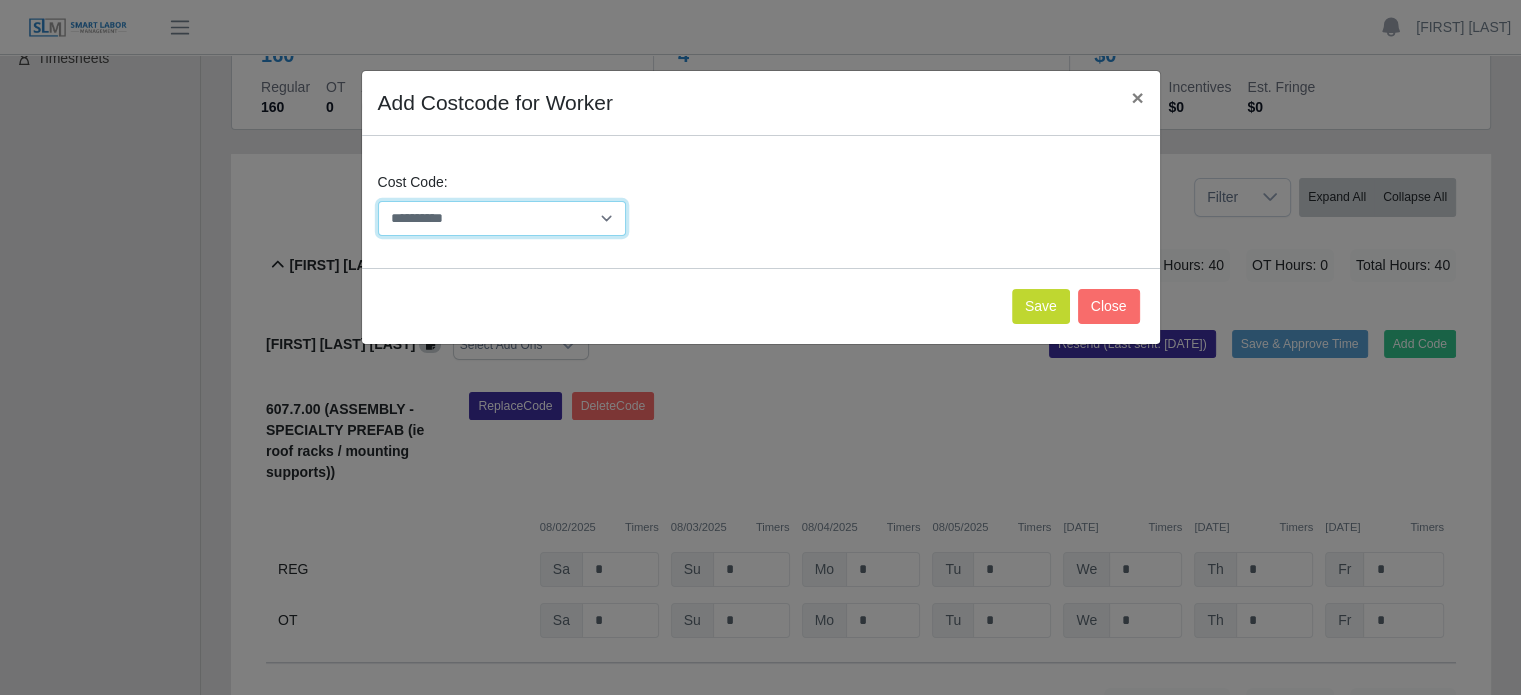 select on "**********" 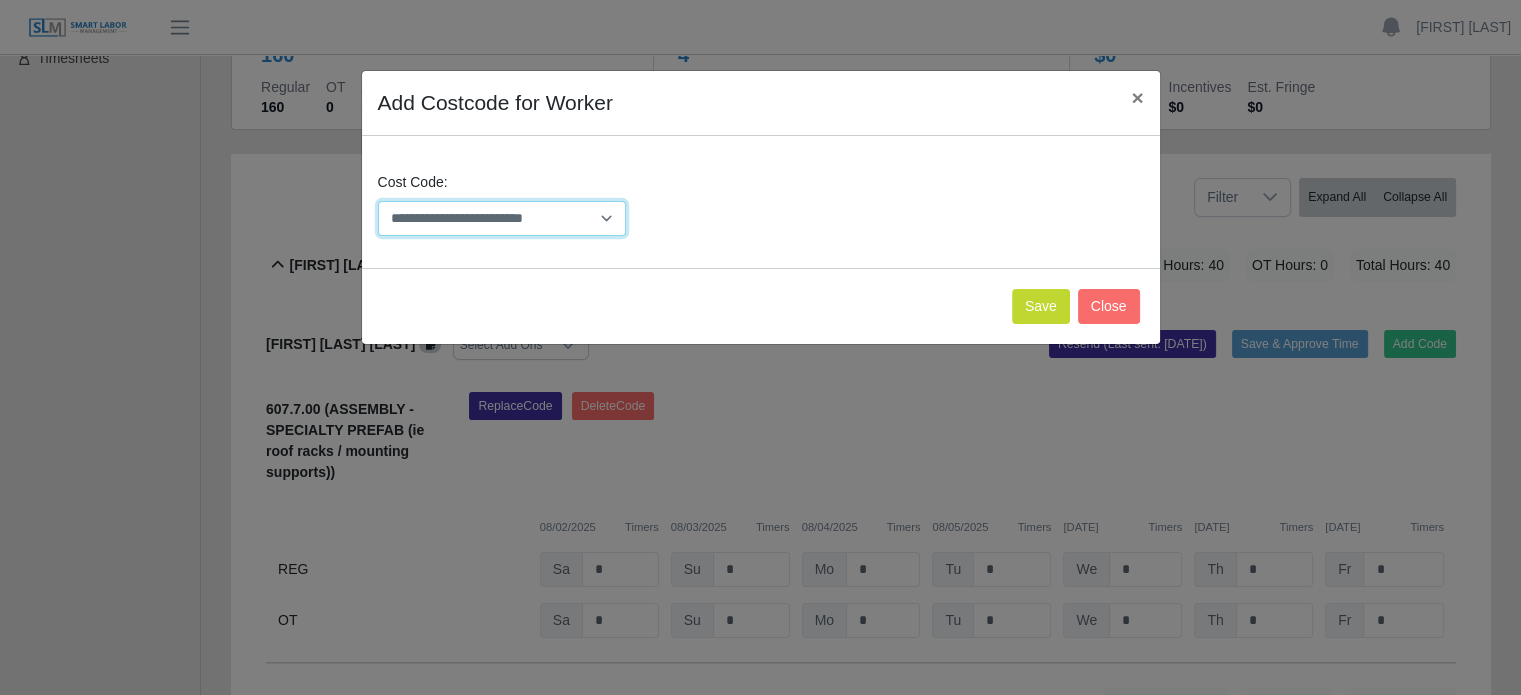 click on "**********" at bounding box center [502, 218] 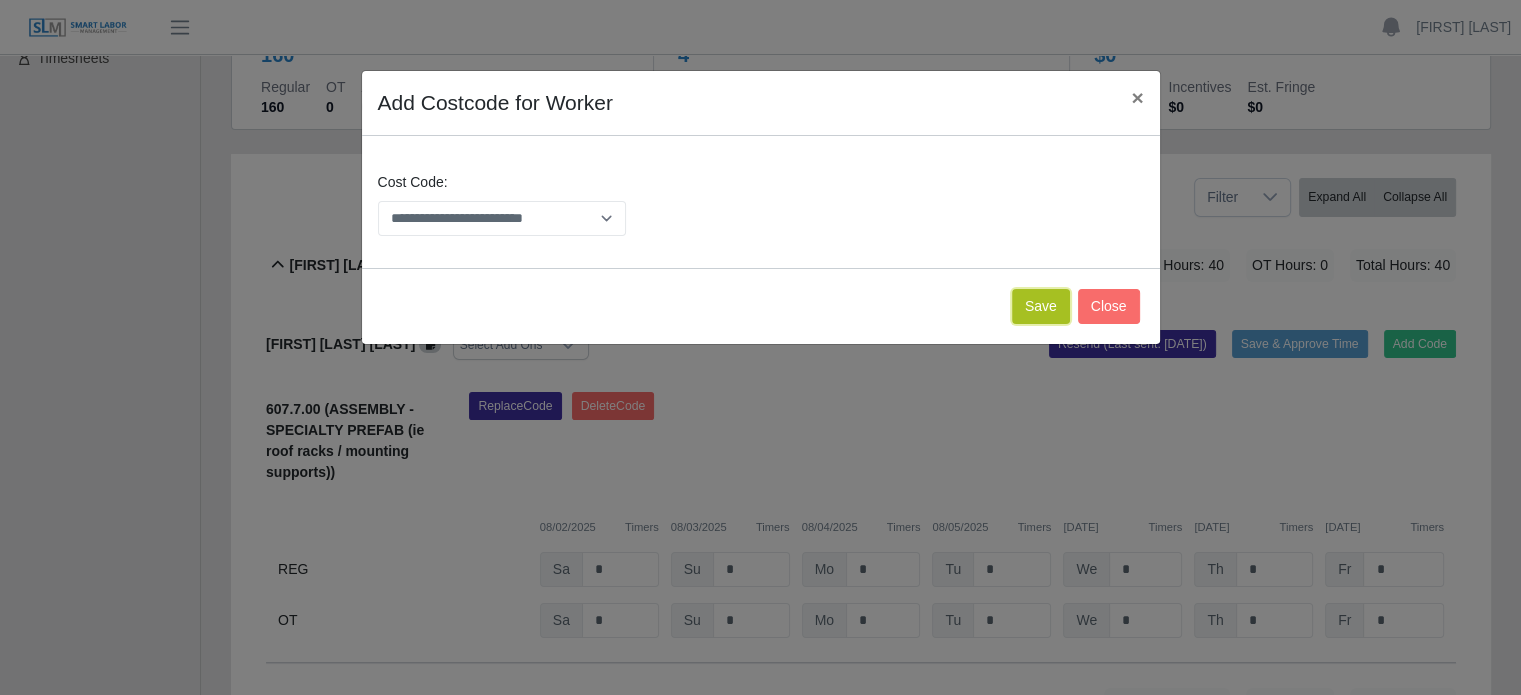 click on "Save" 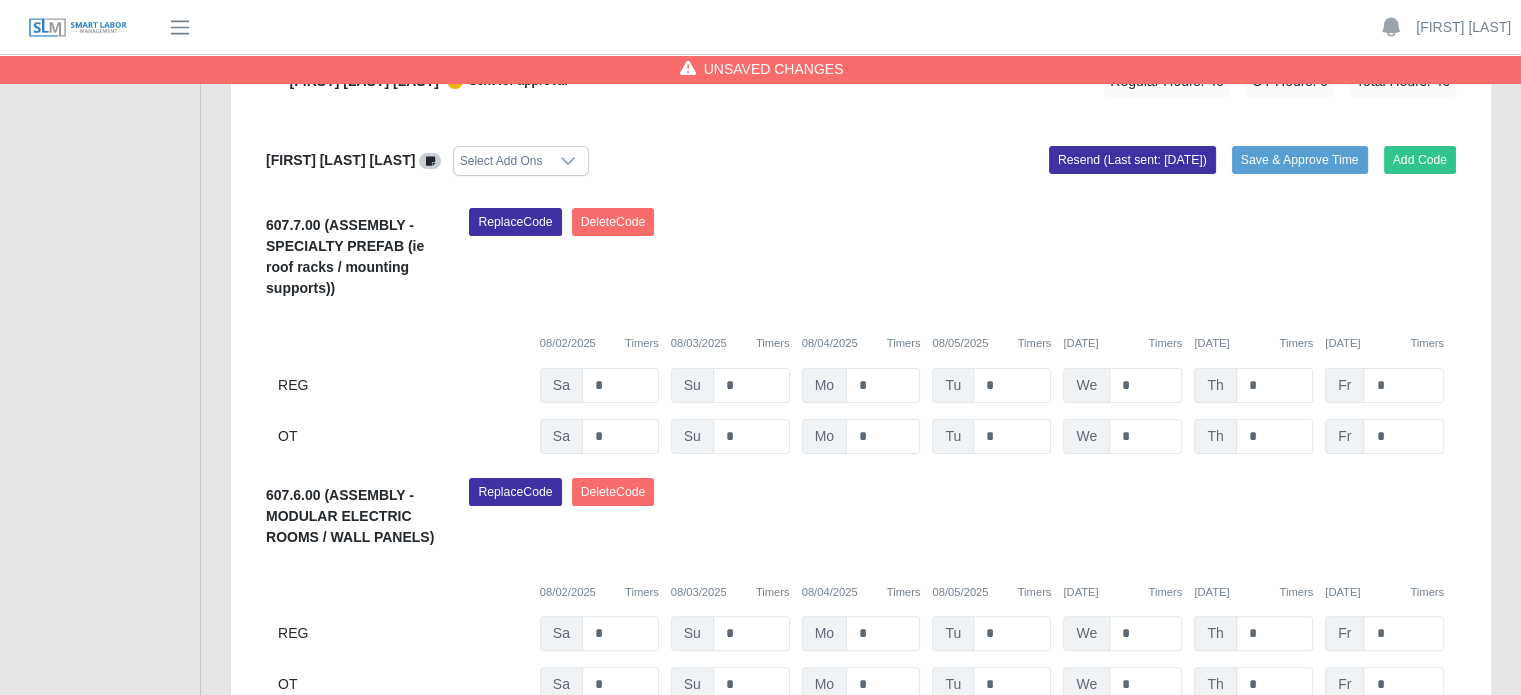 scroll, scrollTop: 400, scrollLeft: 0, axis: vertical 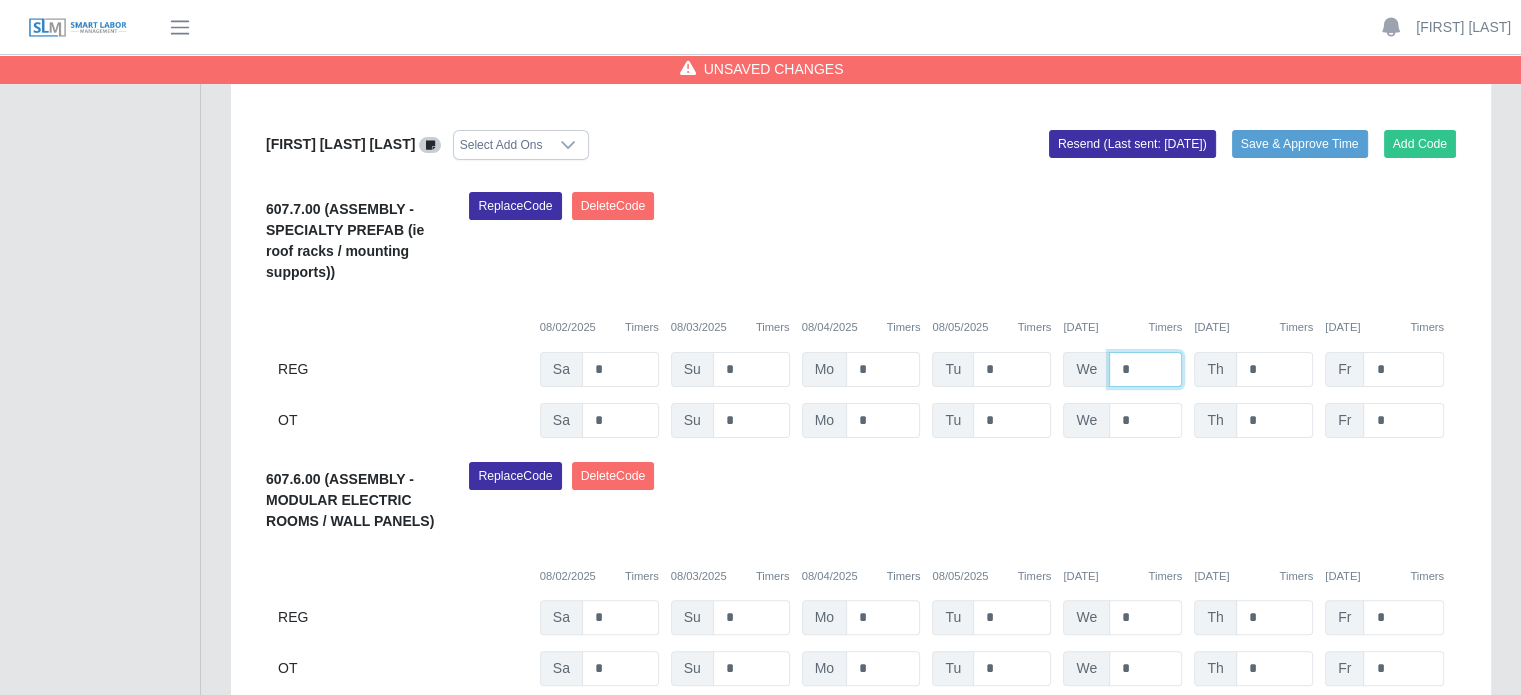 drag, startPoint x: 1139, startPoint y: 363, endPoint x: 1112, endPoint y: 360, distance: 27.166155 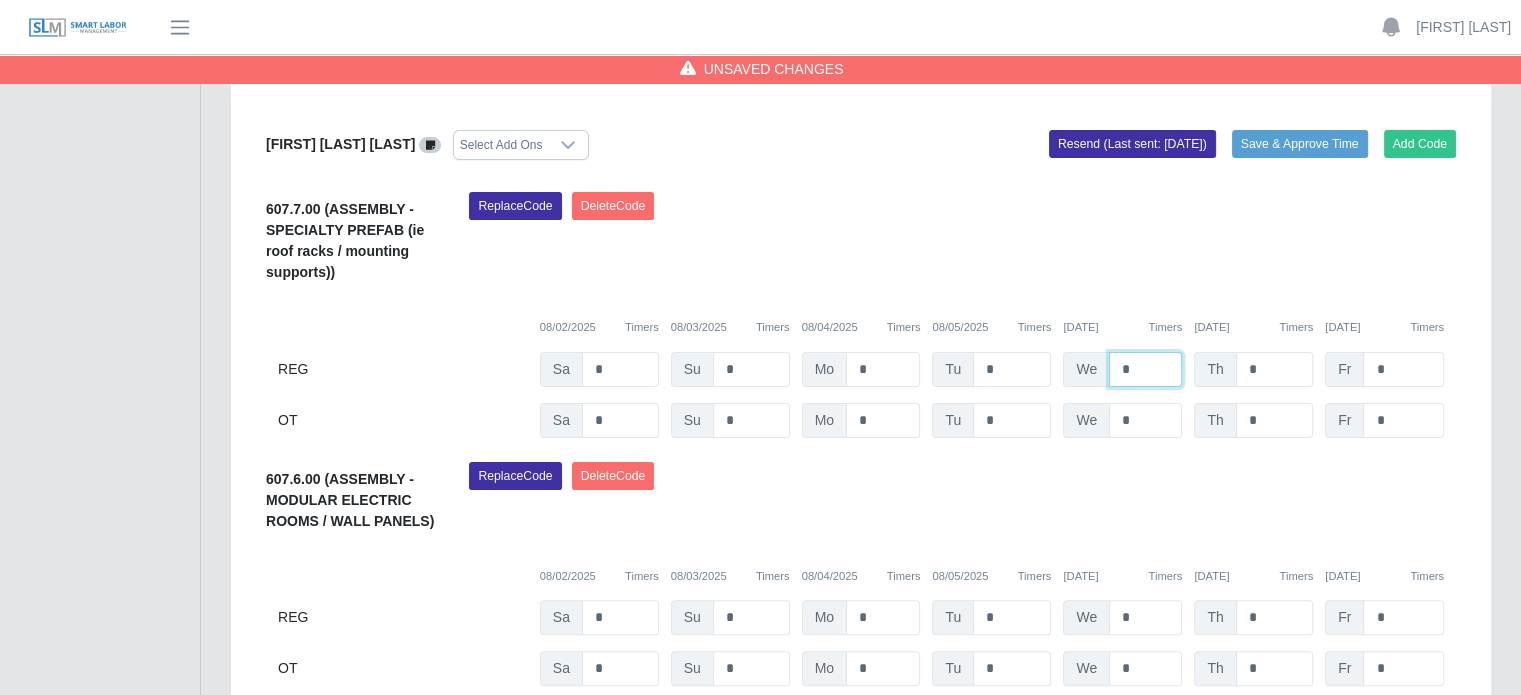 click on "*" at bounding box center [1145, 369] 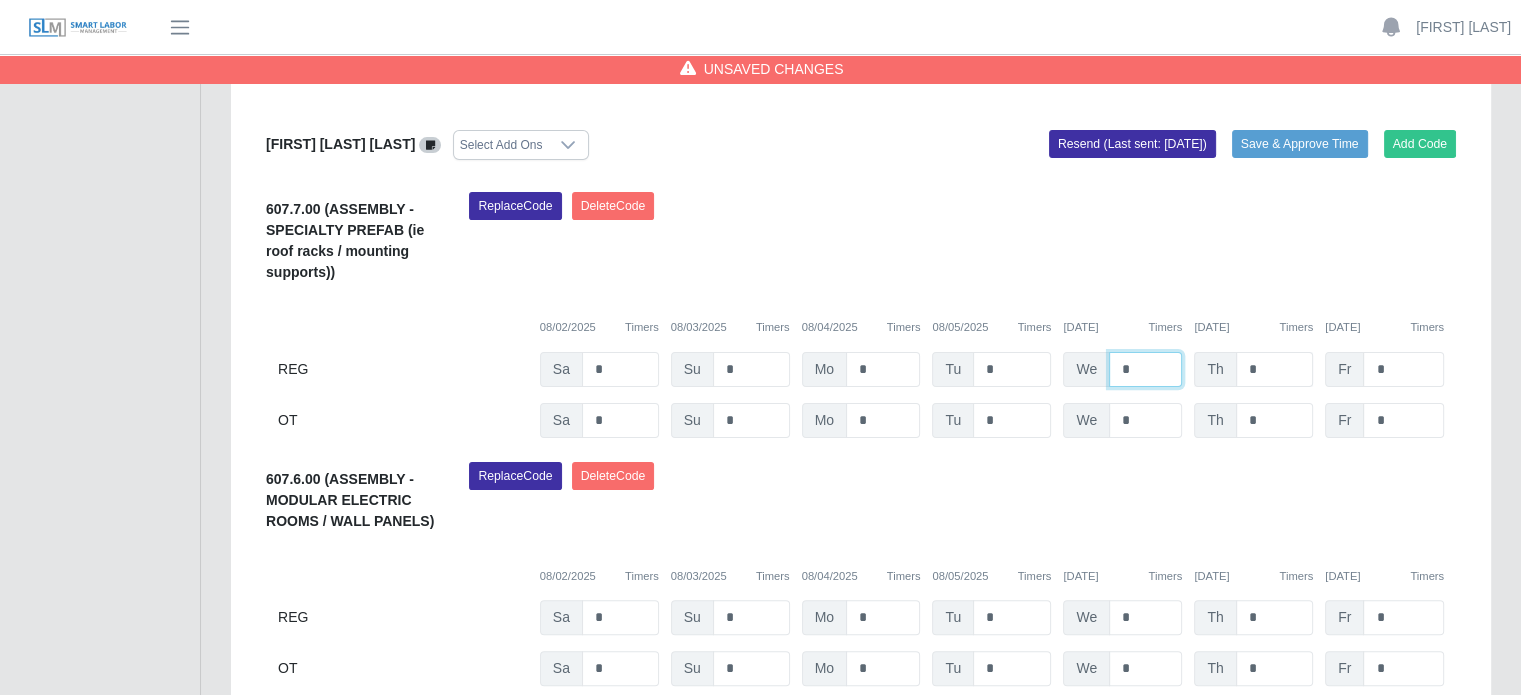 type on "*" 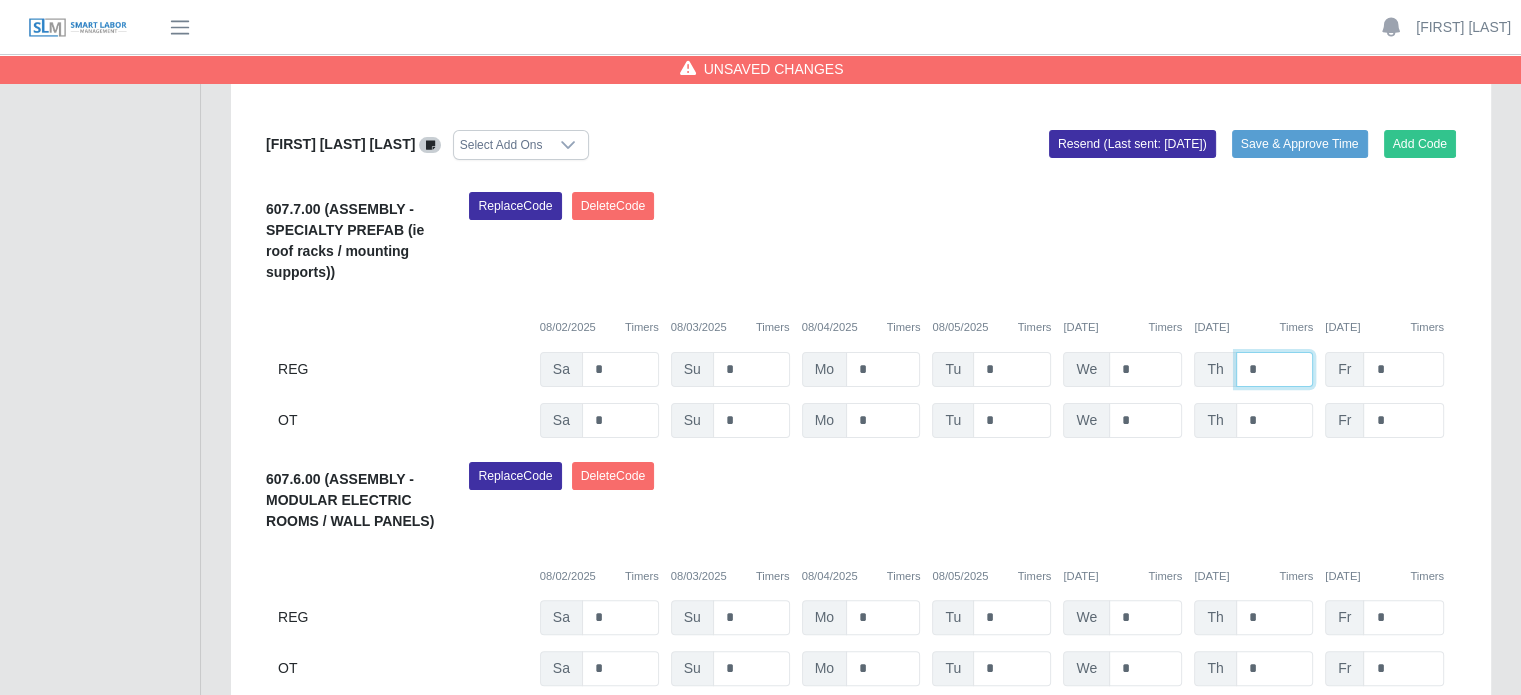 drag, startPoint x: 1264, startPoint y: 358, endPoint x: 1240, endPoint y: 359, distance: 24.020824 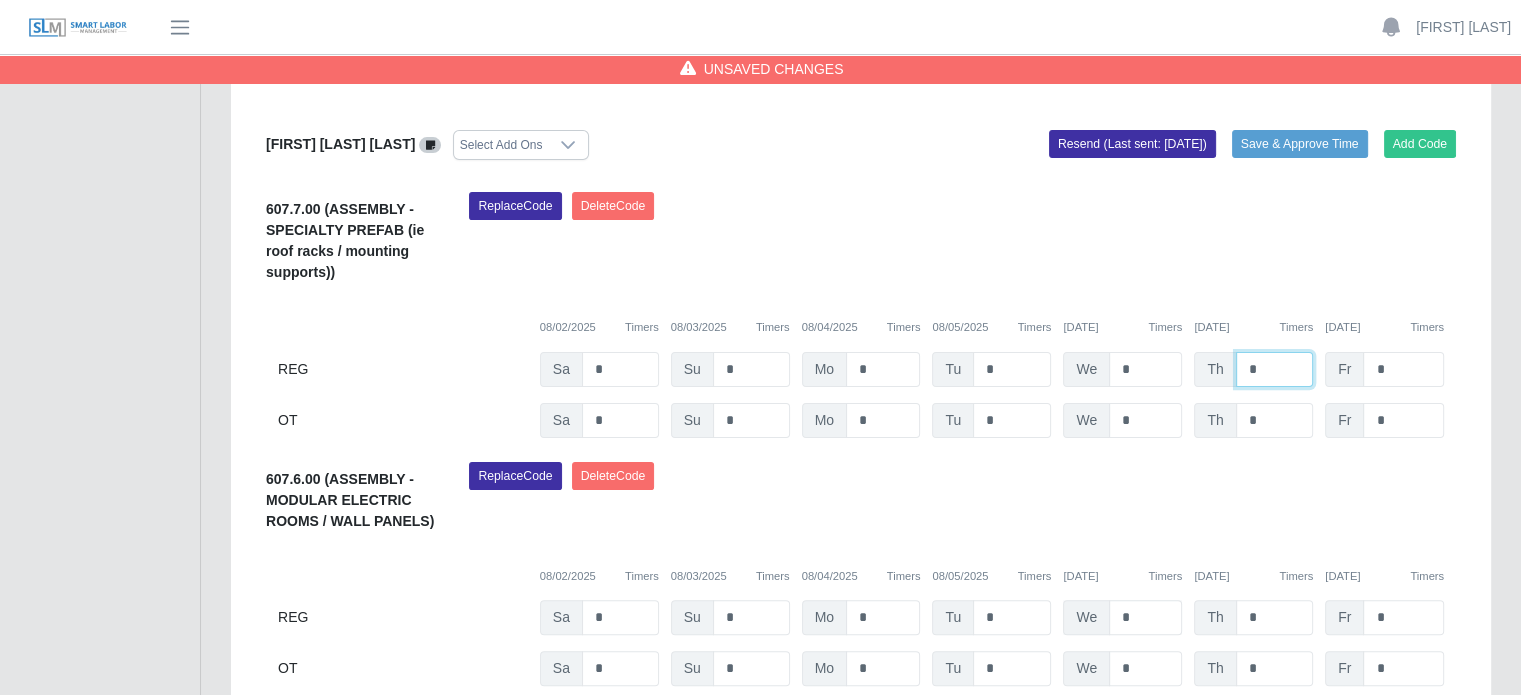 type on "*" 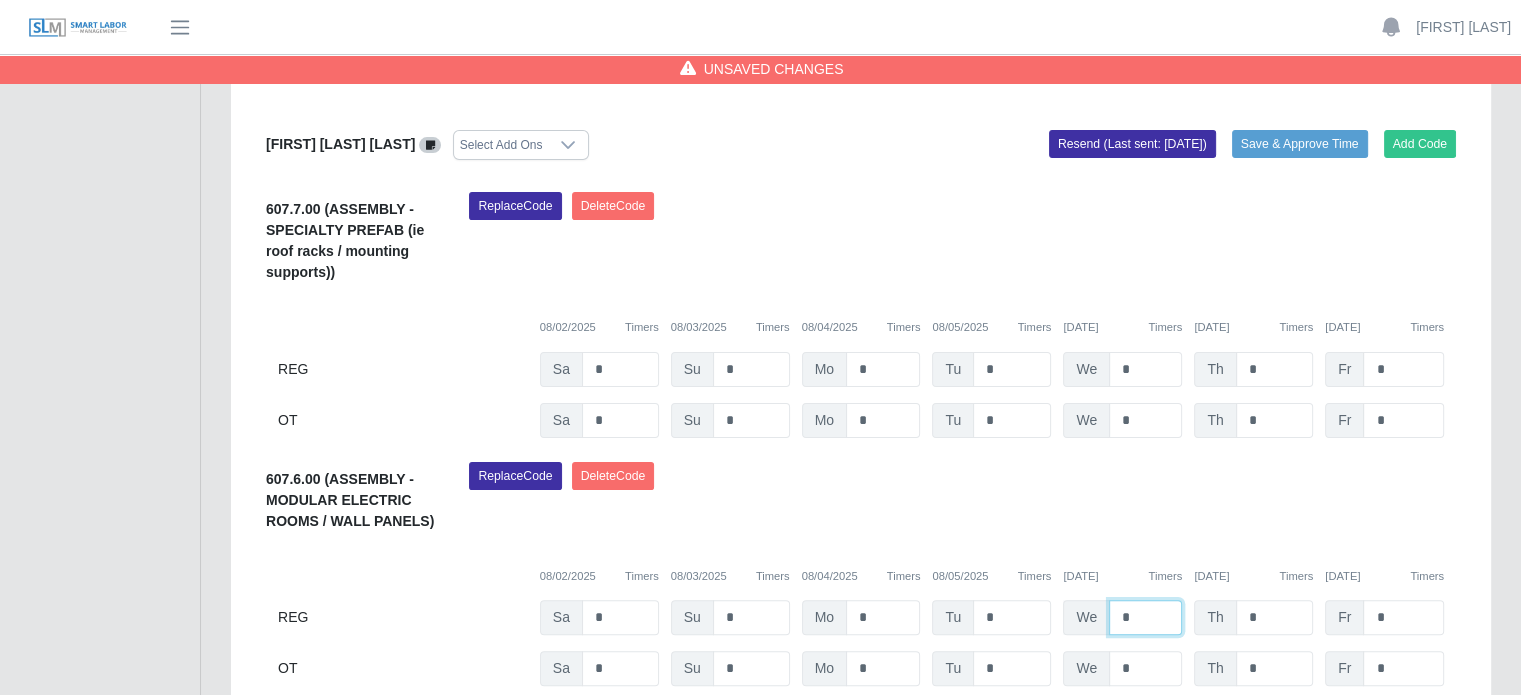 drag, startPoint x: 1140, startPoint y: 618, endPoint x: 1100, endPoint y: 614, distance: 40.1995 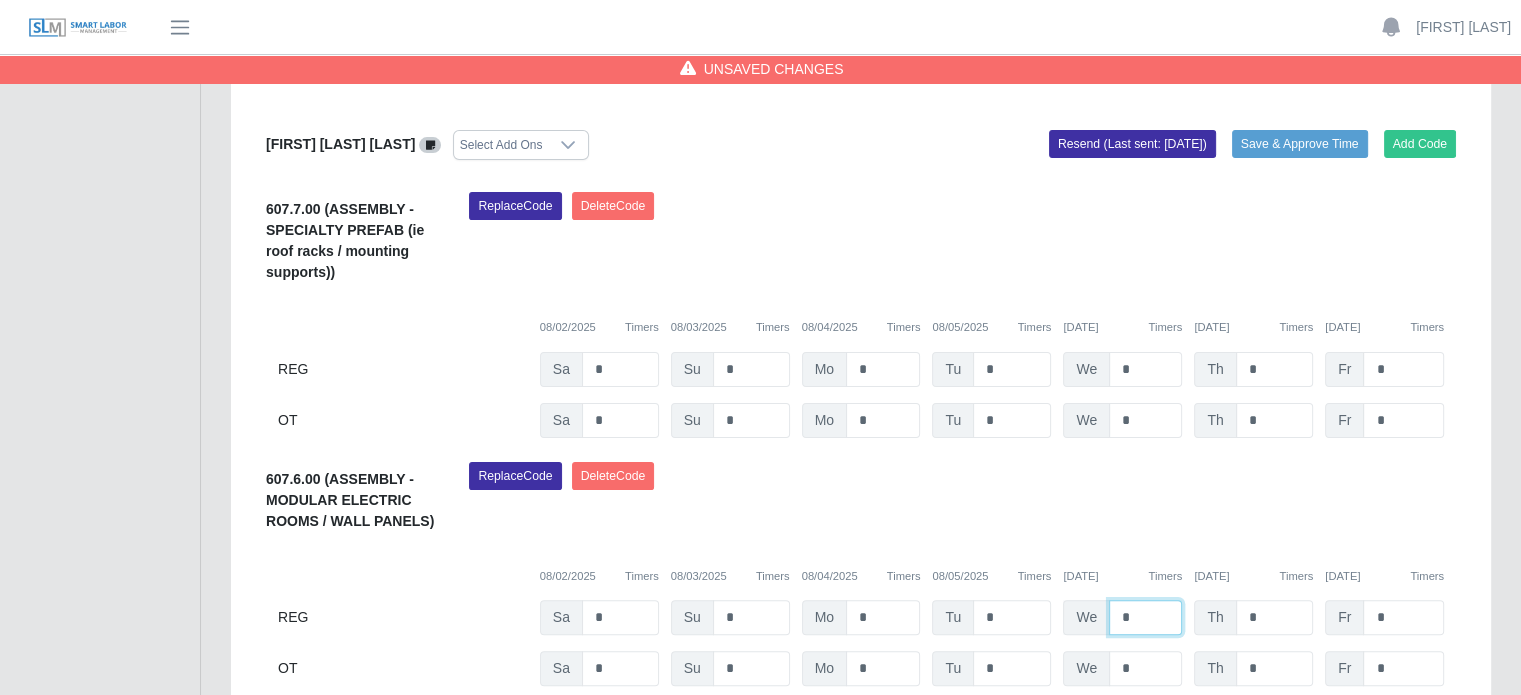click on "We   *" at bounding box center (1122, 369) 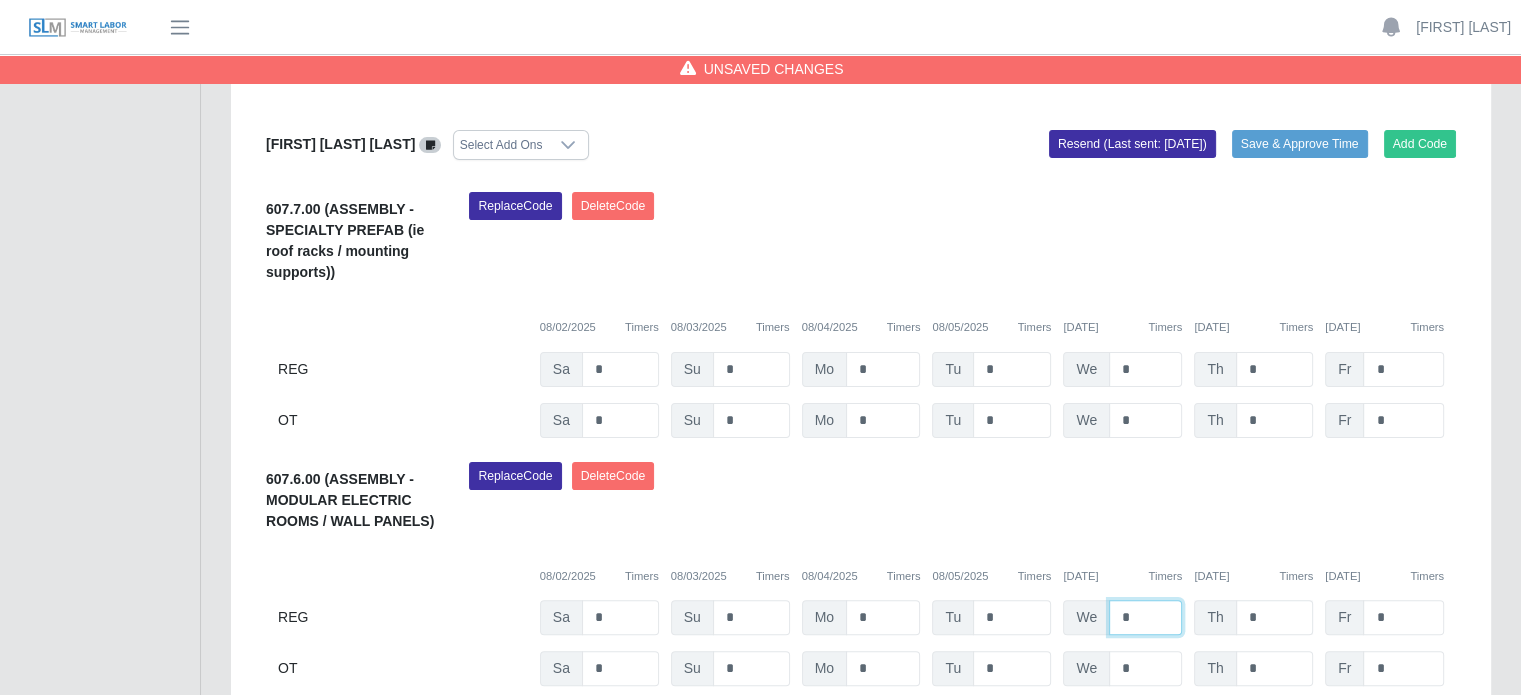 type on "*" 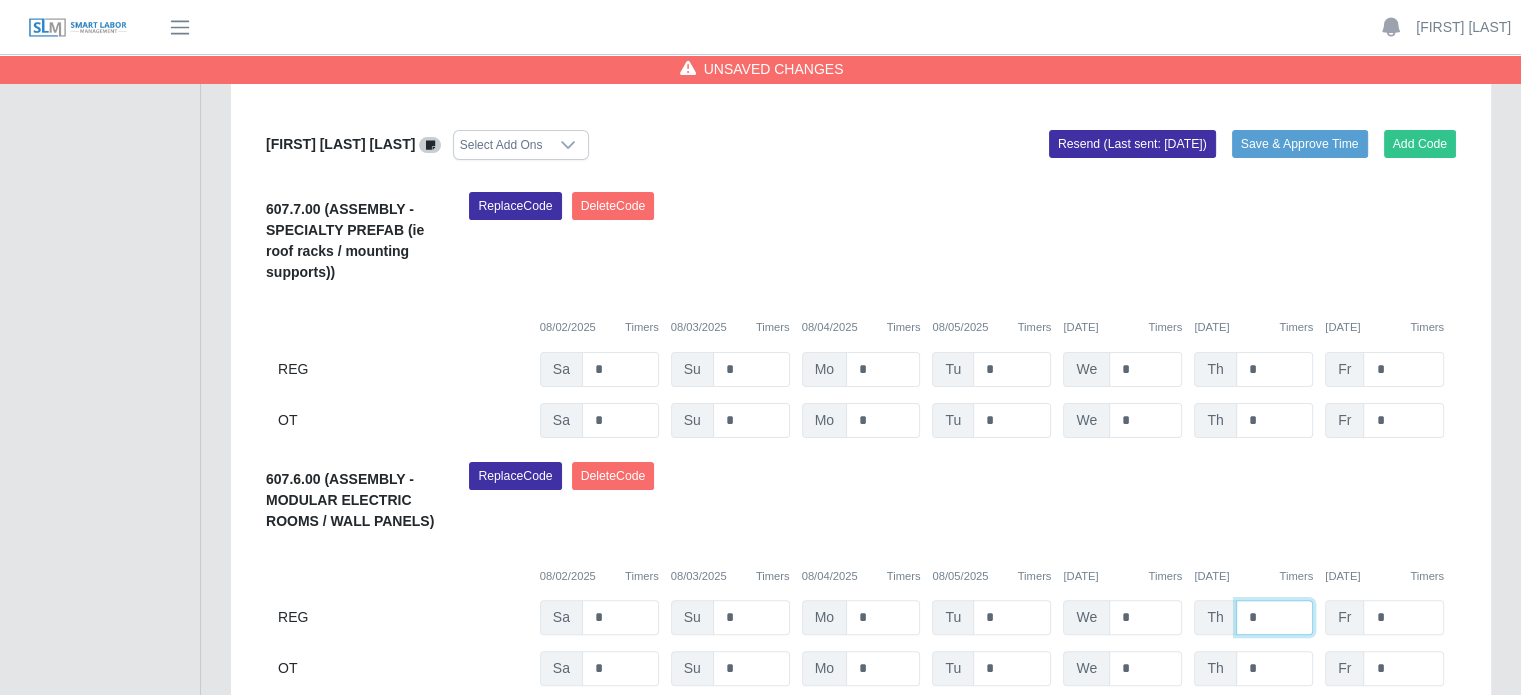 drag, startPoint x: 1259, startPoint y: 611, endPoint x: 1189, endPoint y: 599, distance: 71.021126 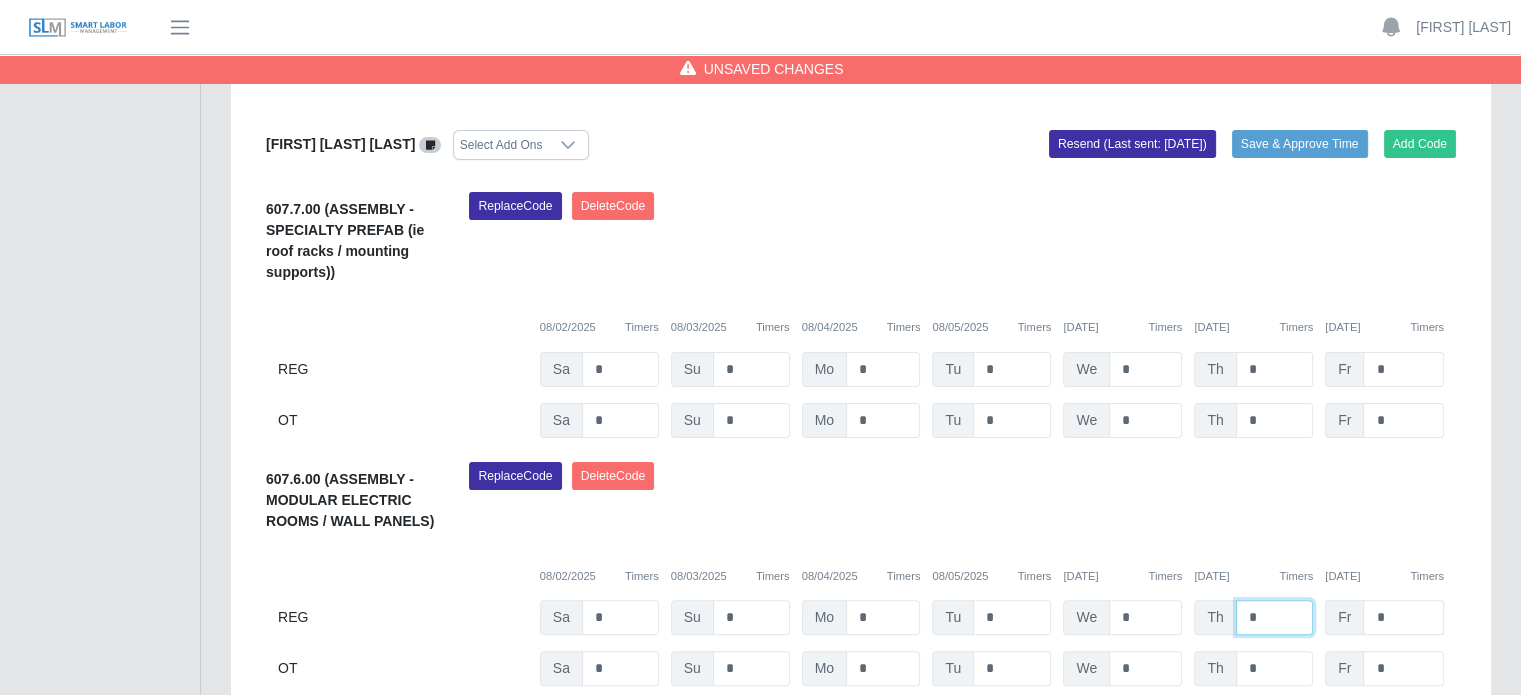 type on "*" 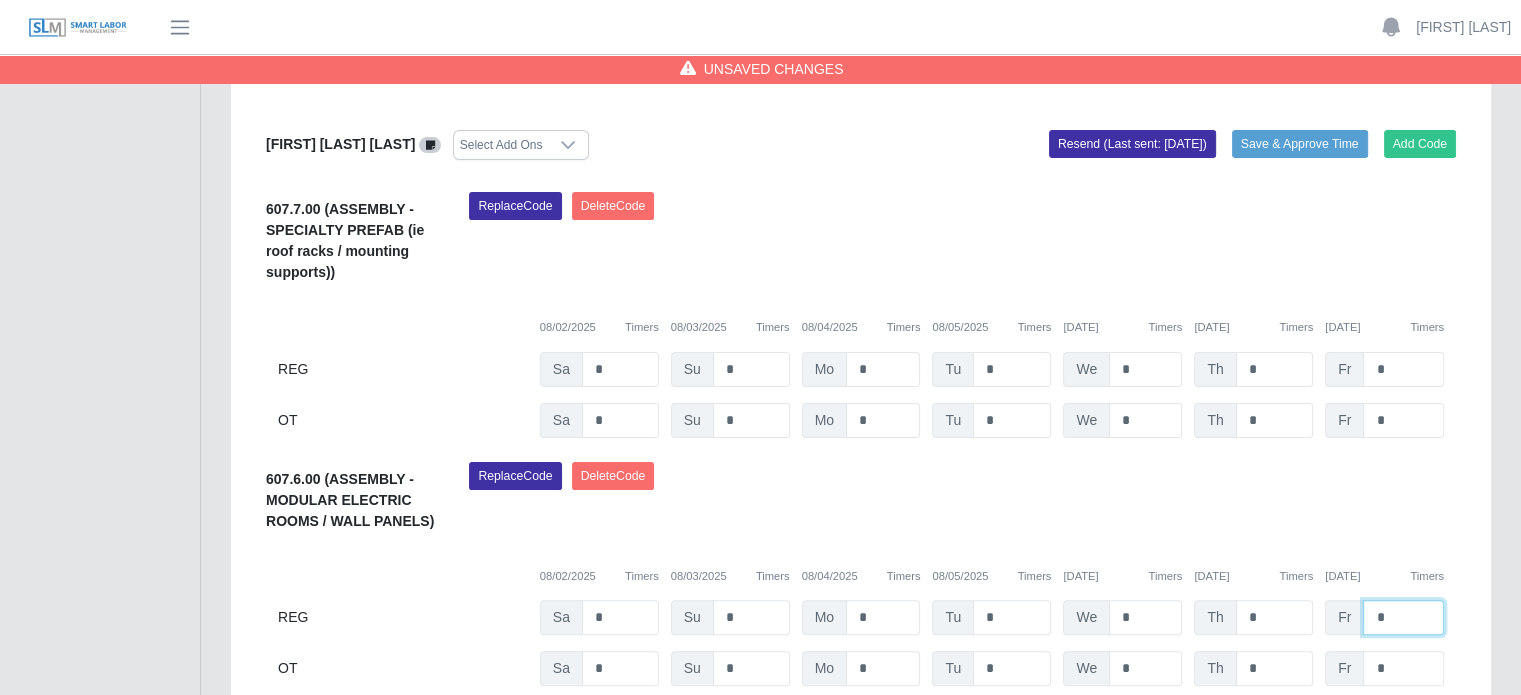 click on "*" at bounding box center (1403, 617) 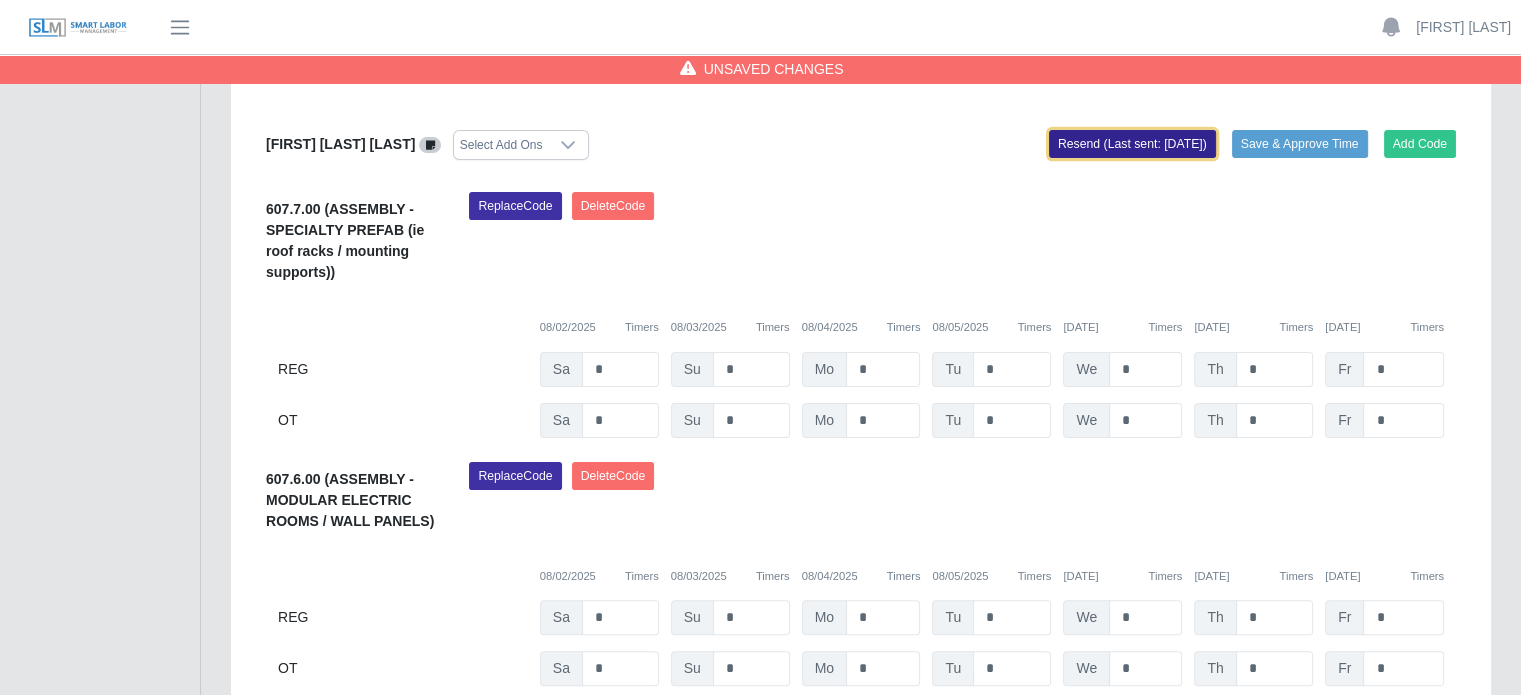 click on "Resend (Last sent: 08/08/2025)" 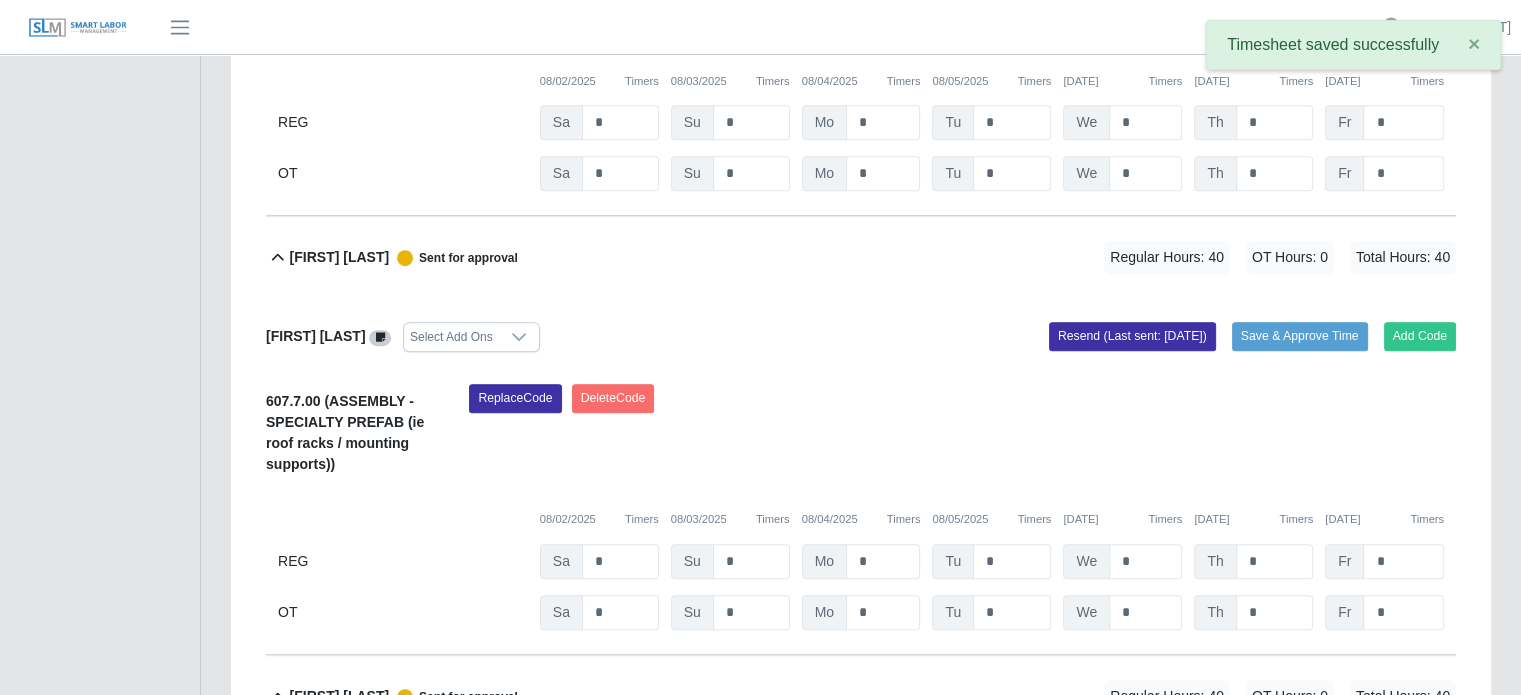 scroll, scrollTop: 1000, scrollLeft: 0, axis: vertical 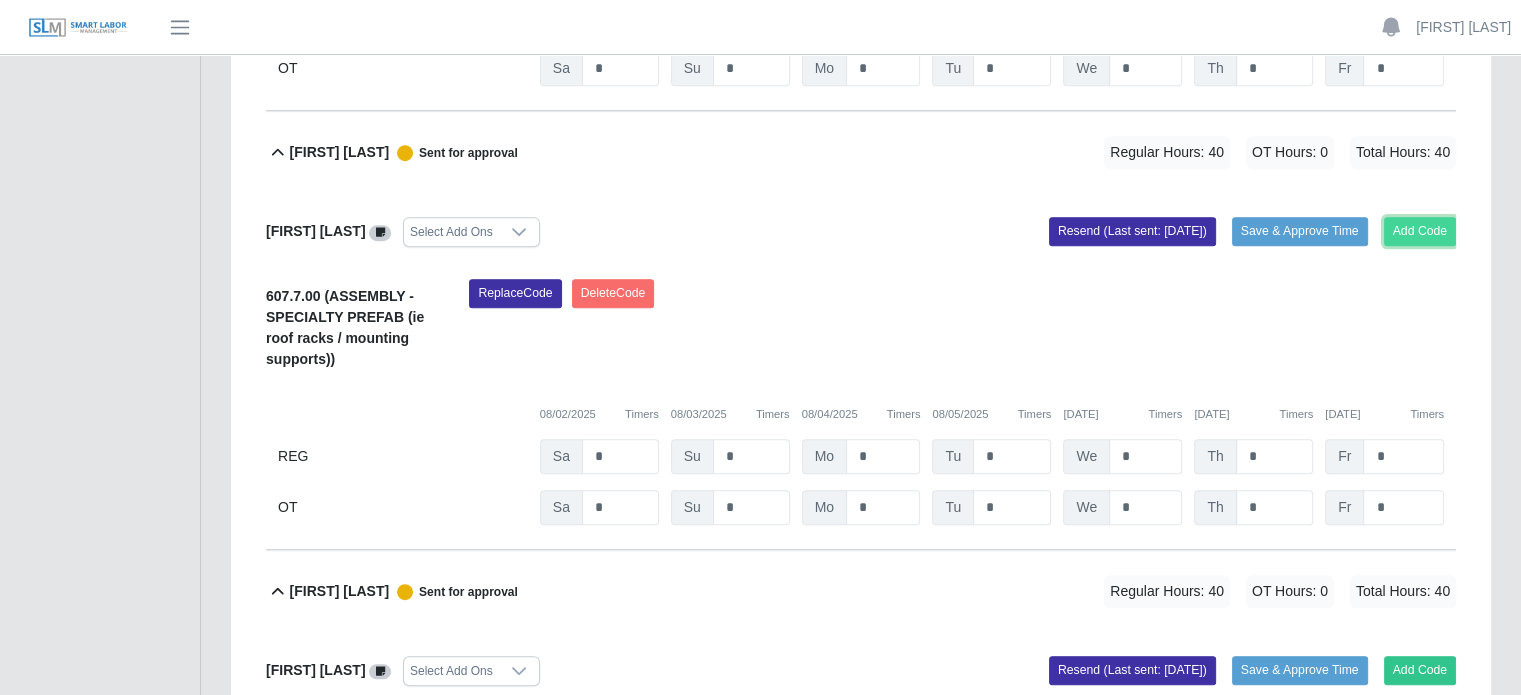 click on "Add Code" 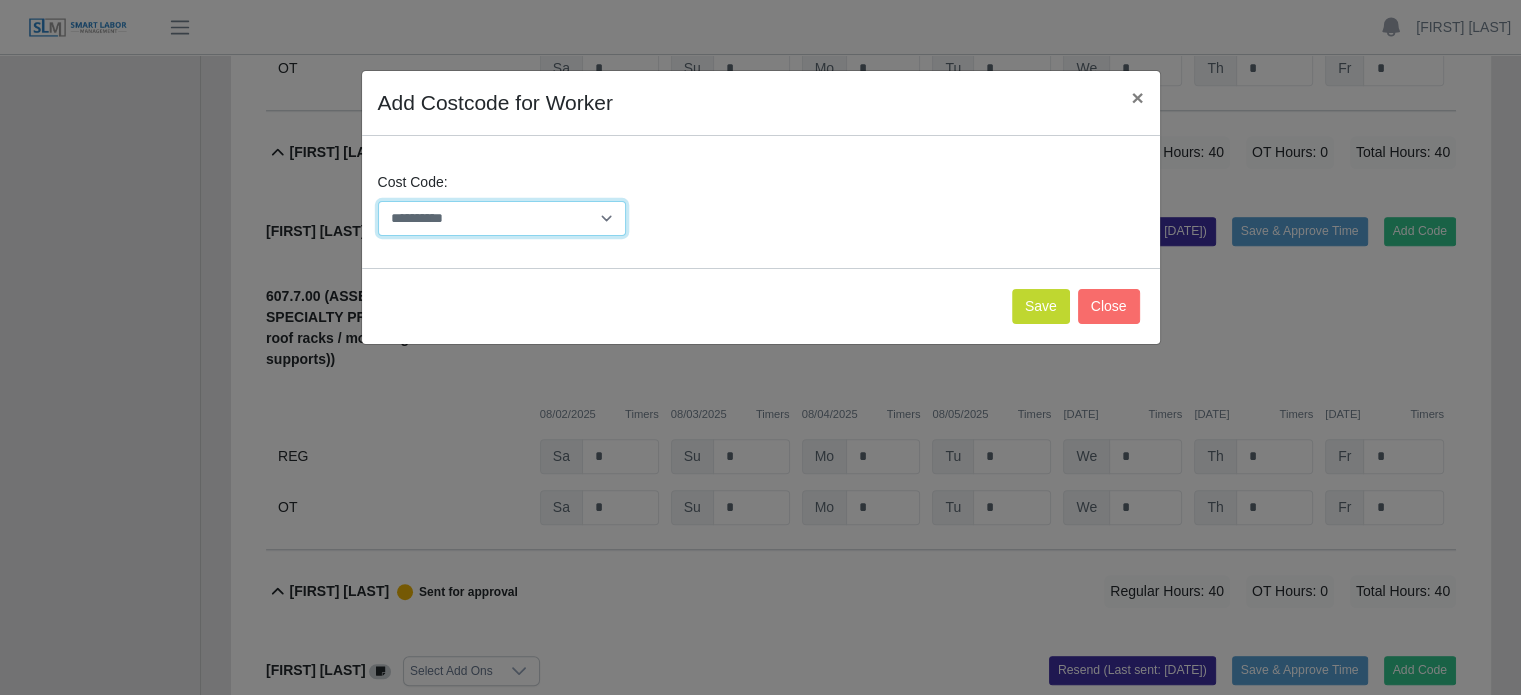 click on "**********" at bounding box center [502, 218] 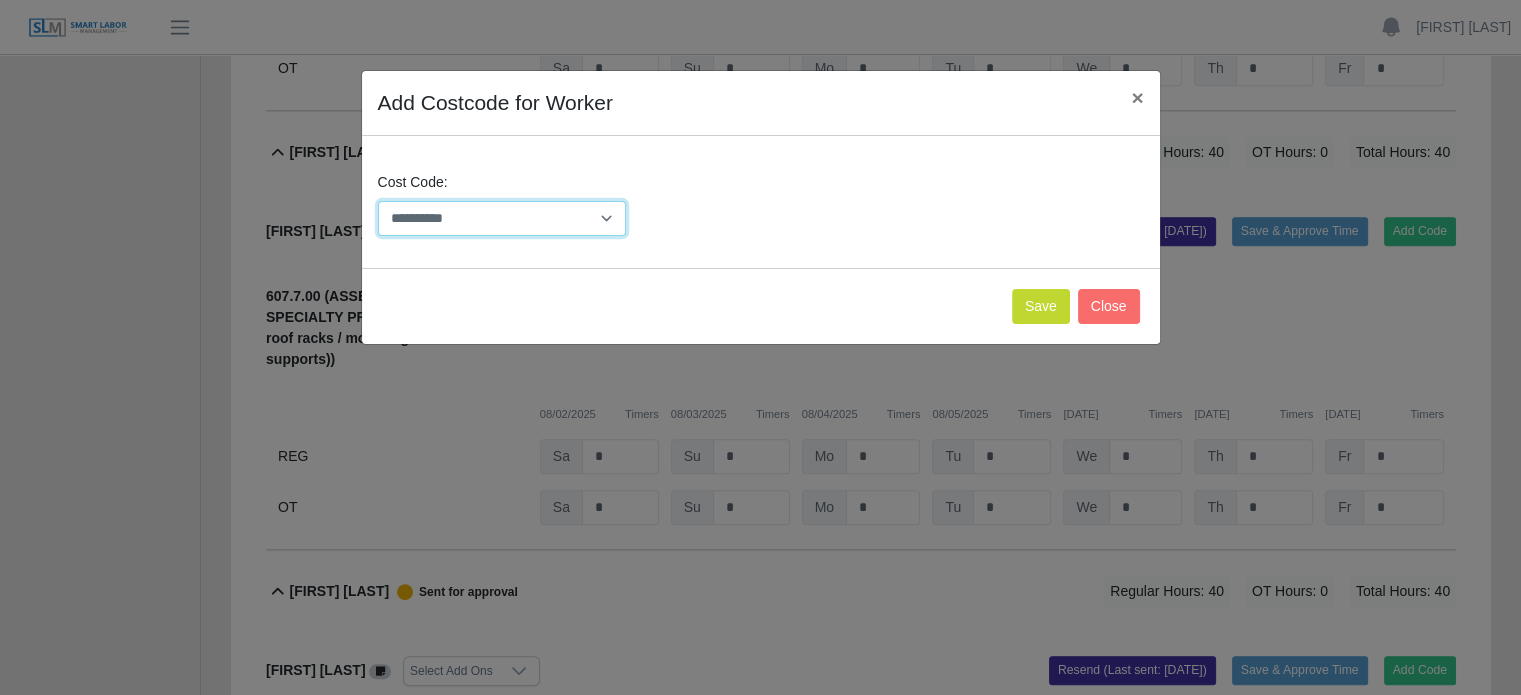 select on "**********" 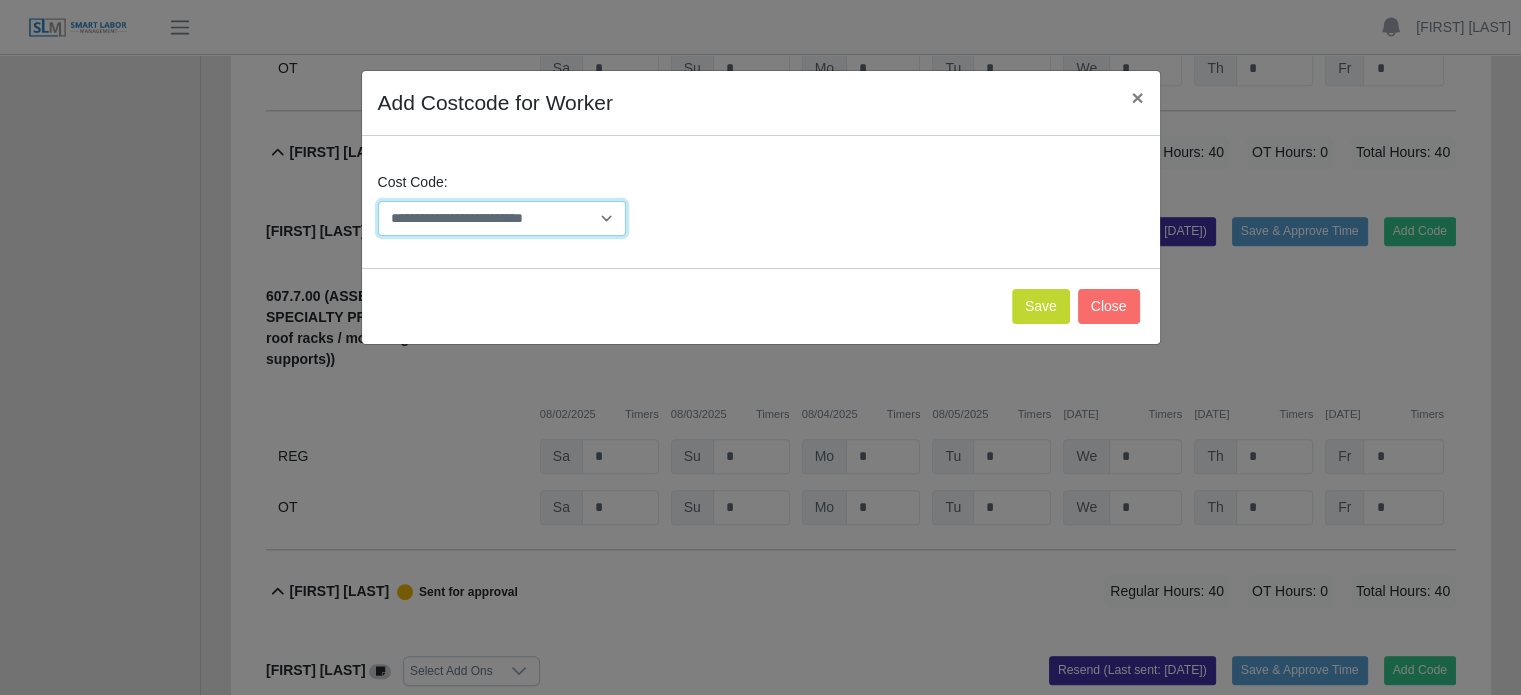 click on "**********" at bounding box center (502, 218) 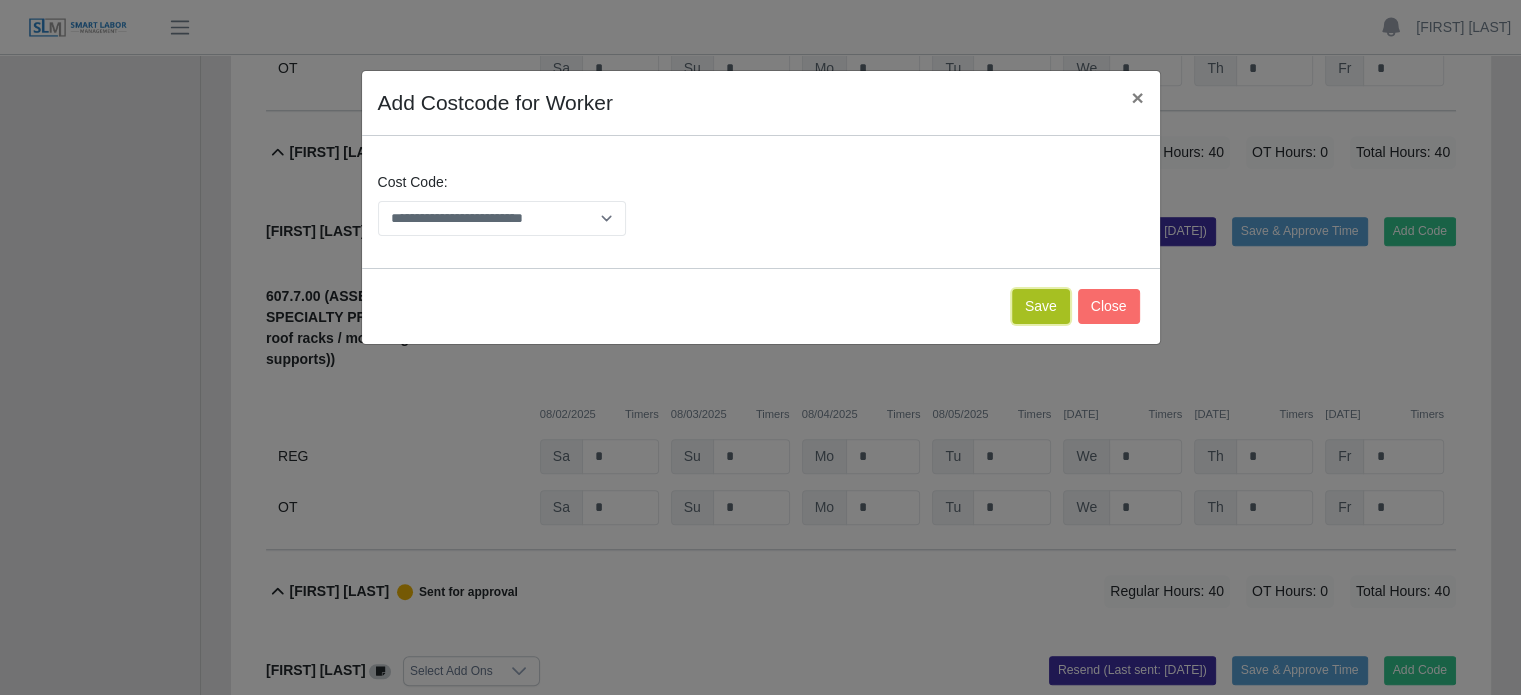 click on "Save" 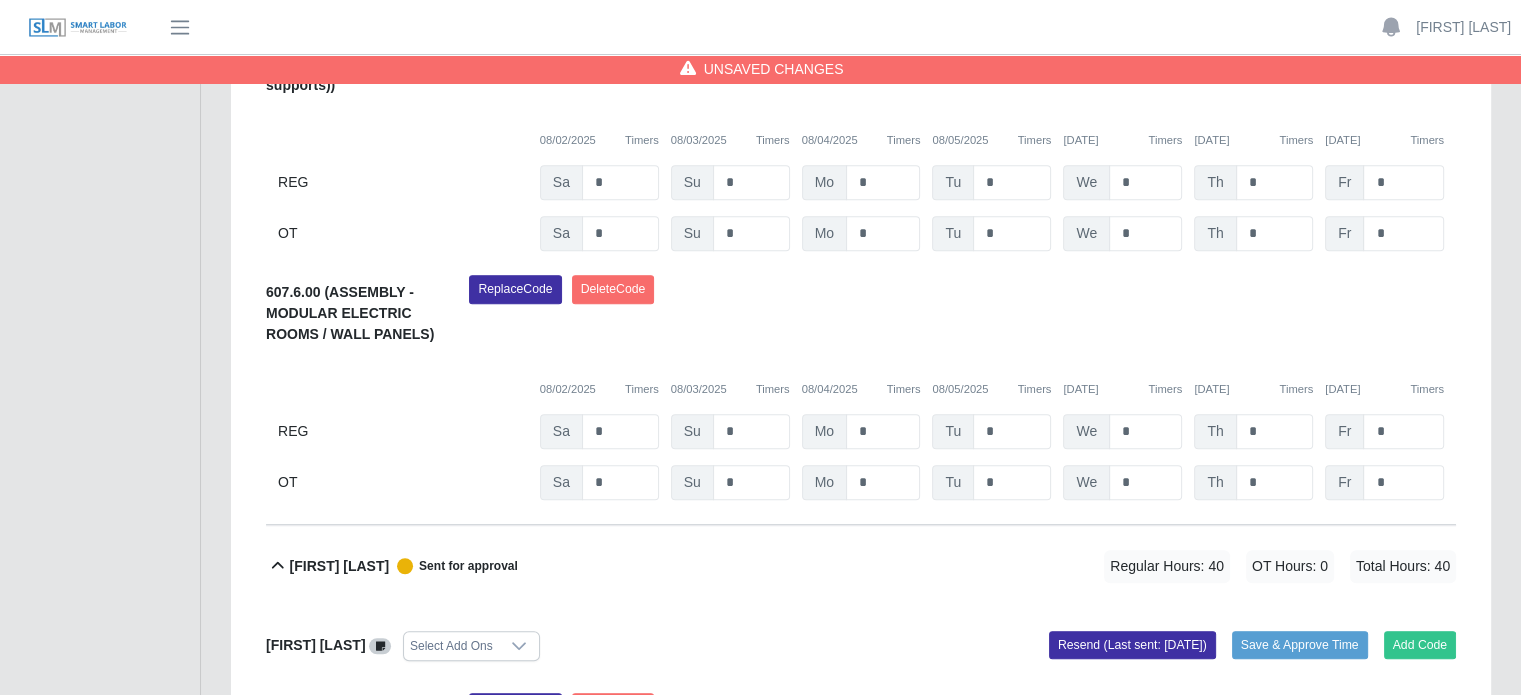 scroll, scrollTop: 1300, scrollLeft: 0, axis: vertical 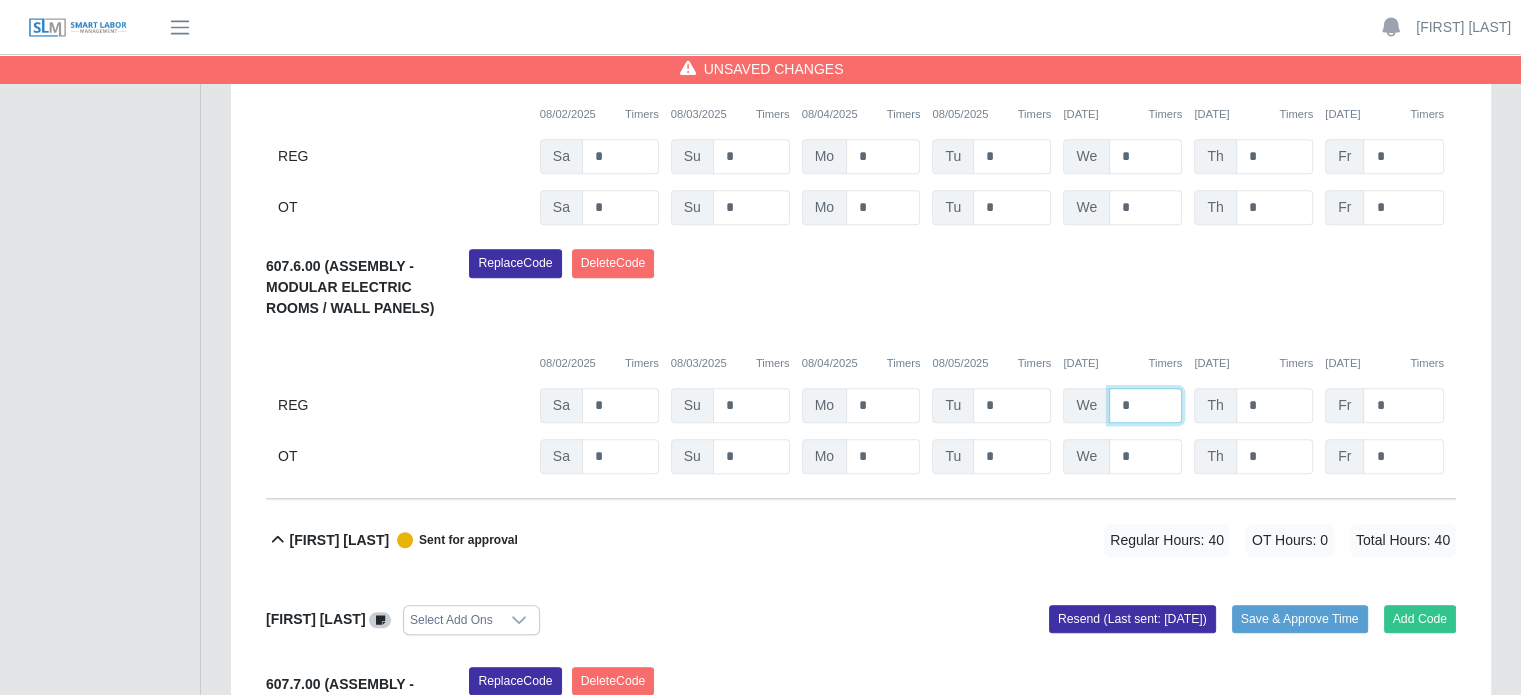 drag, startPoint x: 1131, startPoint y: 403, endPoint x: 1116, endPoint y: 402, distance: 15.033297 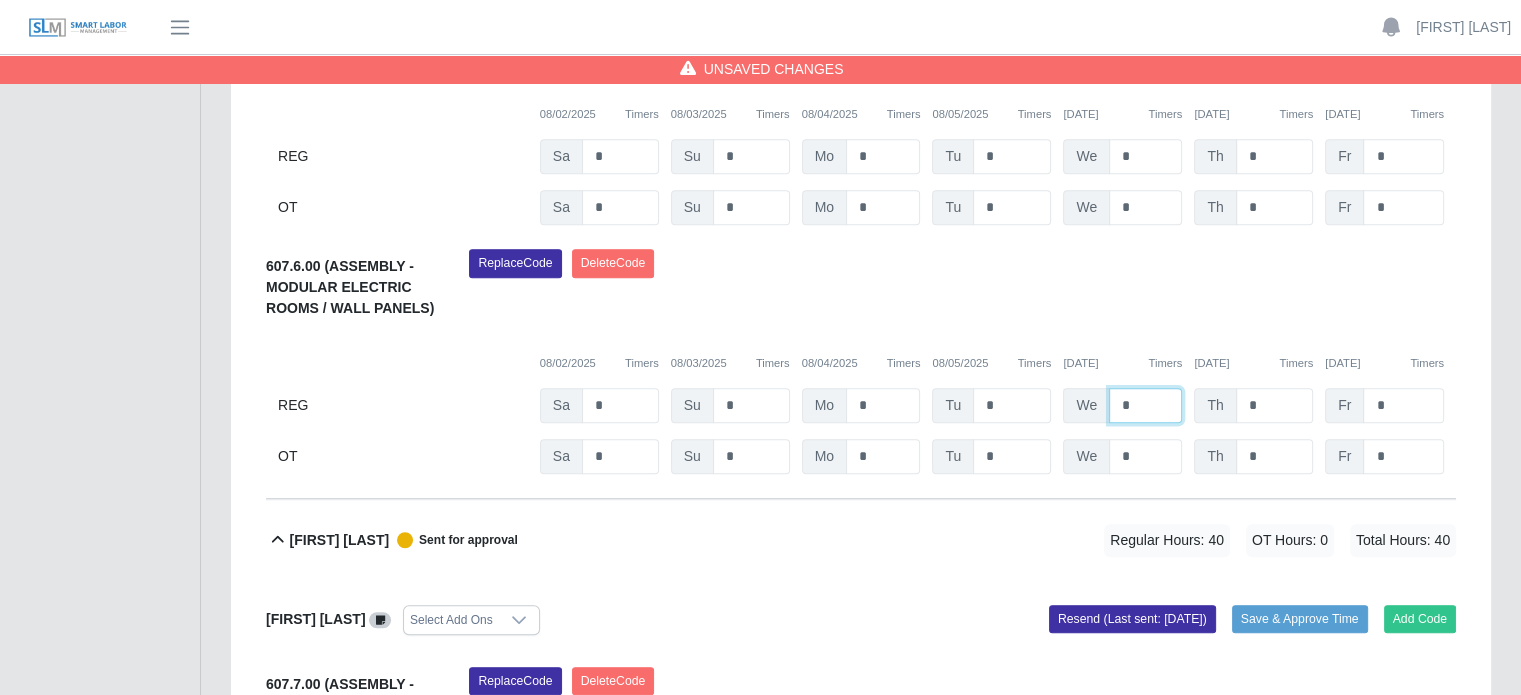 click on "*" at bounding box center (1145, -283) 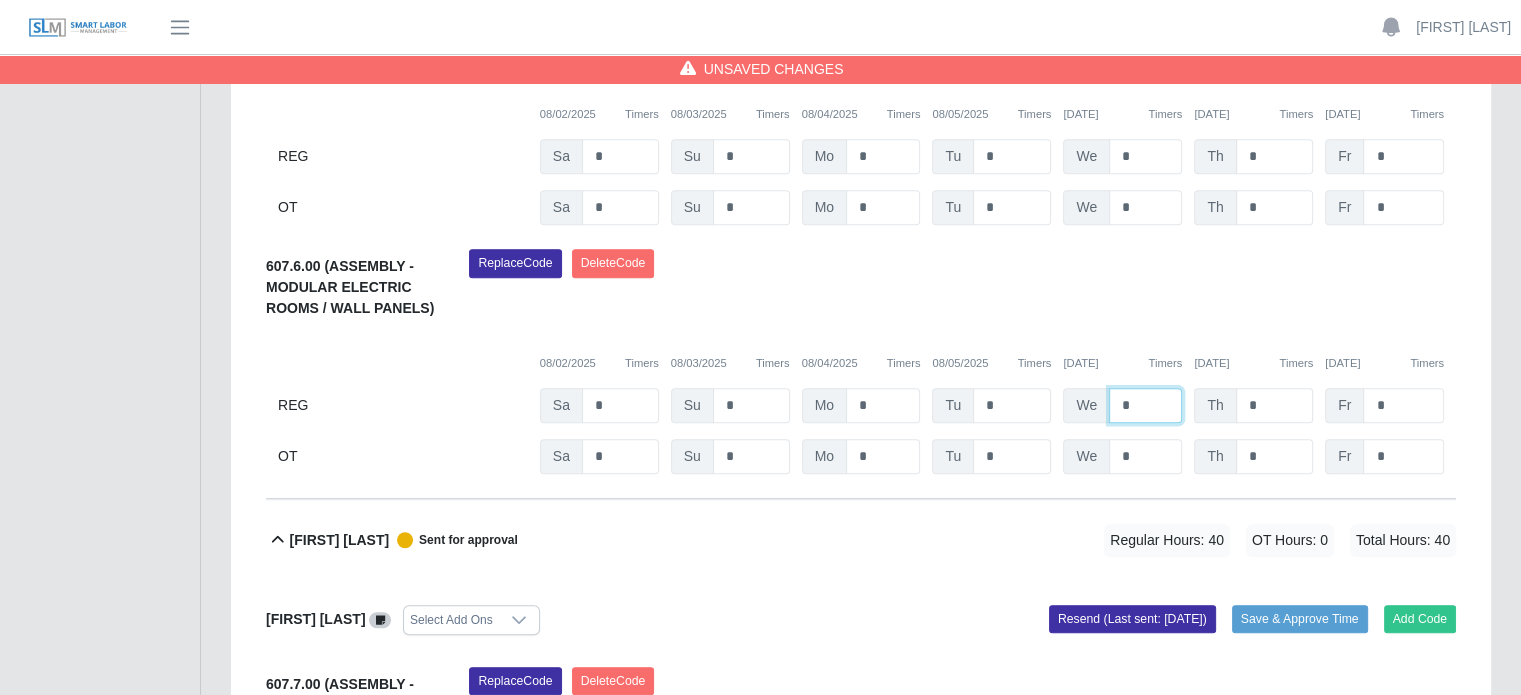 type on "*" 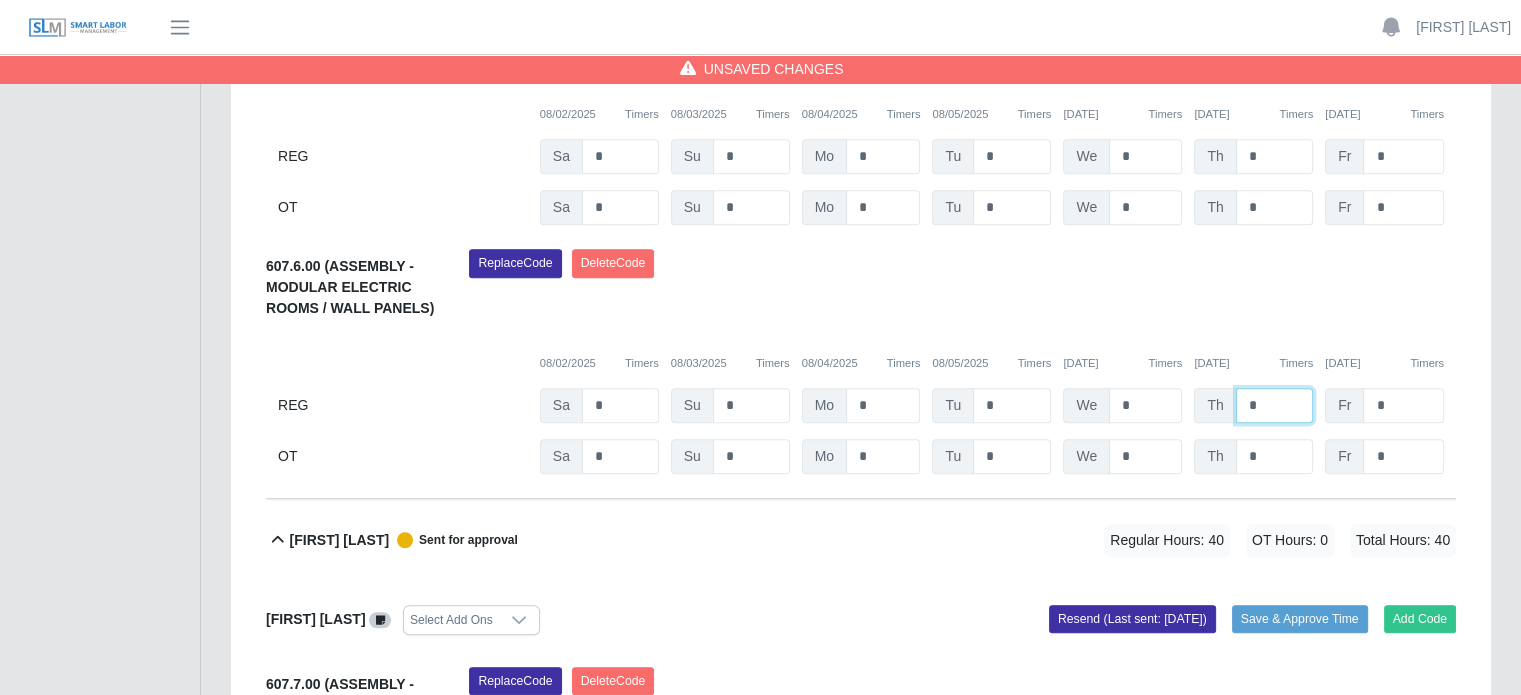 drag, startPoint x: 1264, startPoint y: 407, endPoint x: 1222, endPoint y: 401, distance: 42.426407 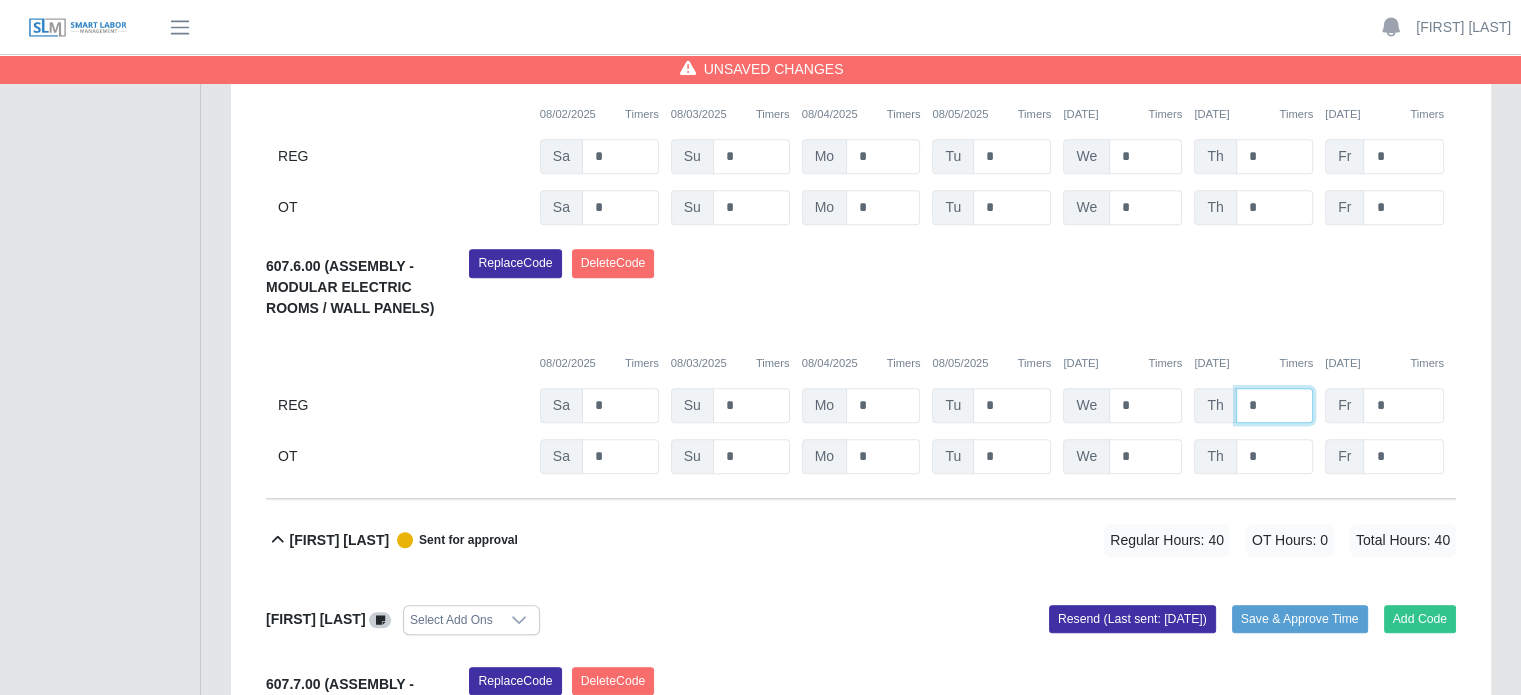 click on "Th   *" at bounding box center [1253, -531] 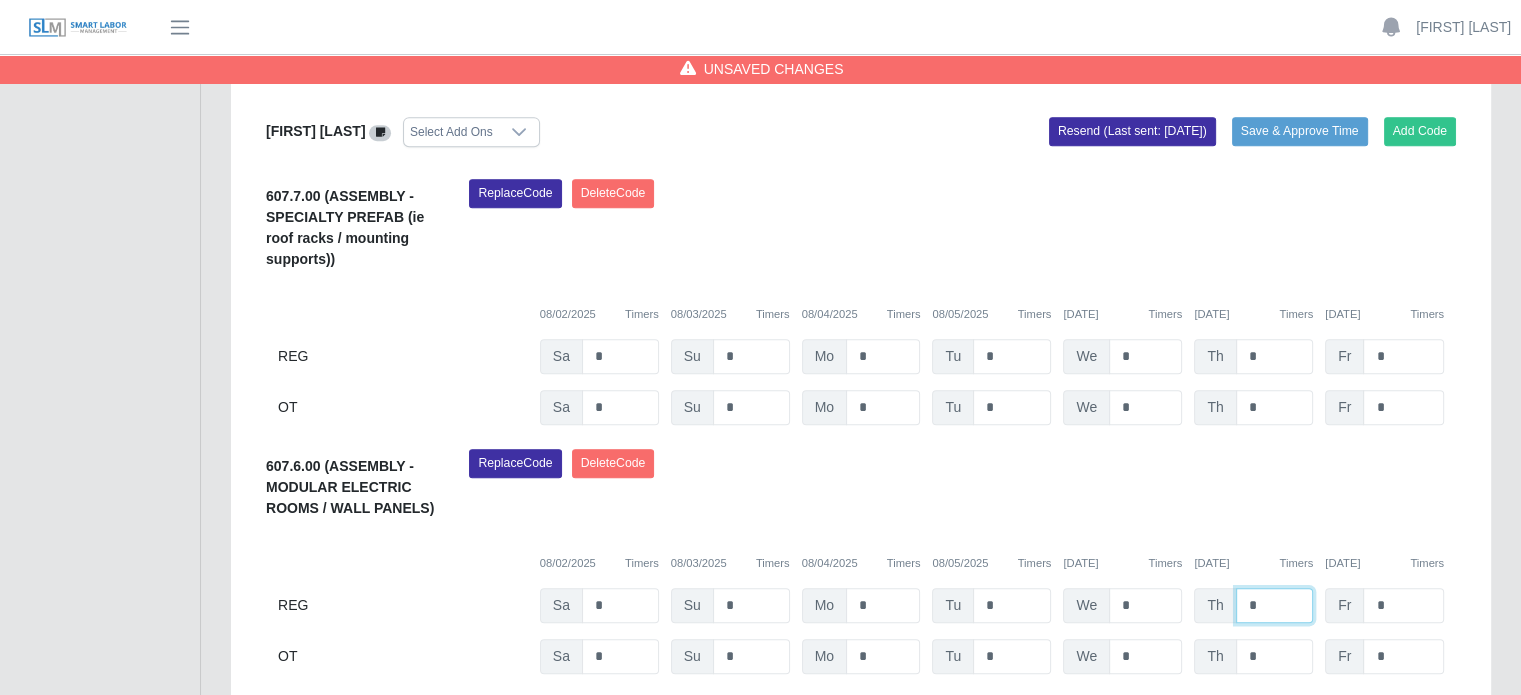 scroll, scrollTop: 1100, scrollLeft: 0, axis: vertical 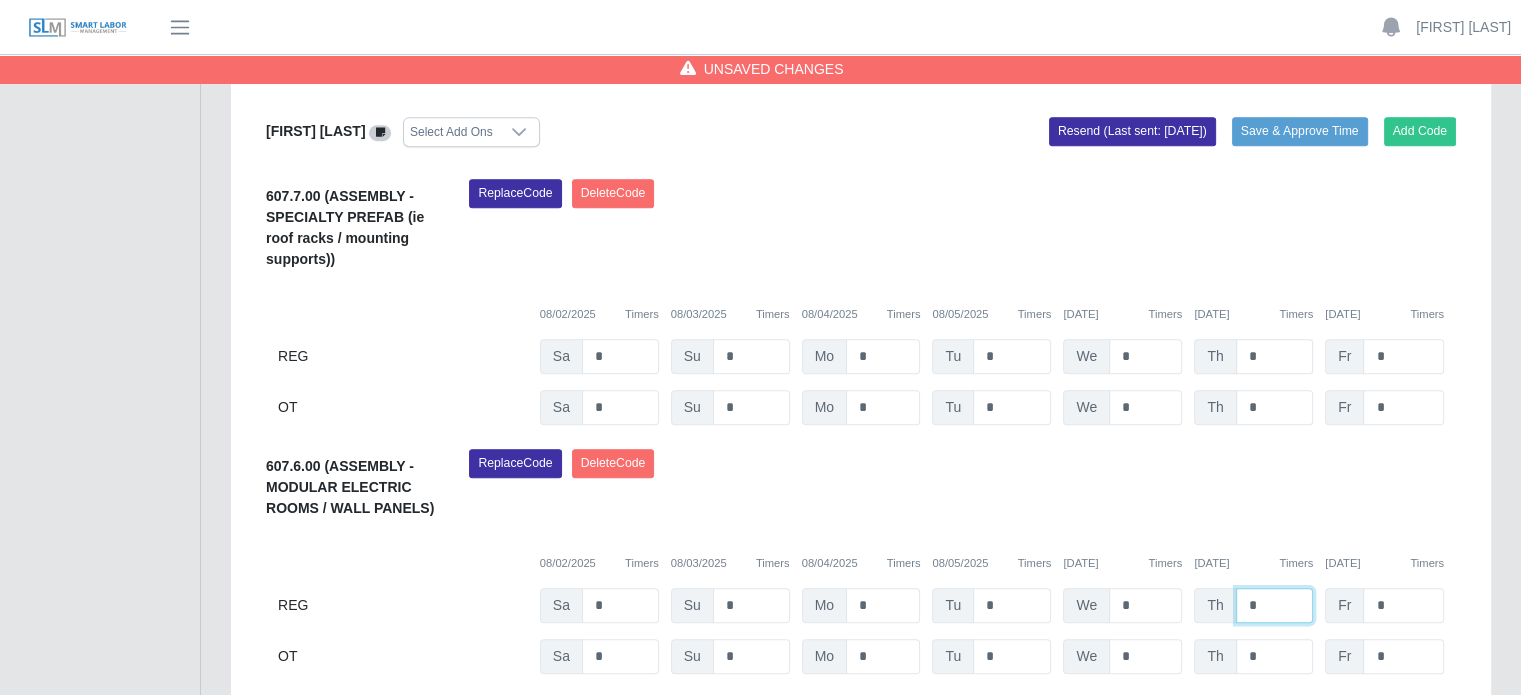 type on "*" 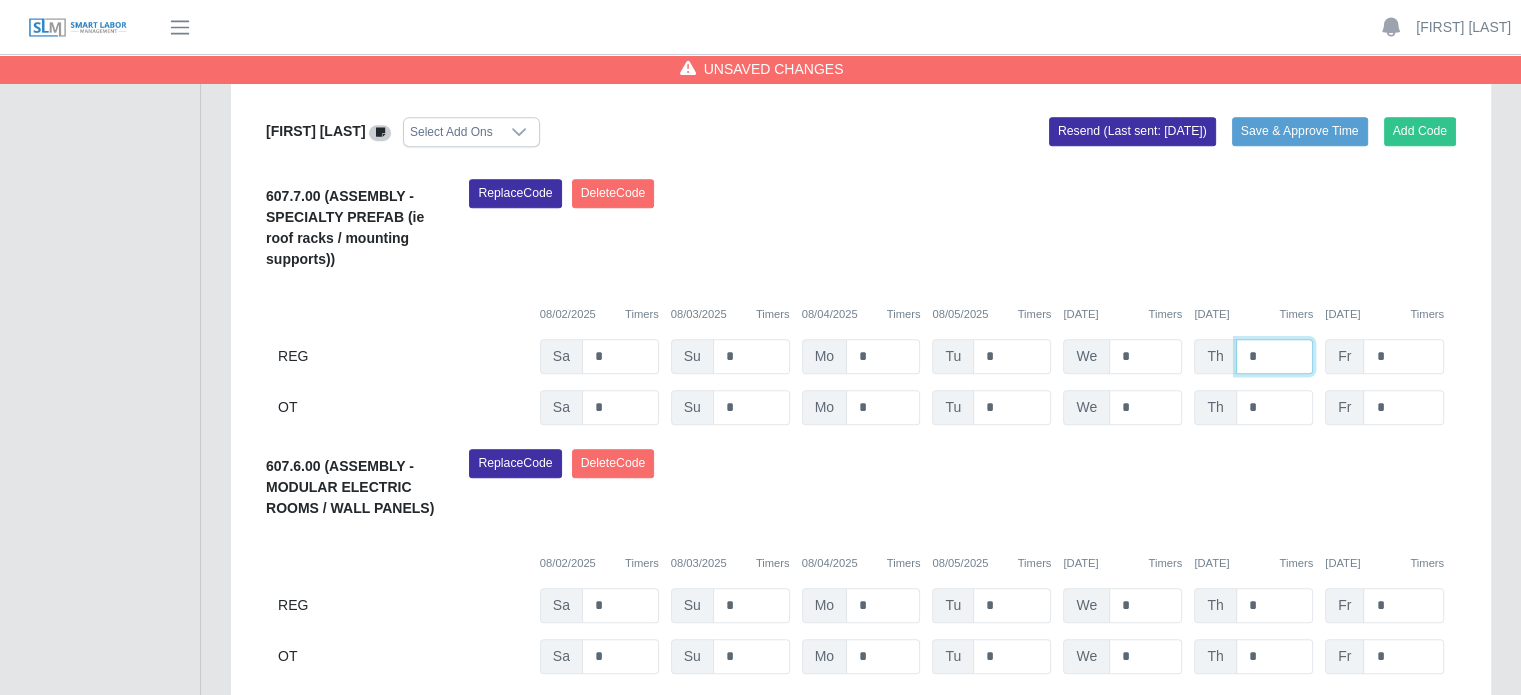 drag, startPoint x: 1254, startPoint y: 351, endPoint x: 1243, endPoint y: 353, distance: 11.18034 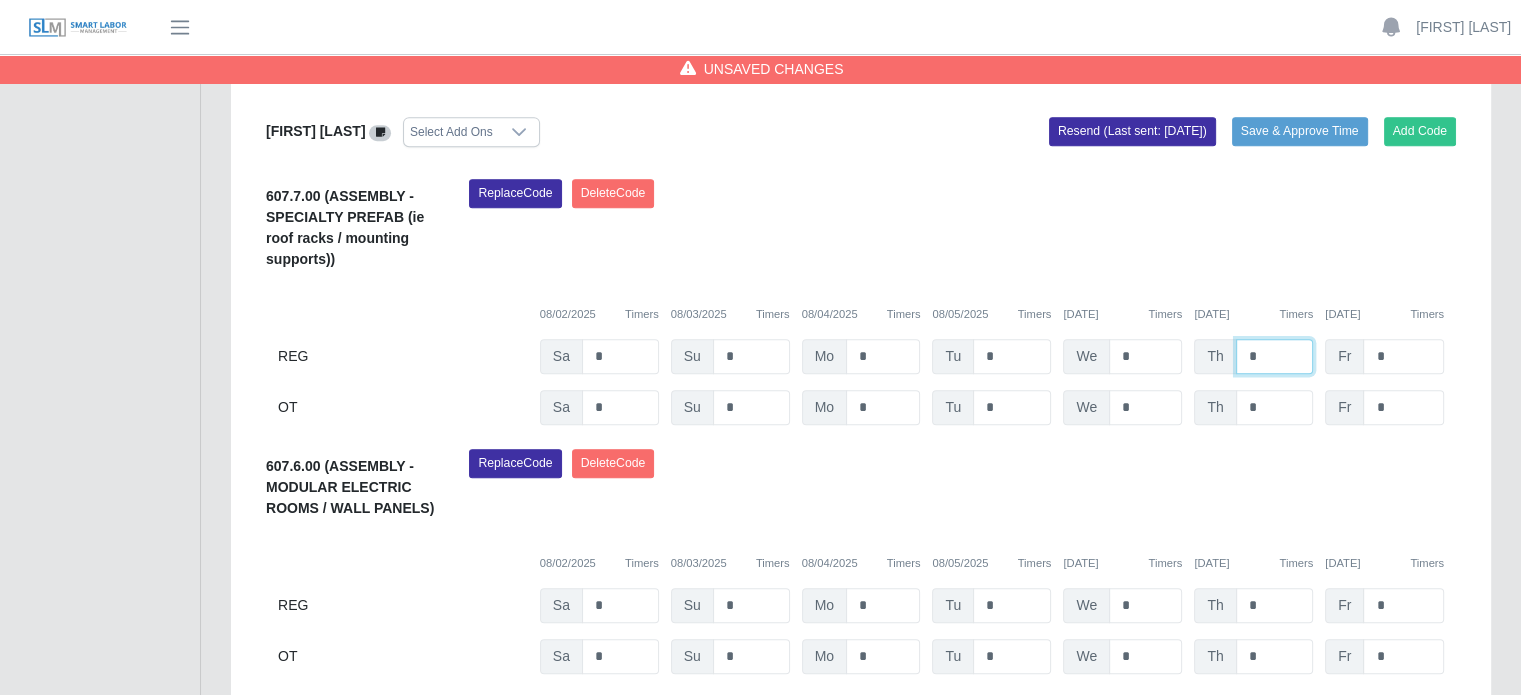 click on "*" at bounding box center (1275, 356) 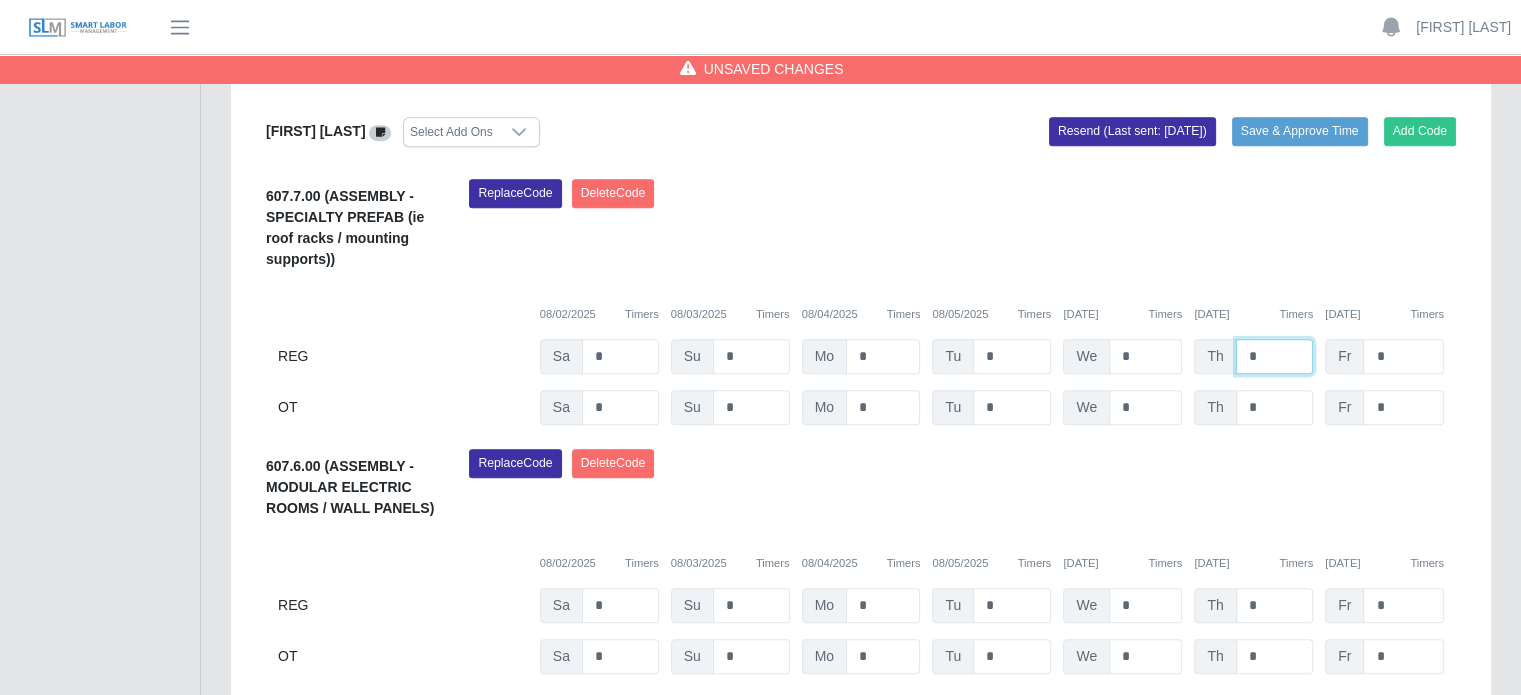 type on "*" 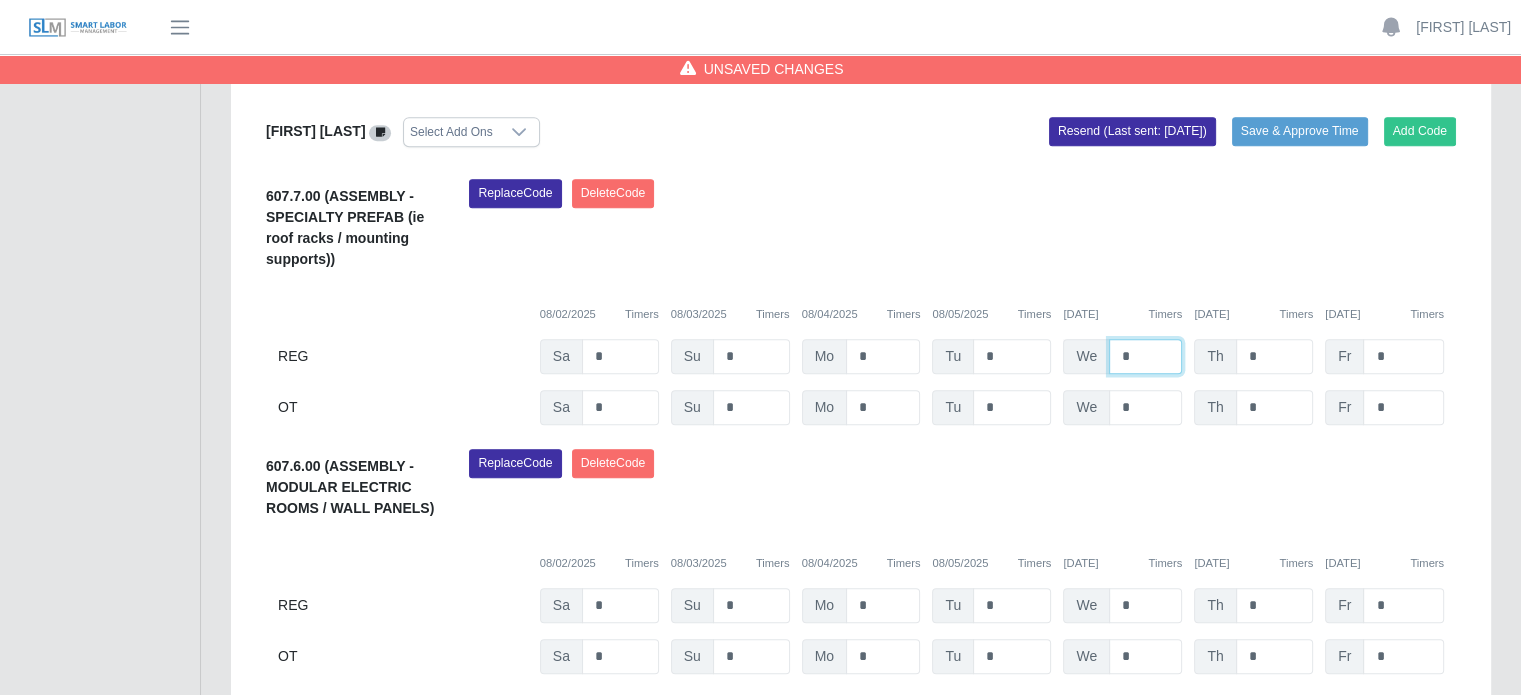 drag, startPoint x: 1147, startPoint y: 355, endPoint x: 1116, endPoint y: 355, distance: 31 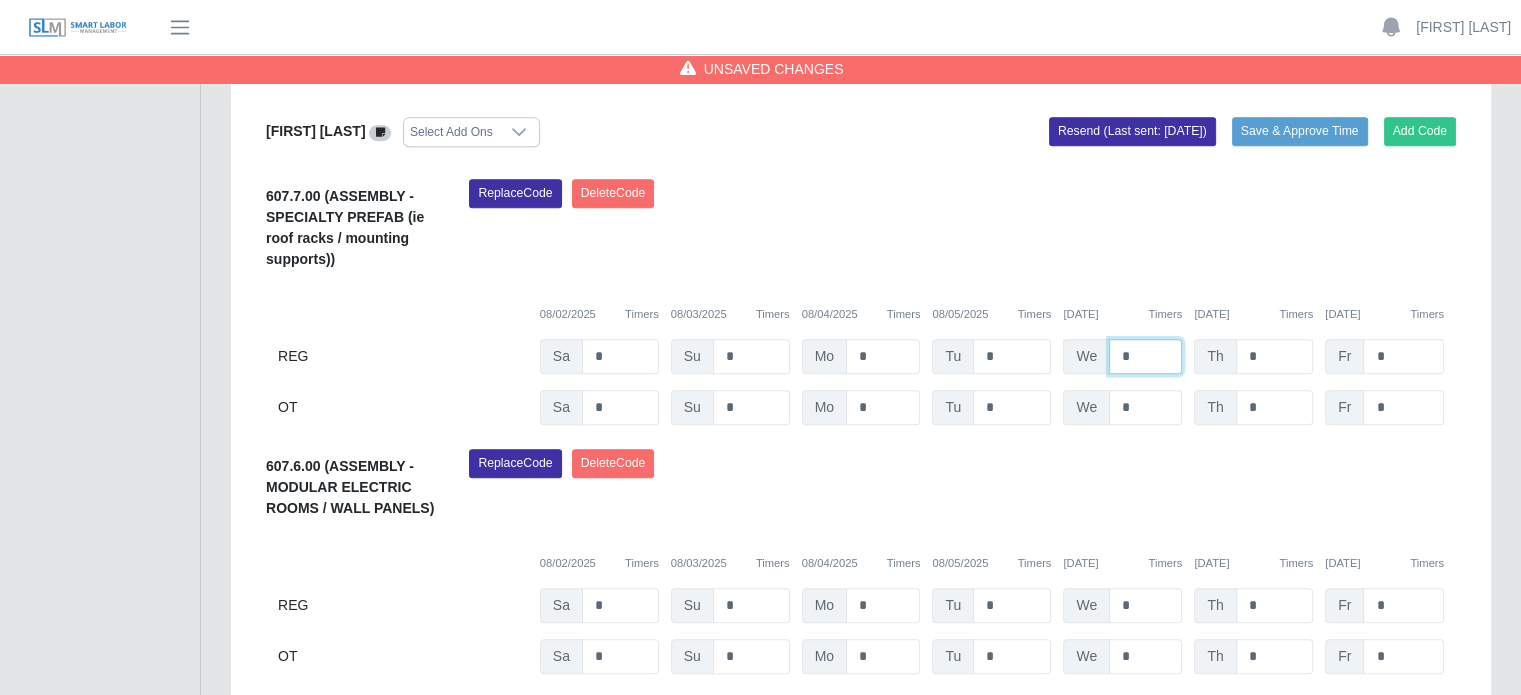 click on "*" at bounding box center (1145, 356) 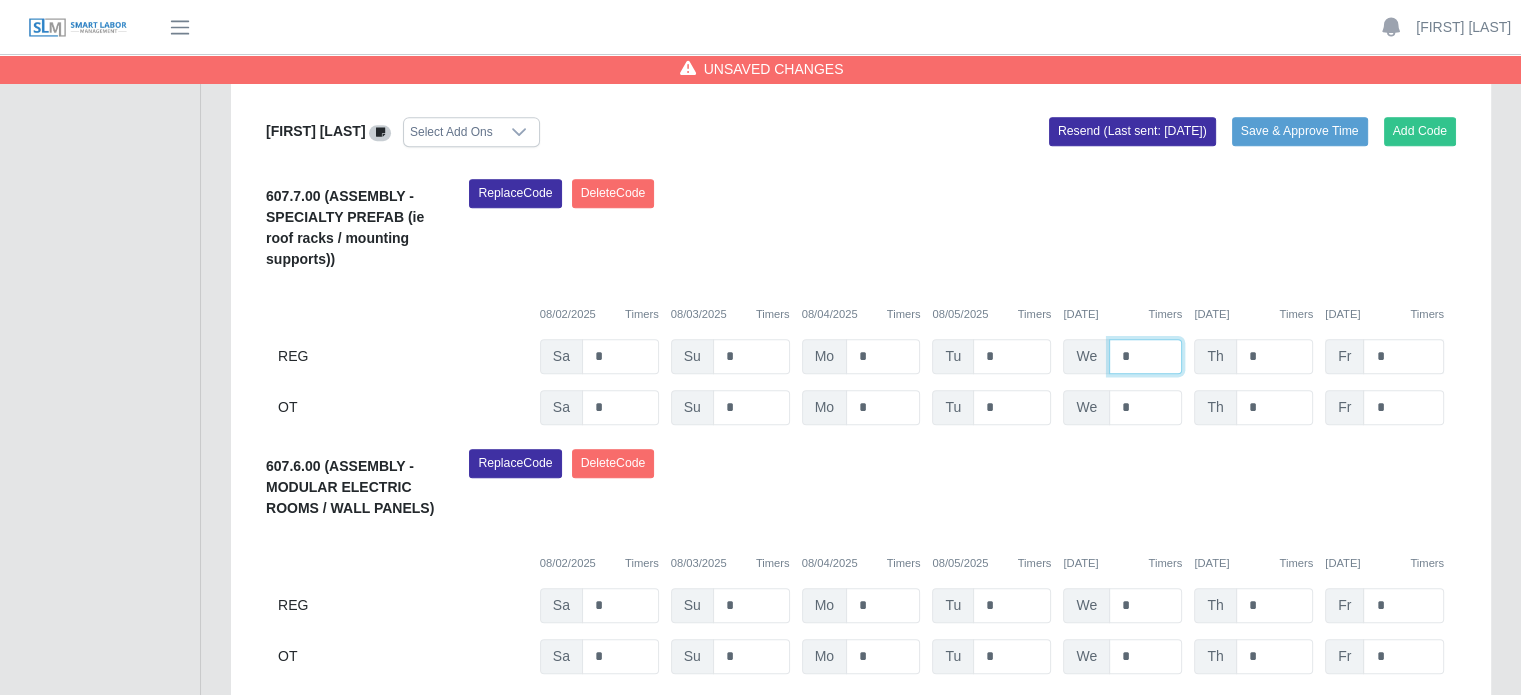 type on "*" 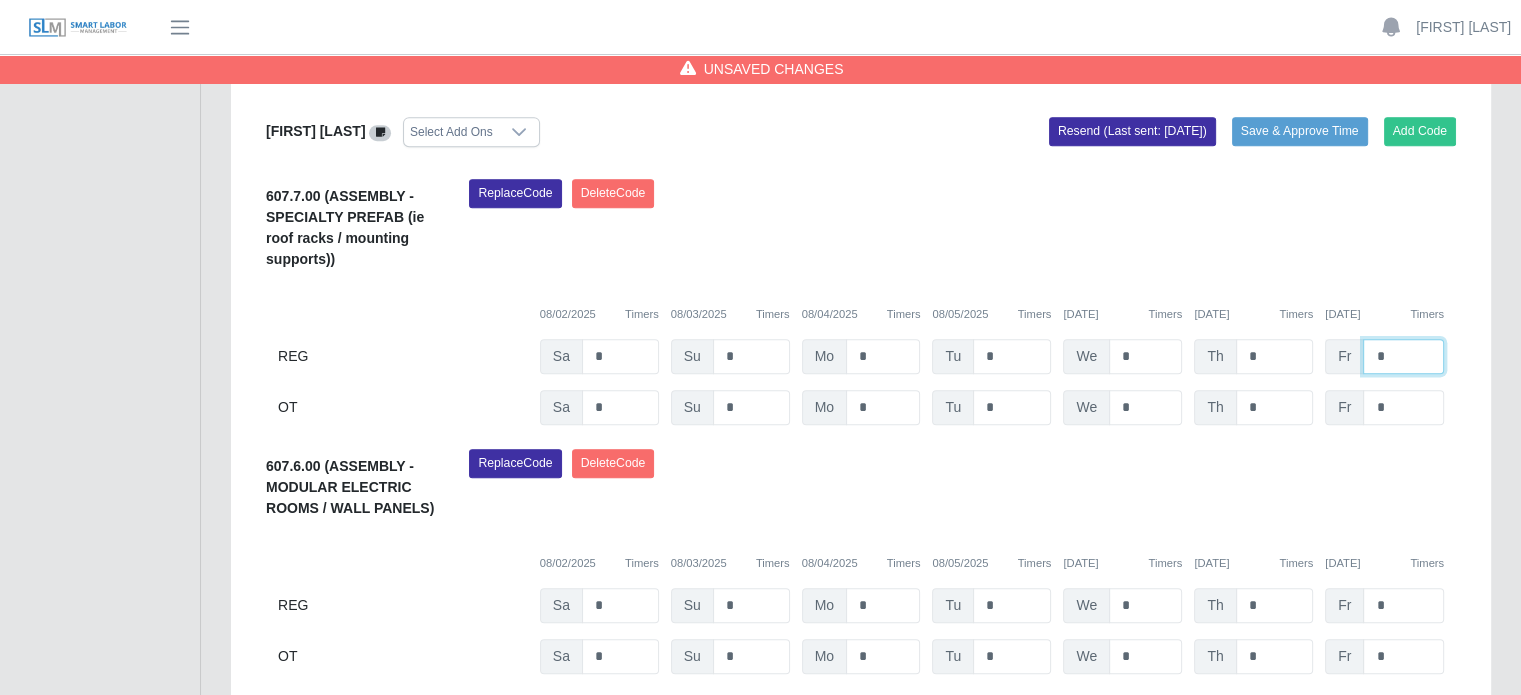 click on "*" at bounding box center [1403, 356] 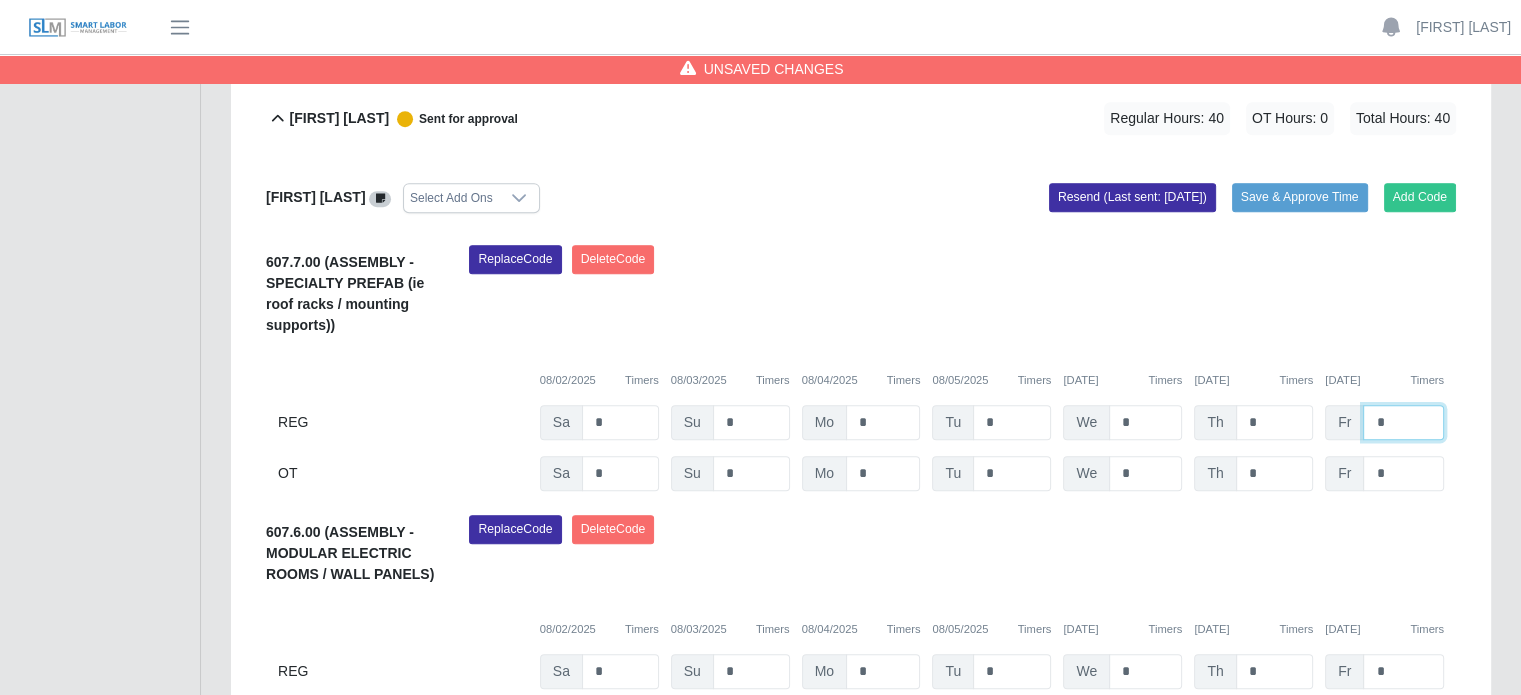 scroll, scrollTop: 1000, scrollLeft: 0, axis: vertical 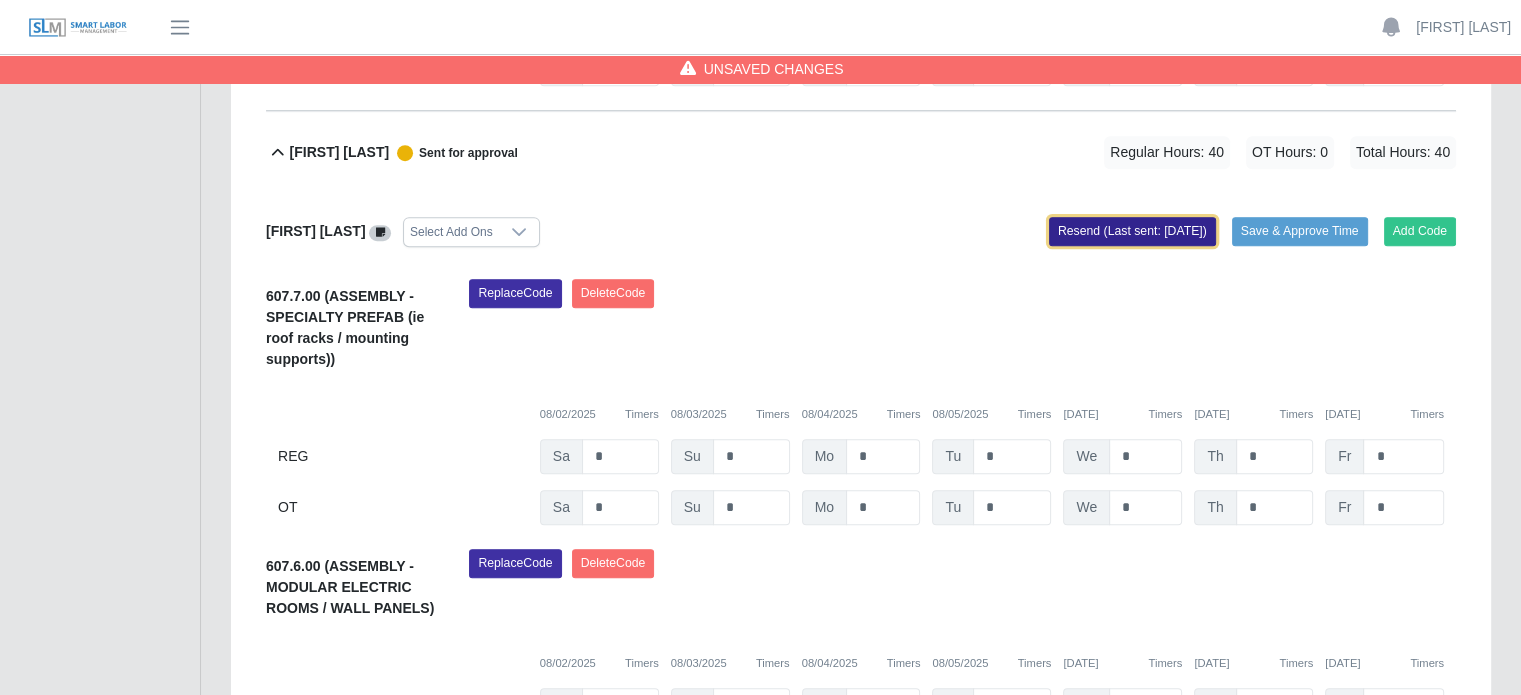 click on "Resend (Last sent: 08/08/2025)" 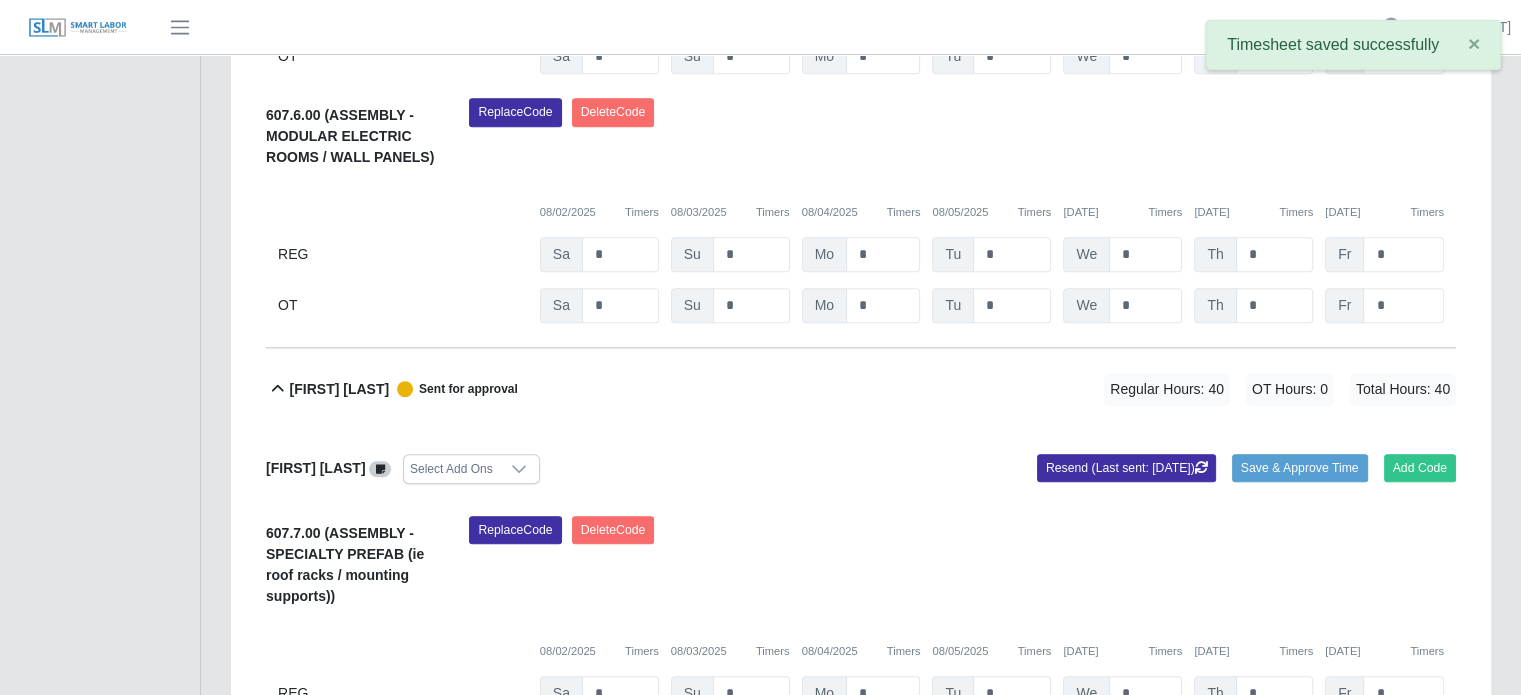 scroll, scrollTop: 1600, scrollLeft: 0, axis: vertical 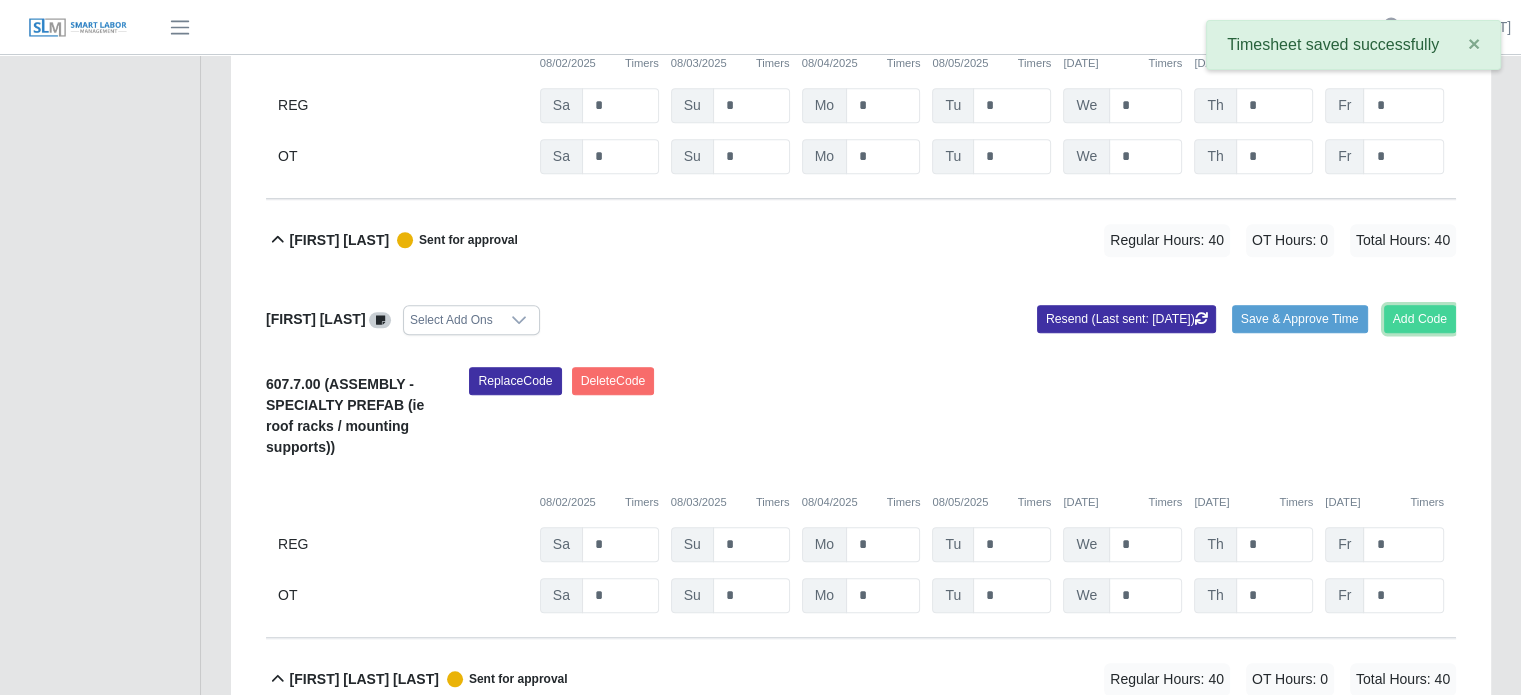click on "Add Code" 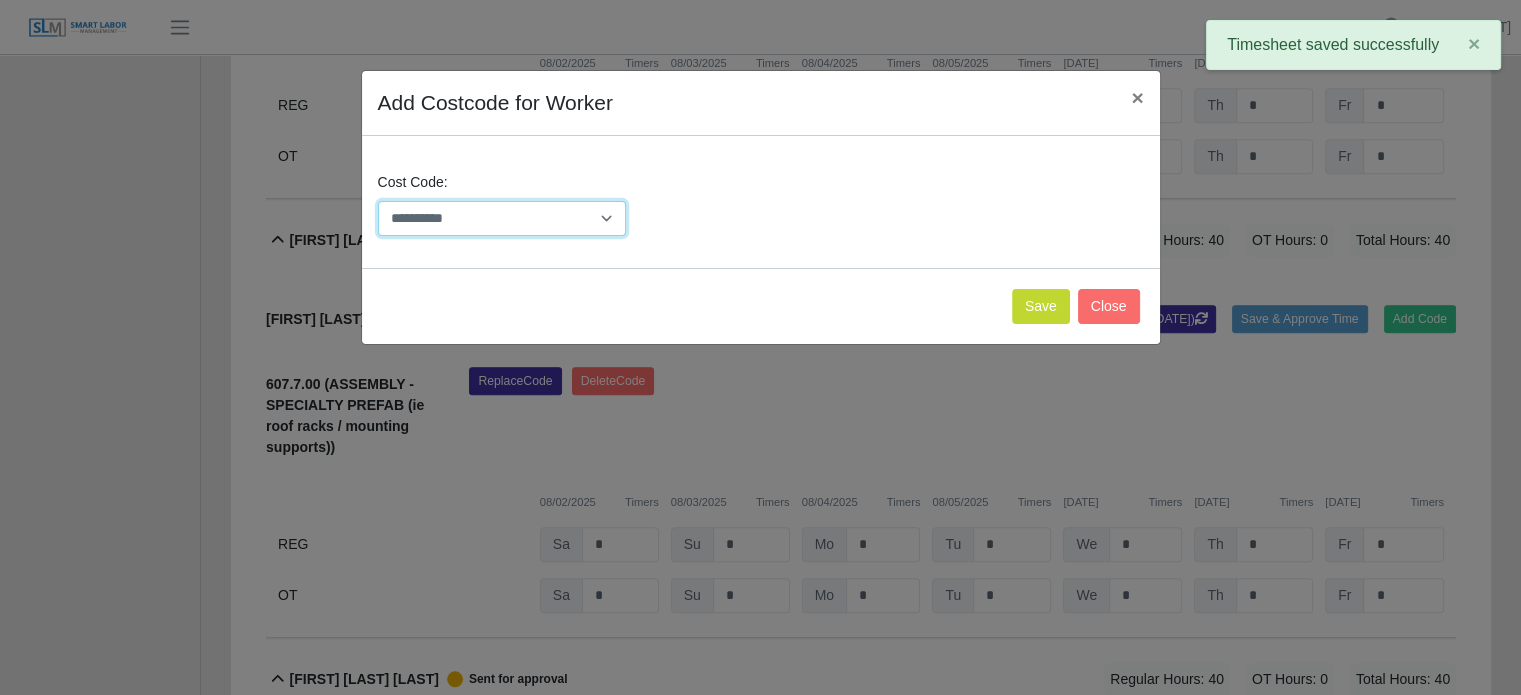 click on "**********" at bounding box center [502, 218] 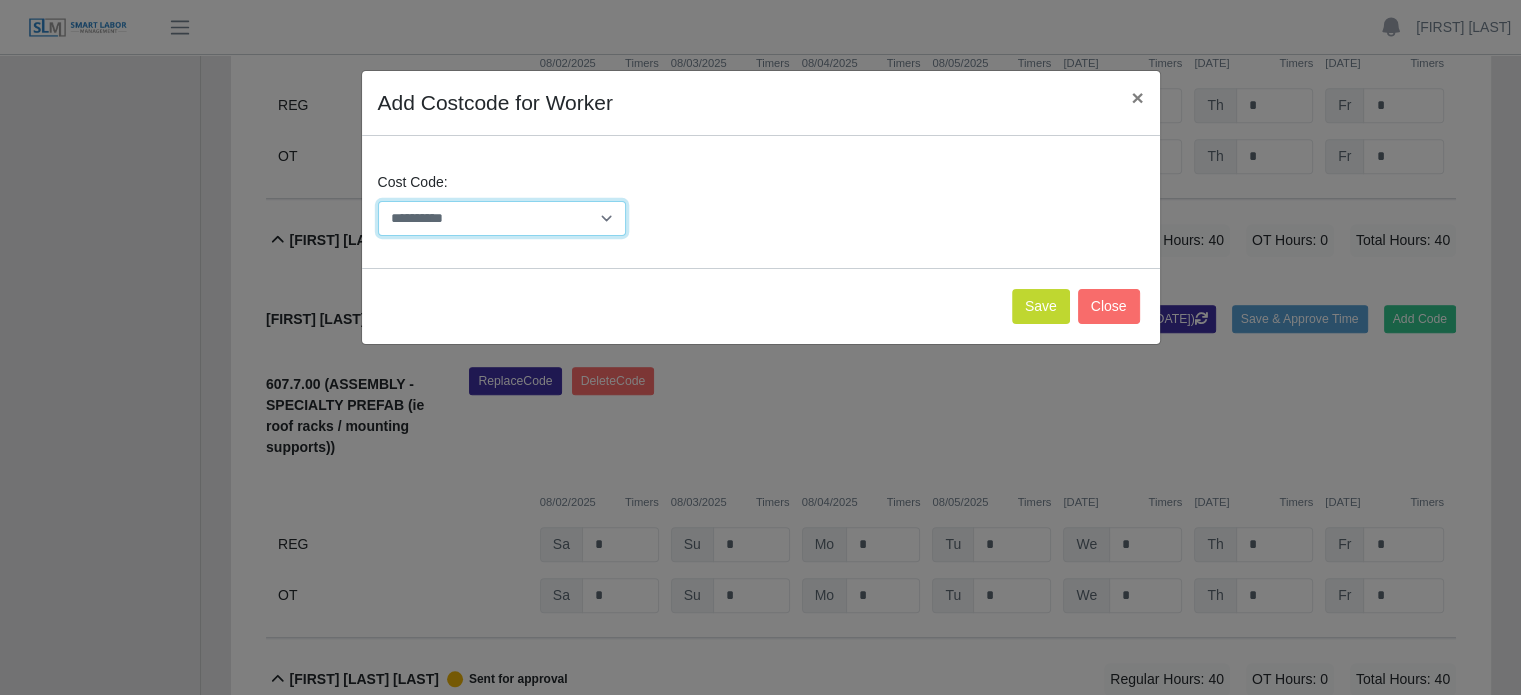 select on "**********" 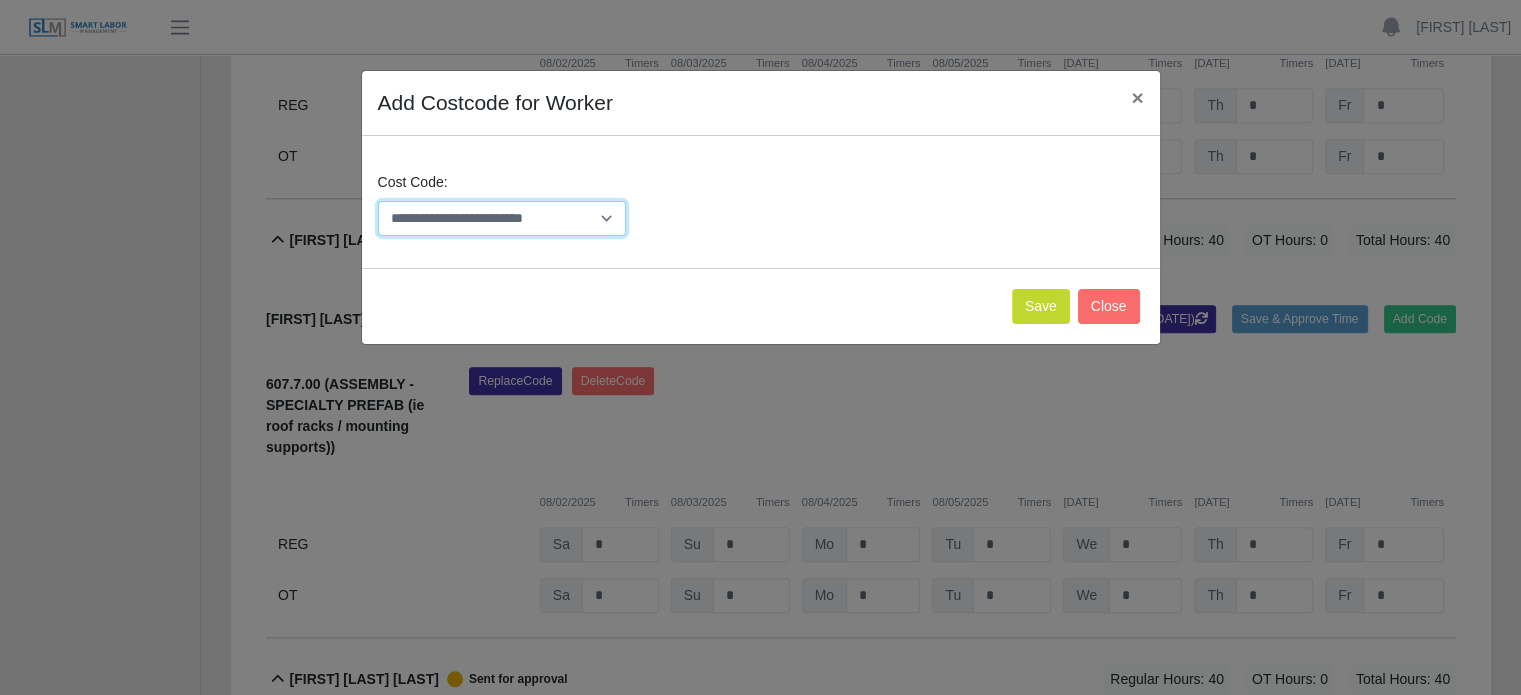 click on "**********" at bounding box center [502, 218] 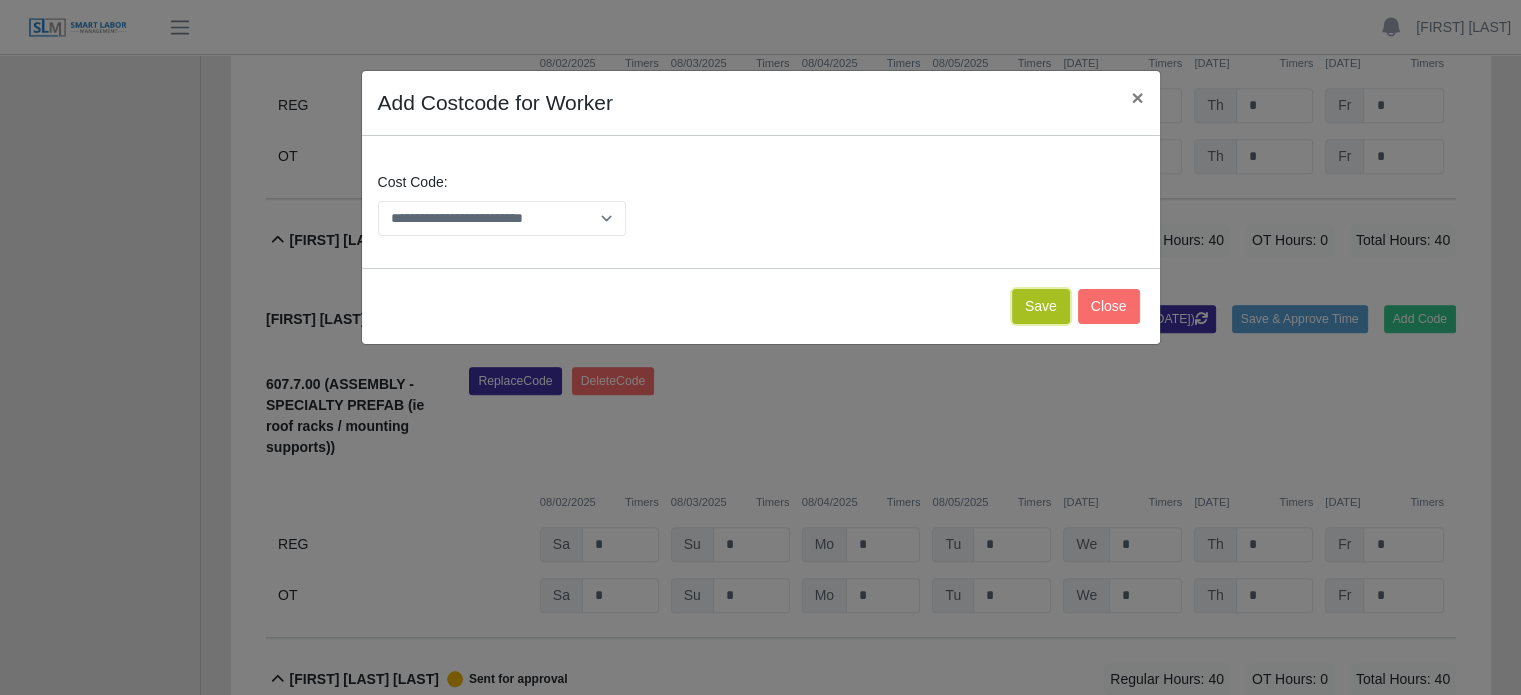 click on "Save" 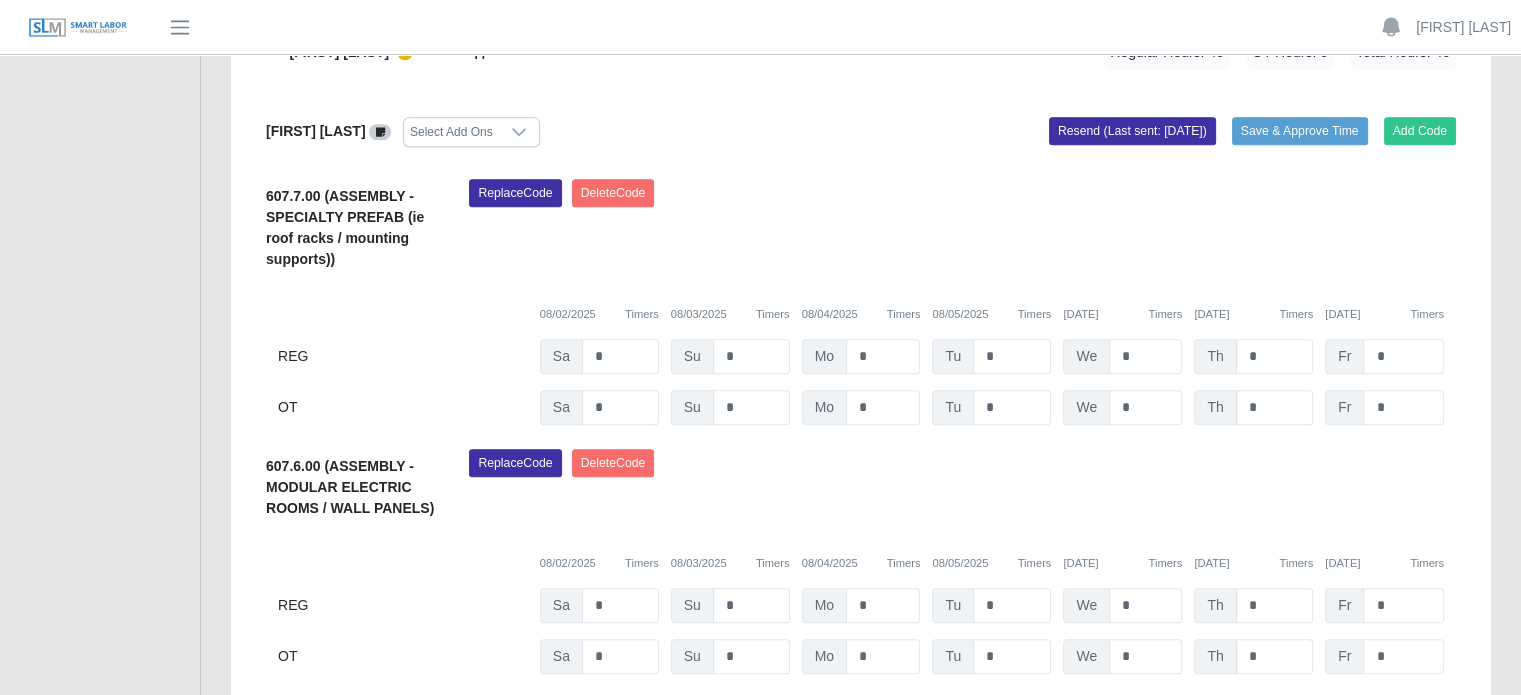 scroll, scrollTop: 2000, scrollLeft: 0, axis: vertical 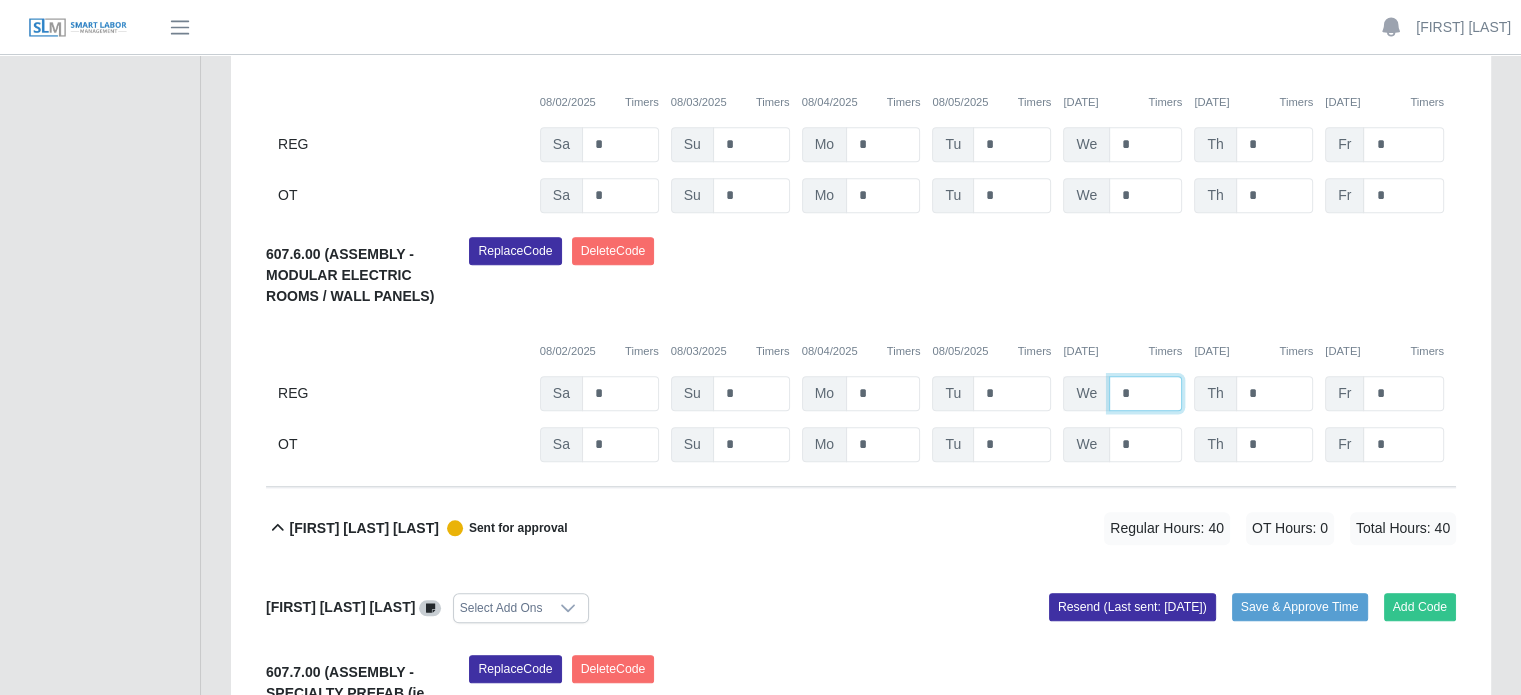 drag, startPoint x: 1128, startPoint y: 392, endPoint x: 1107, endPoint y: 387, distance: 21.587032 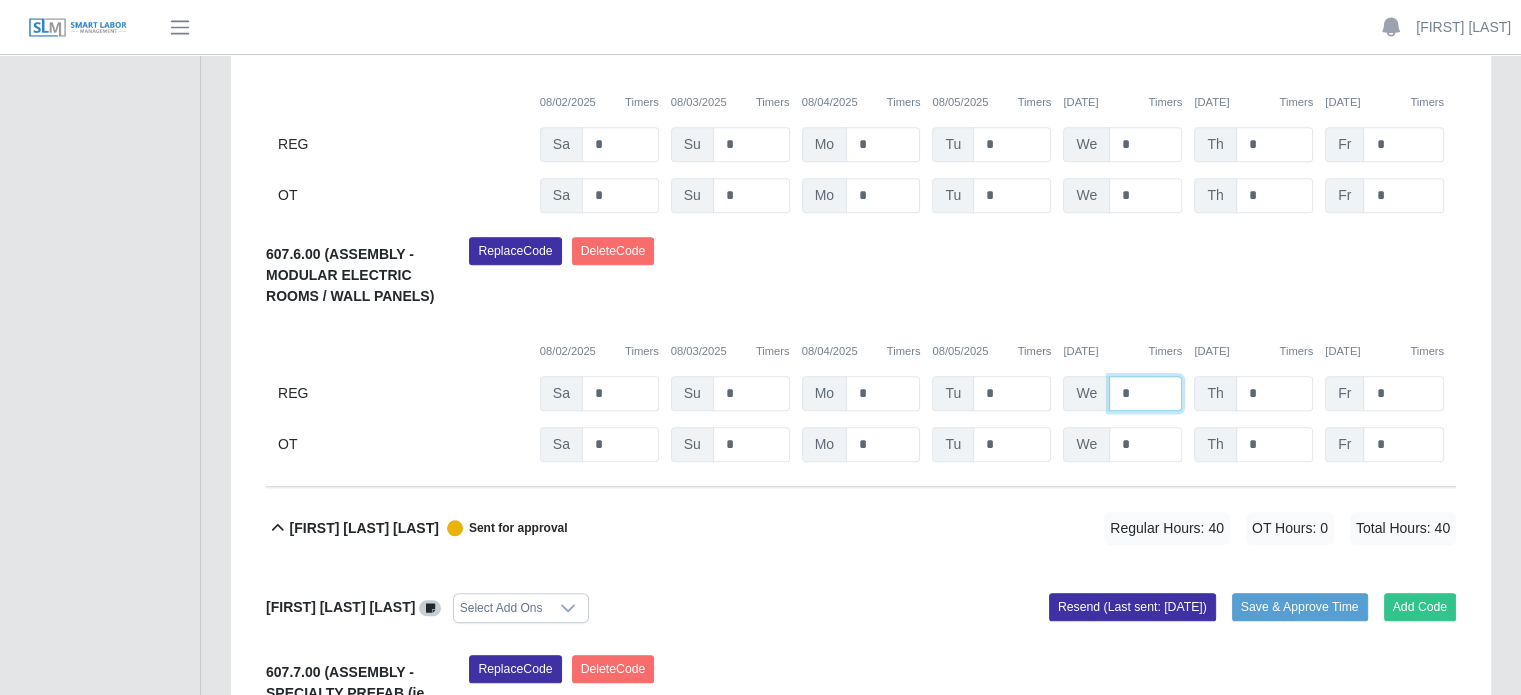 click on "*" at bounding box center (1145, -983) 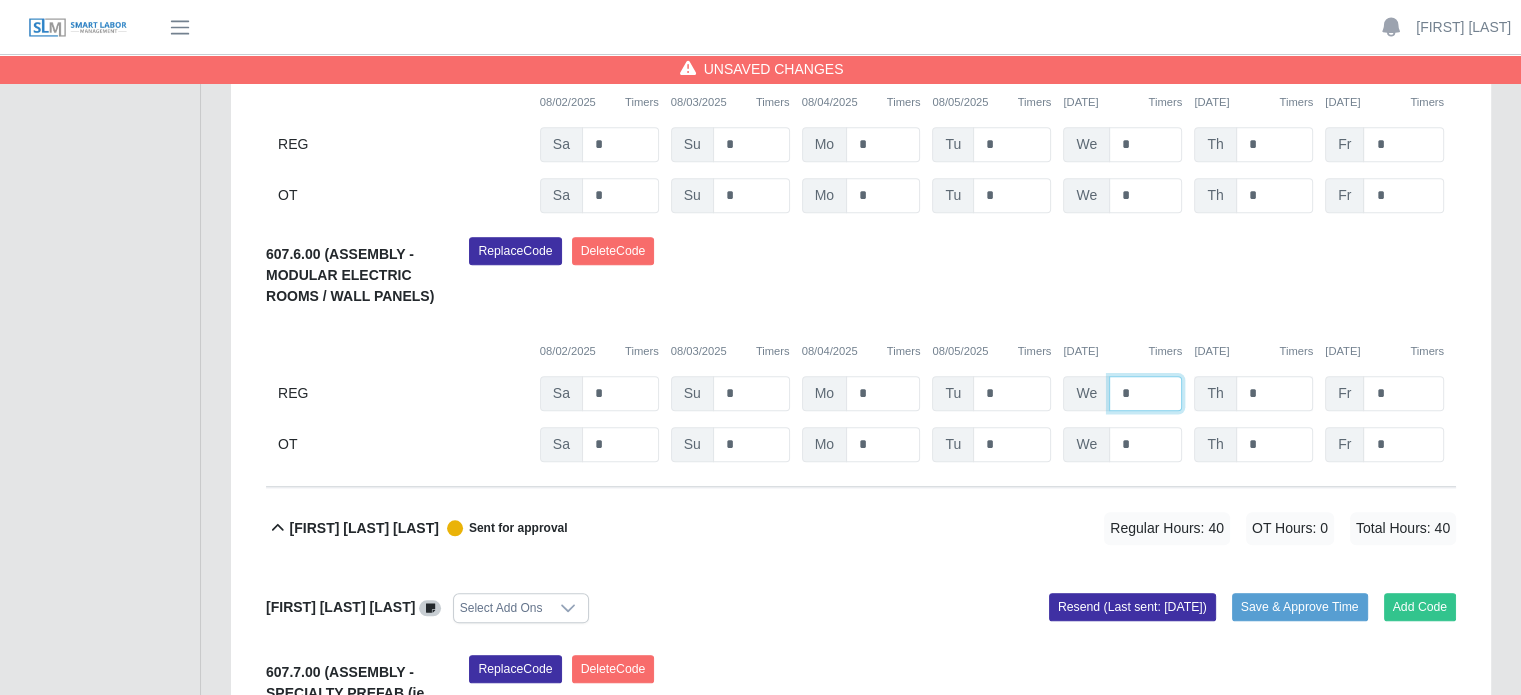 type on "*" 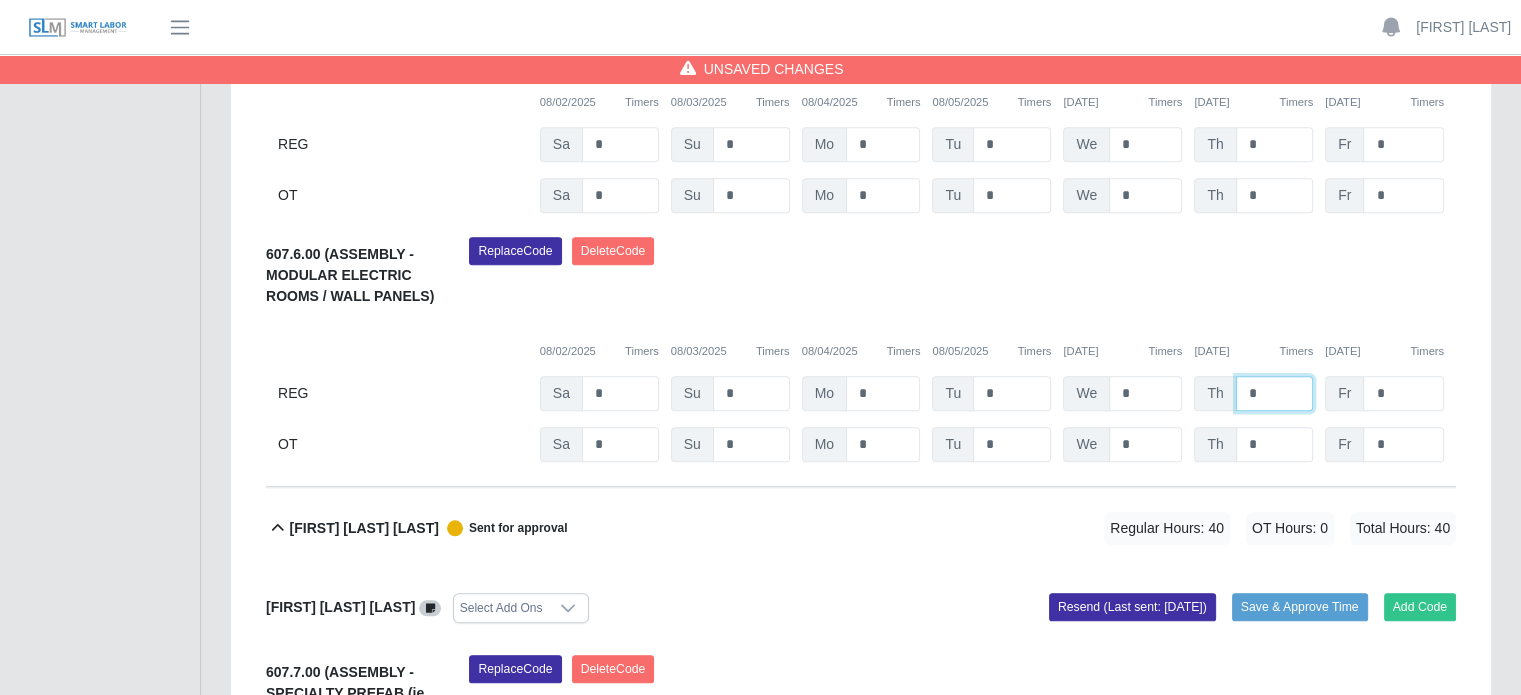 drag, startPoint x: 1256, startPoint y: 385, endPoint x: 1239, endPoint y: 385, distance: 17 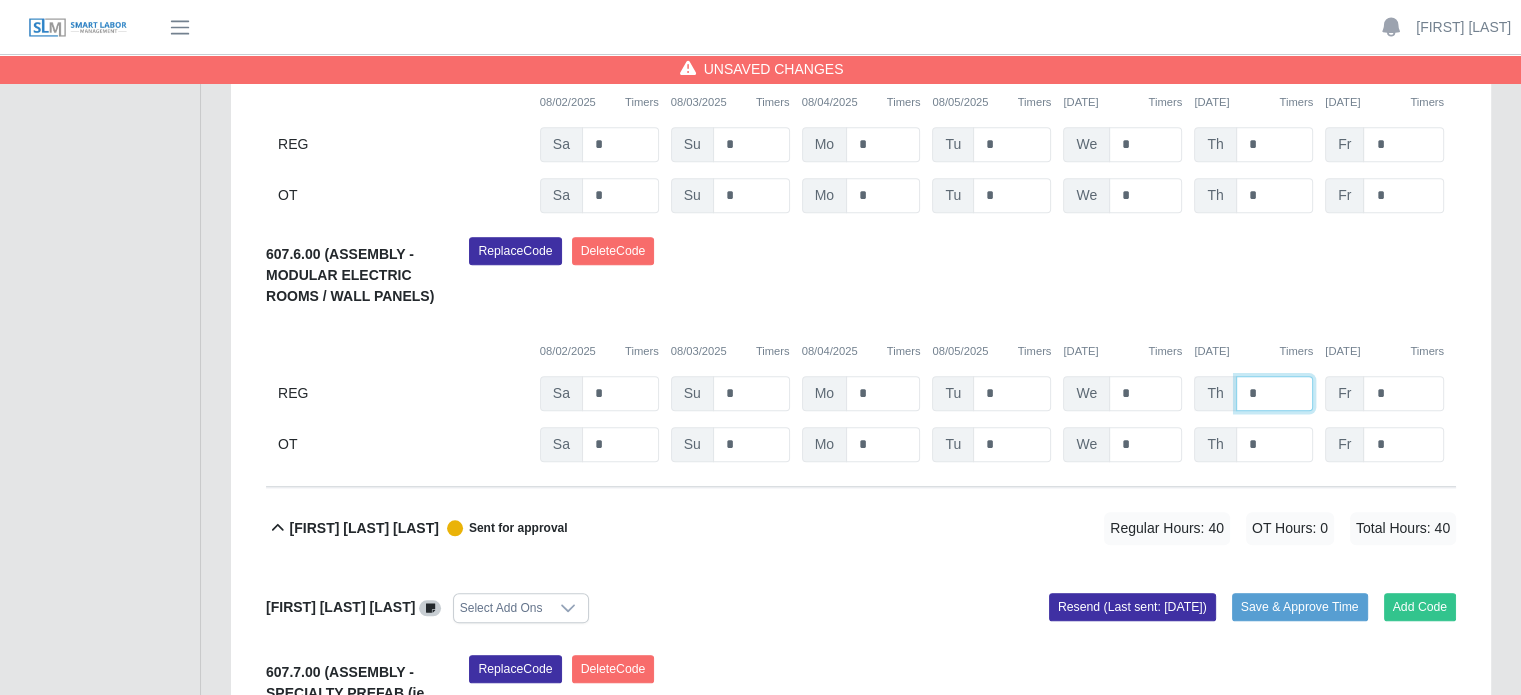 click on "*" at bounding box center (1275, -983) 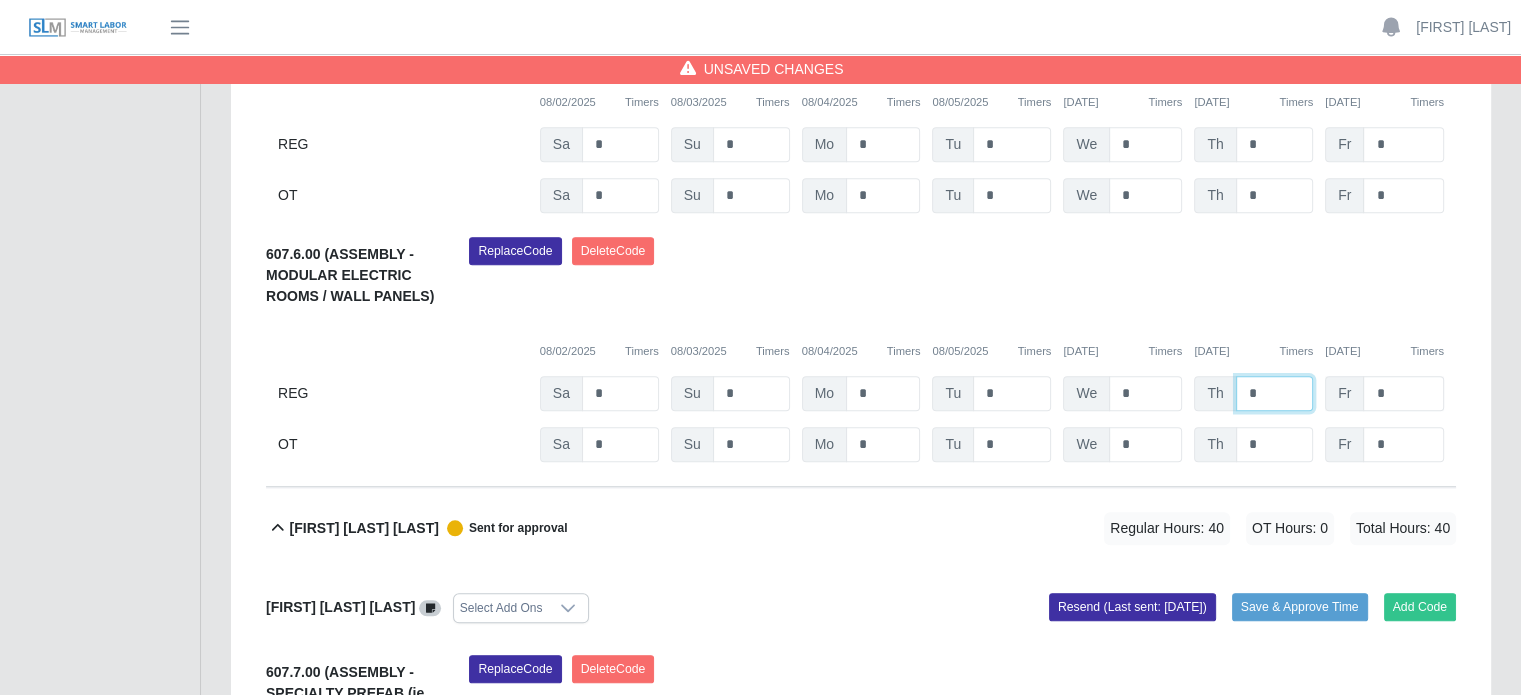type on "*" 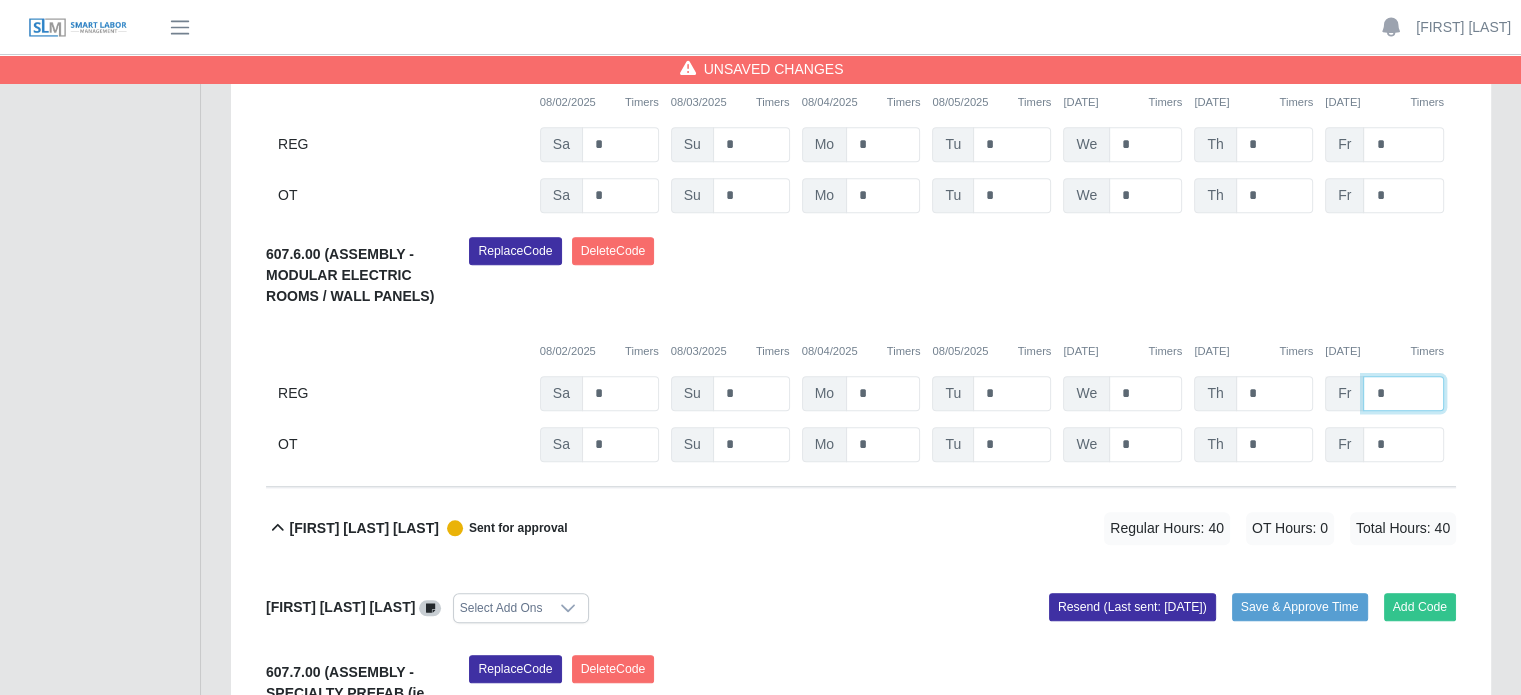 drag, startPoint x: 1404, startPoint y: 386, endPoint x: 1324, endPoint y: 265, distance: 145.05516 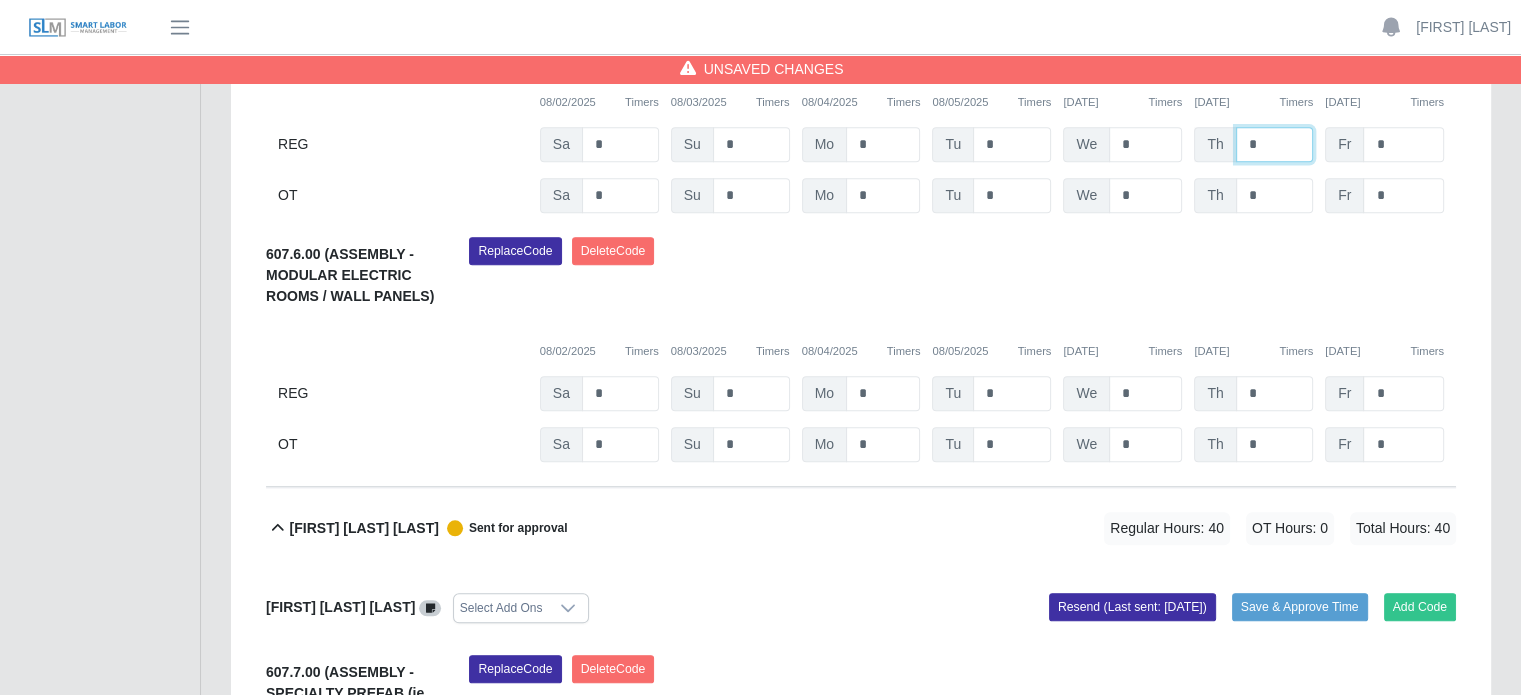 click on "*" at bounding box center (1275, 144) 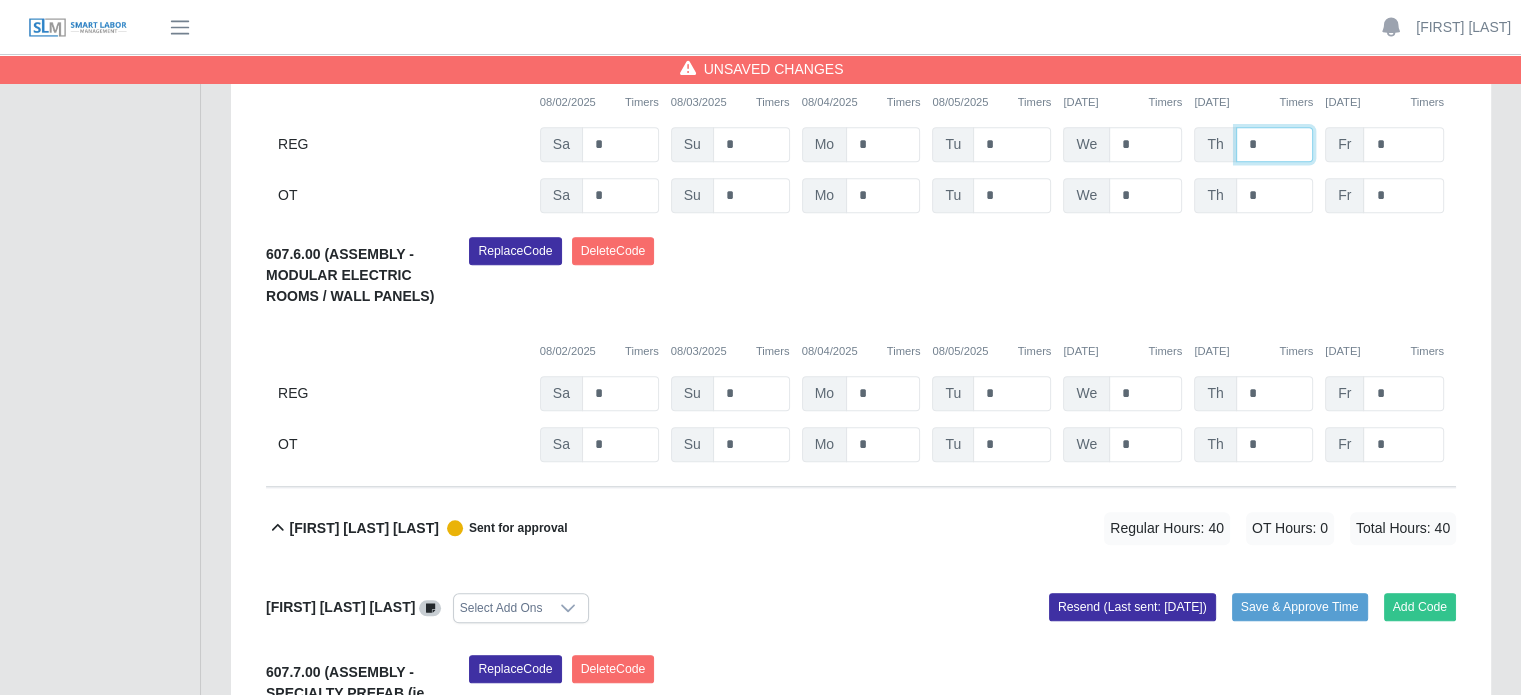 type on "*" 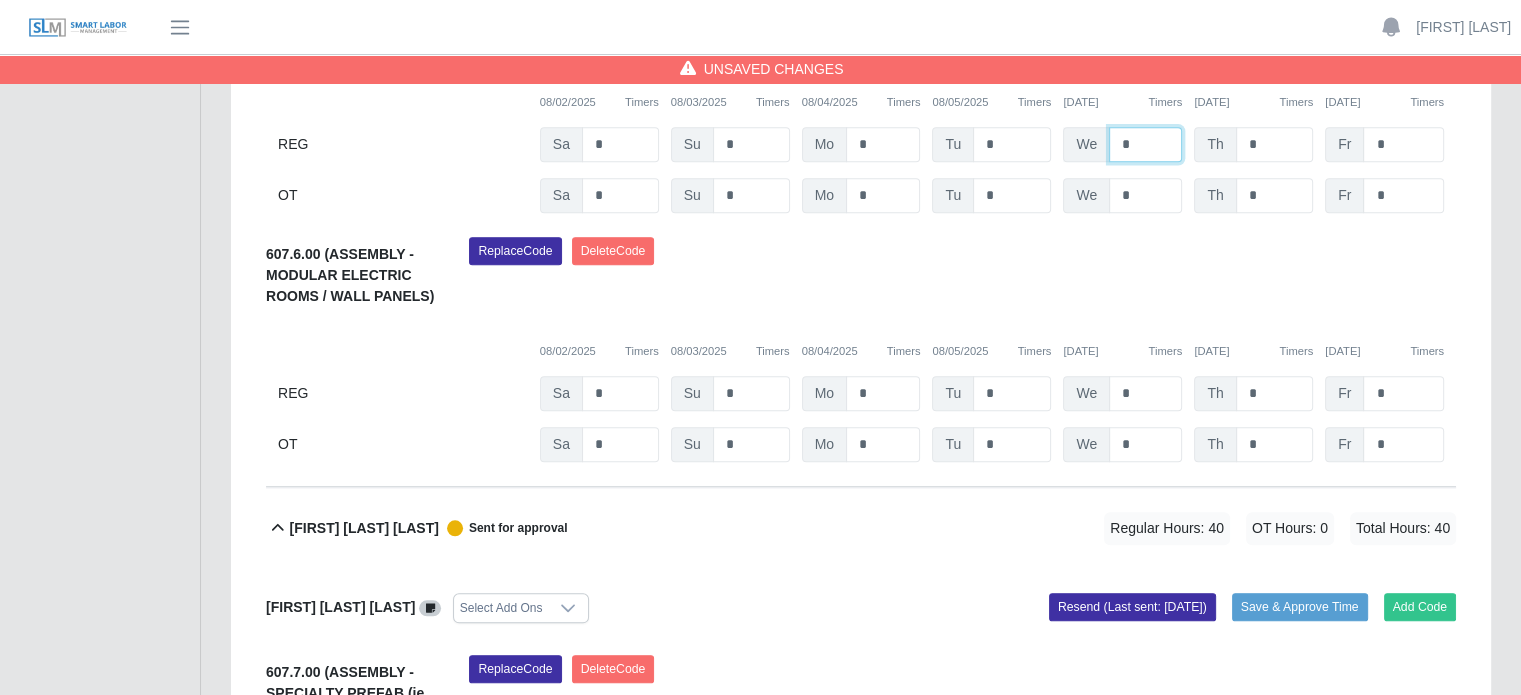 click on "*" at bounding box center (1145, 144) 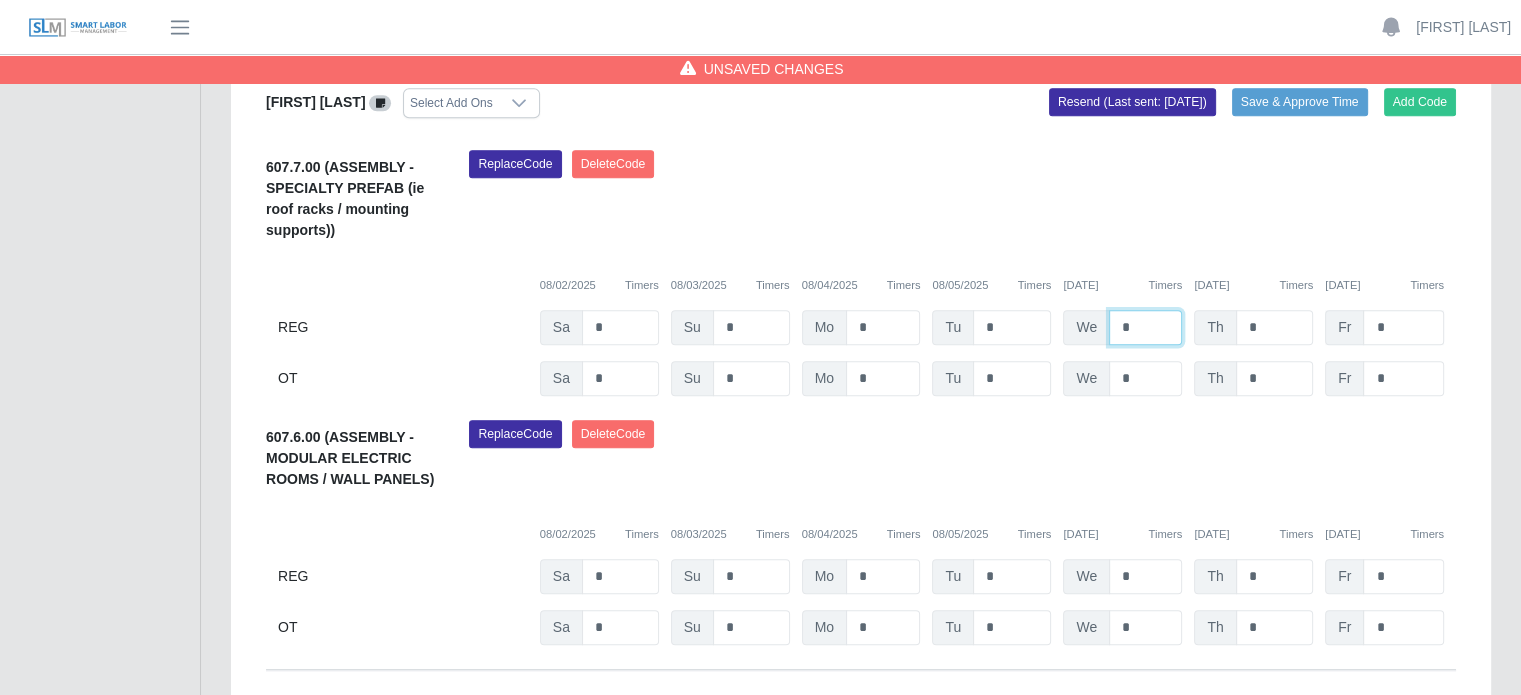 scroll, scrollTop: 1800, scrollLeft: 0, axis: vertical 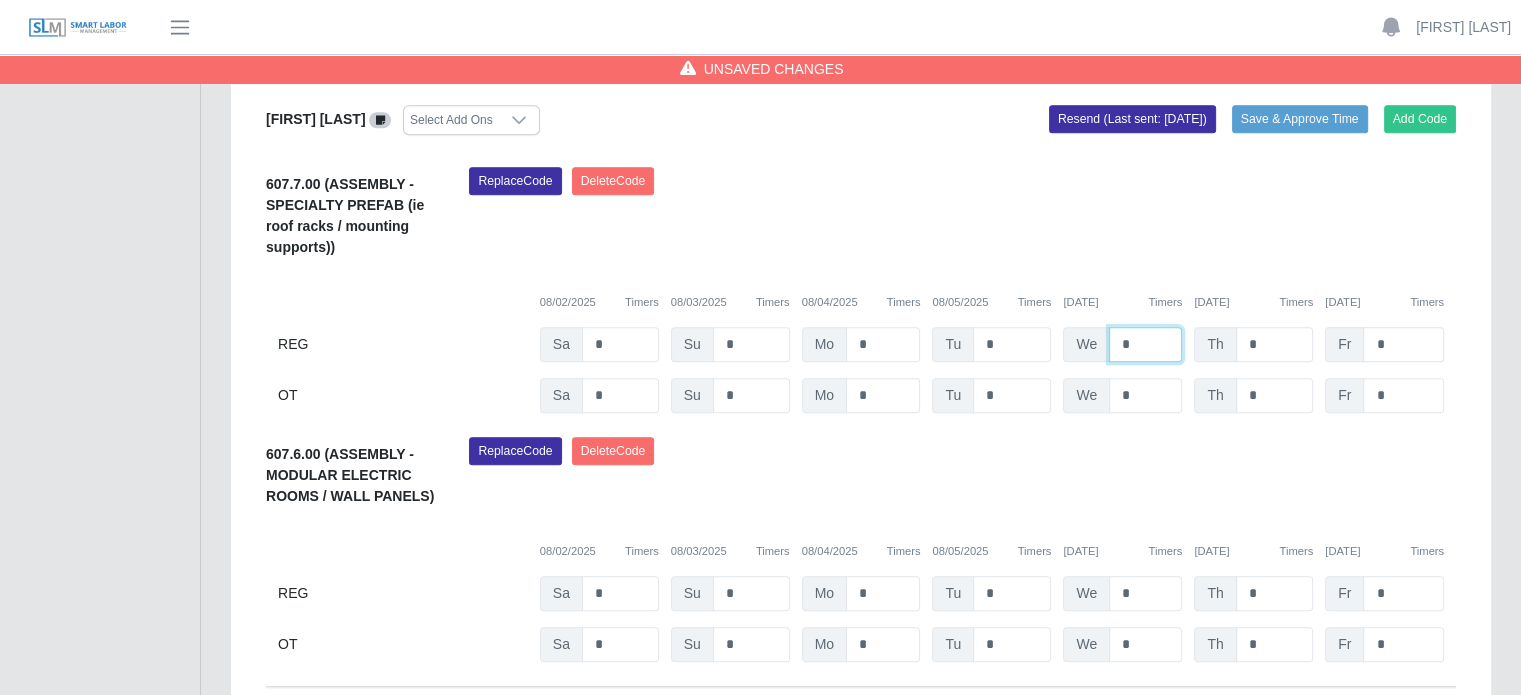 type on "*" 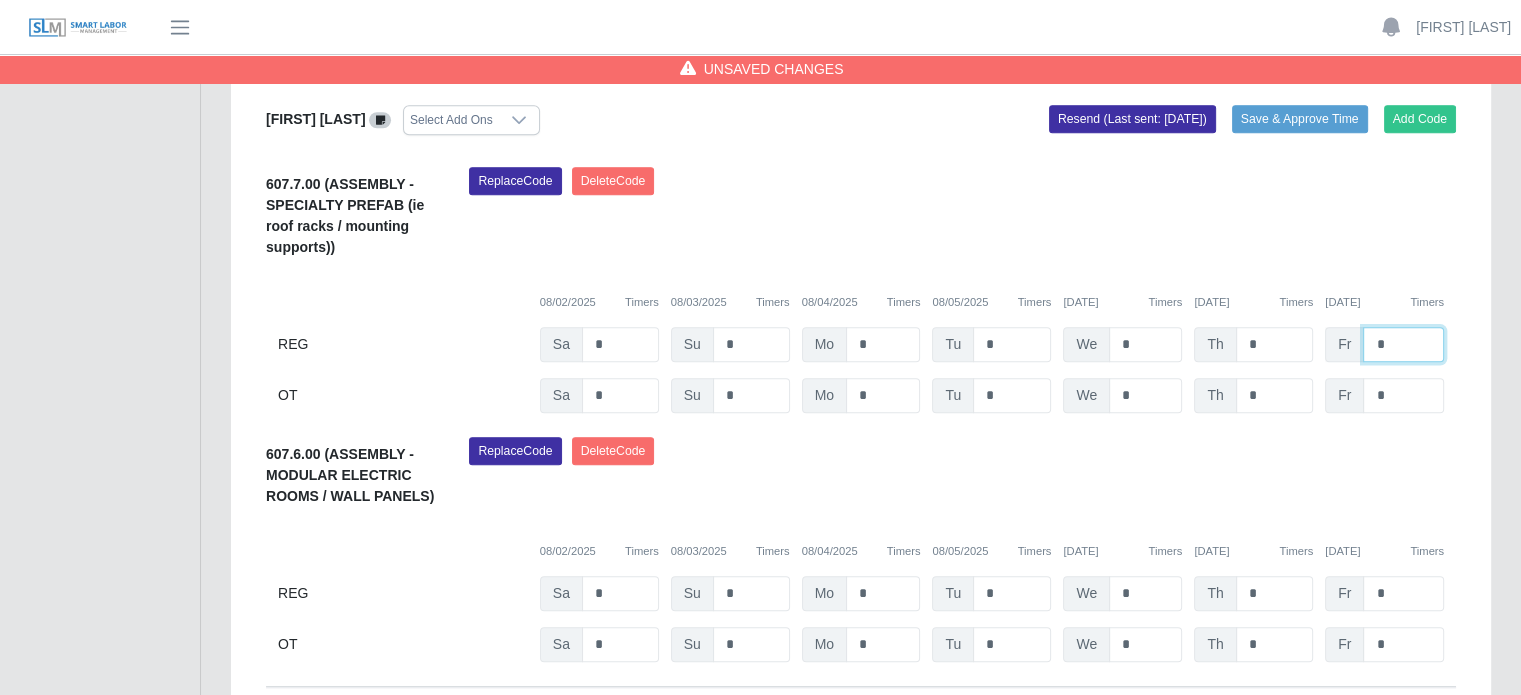 click on "*" at bounding box center [1403, 344] 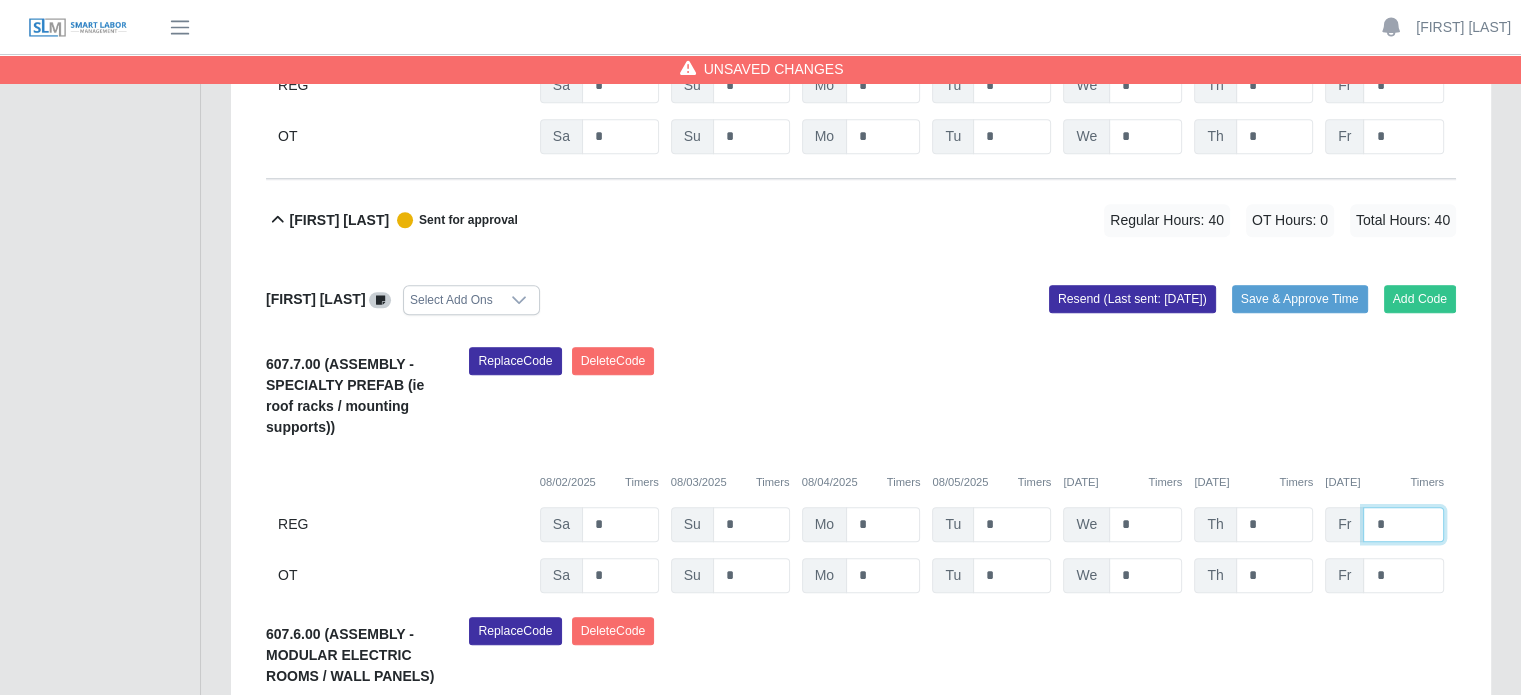 scroll, scrollTop: 1600, scrollLeft: 0, axis: vertical 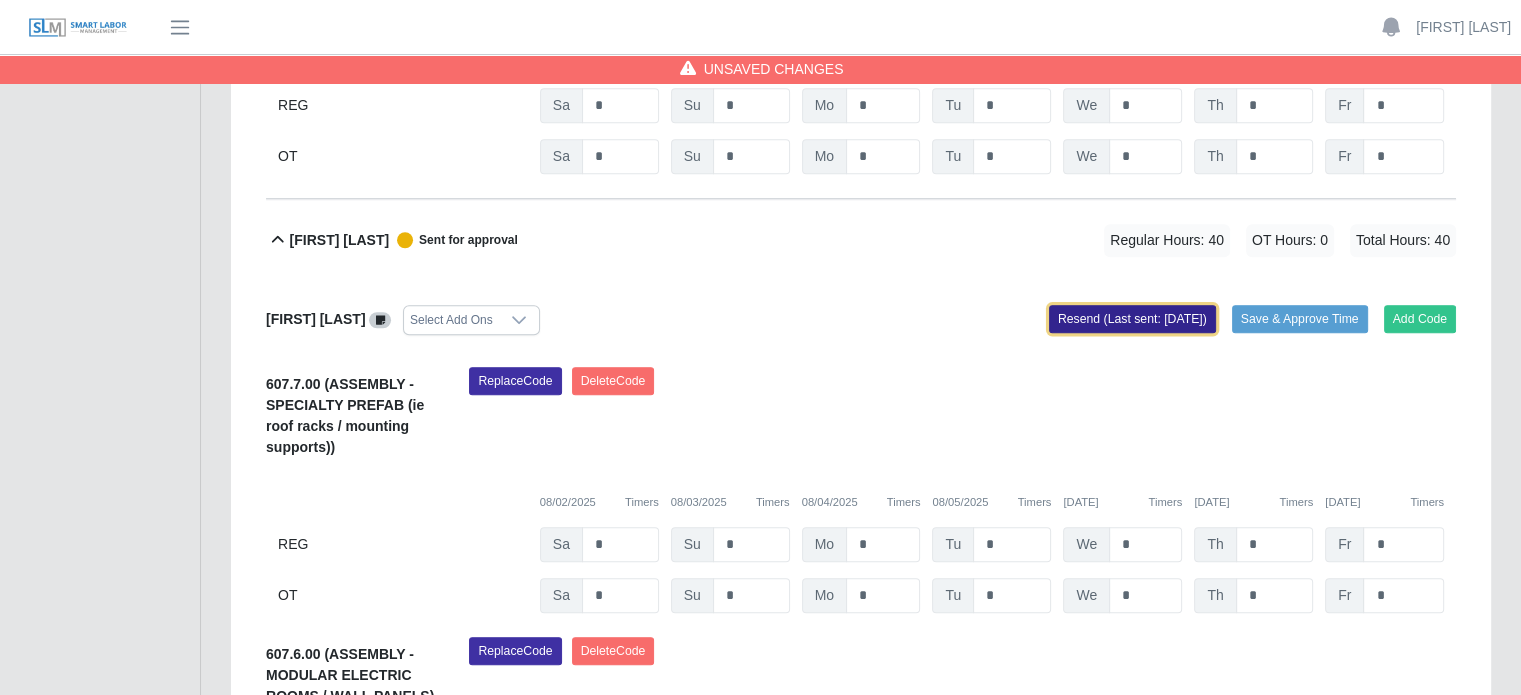 click on "Resend (Last sent: [DATE])" 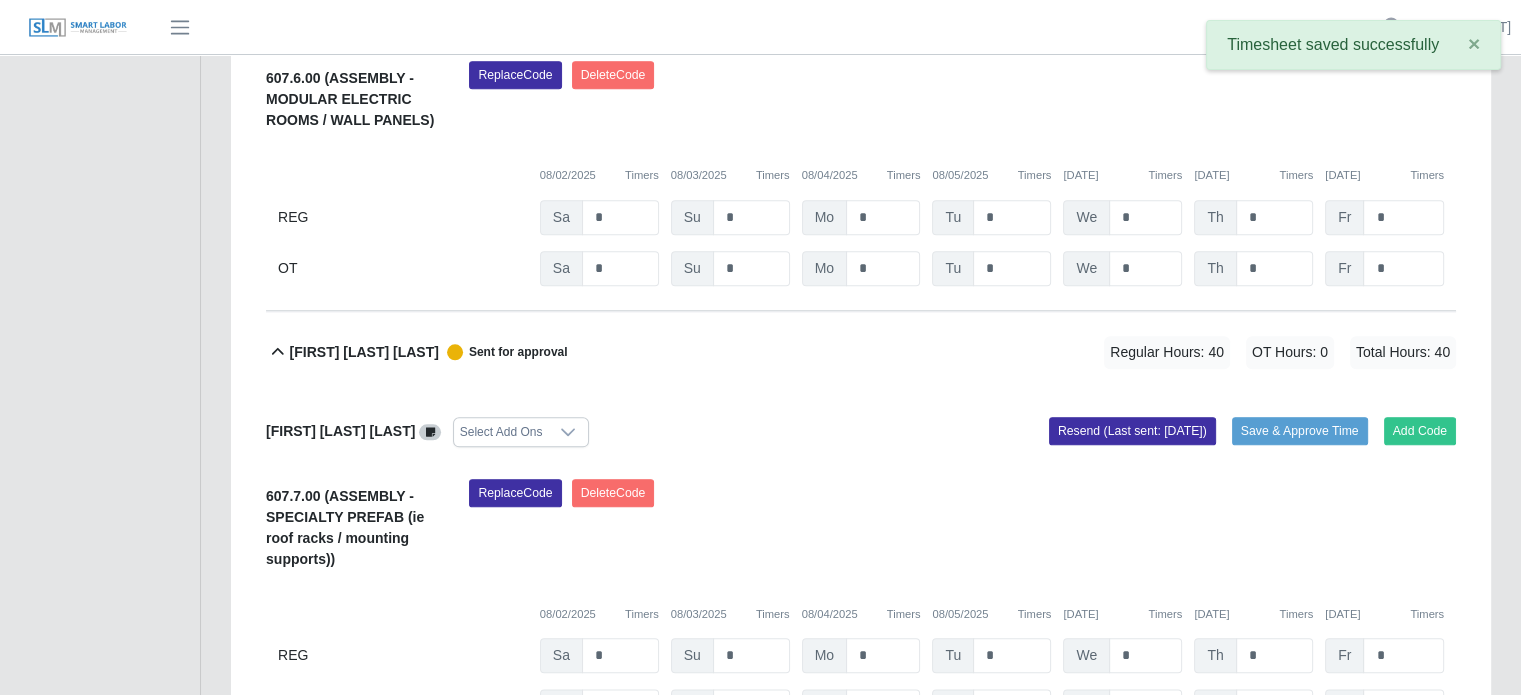 scroll, scrollTop: 2300, scrollLeft: 0, axis: vertical 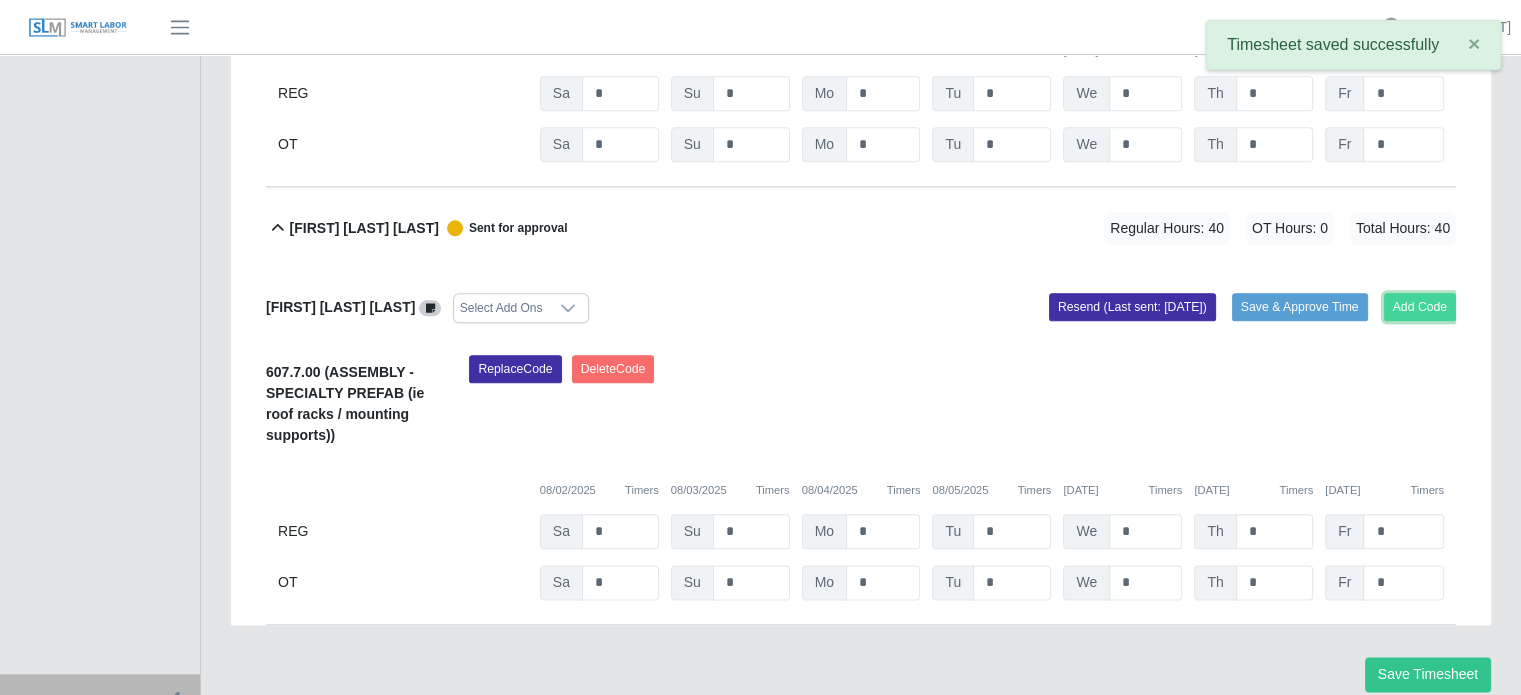 click on "Add Code" 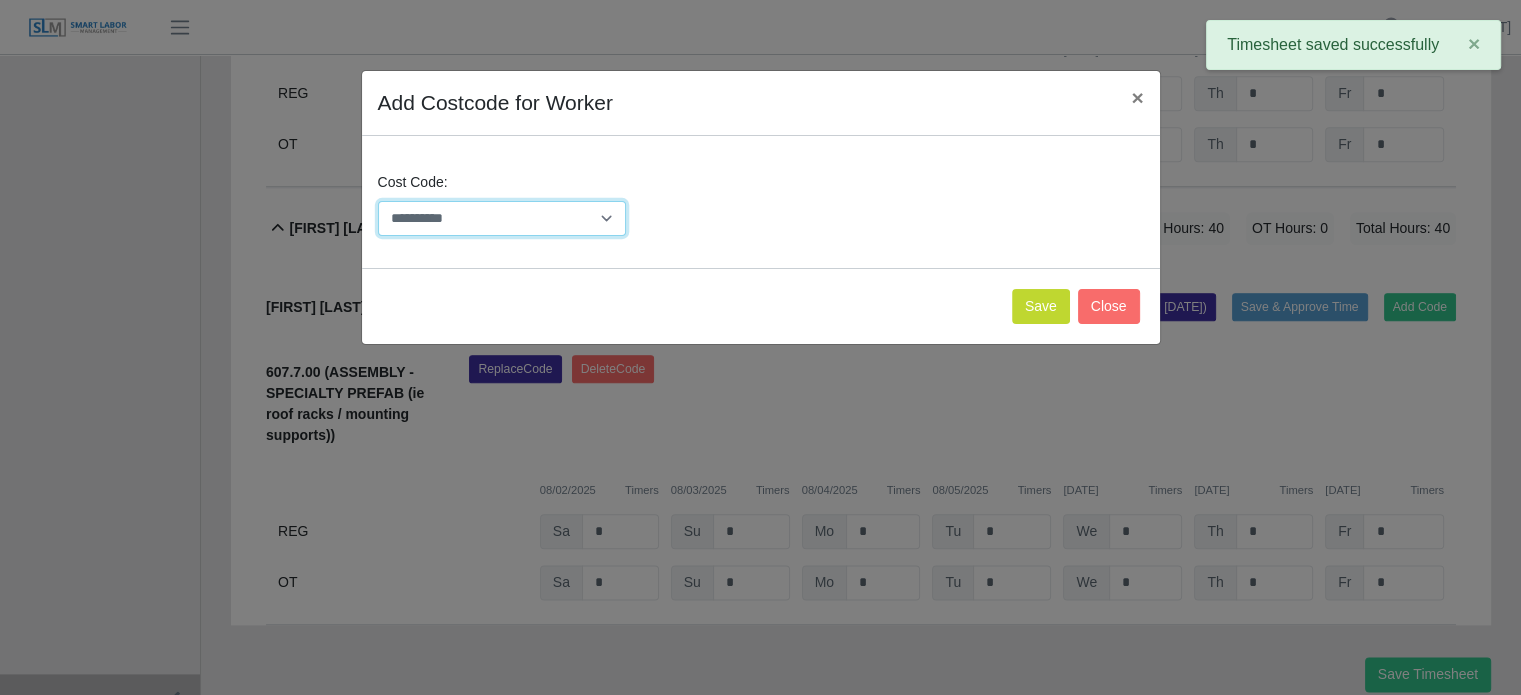 click on "**********" at bounding box center (502, 218) 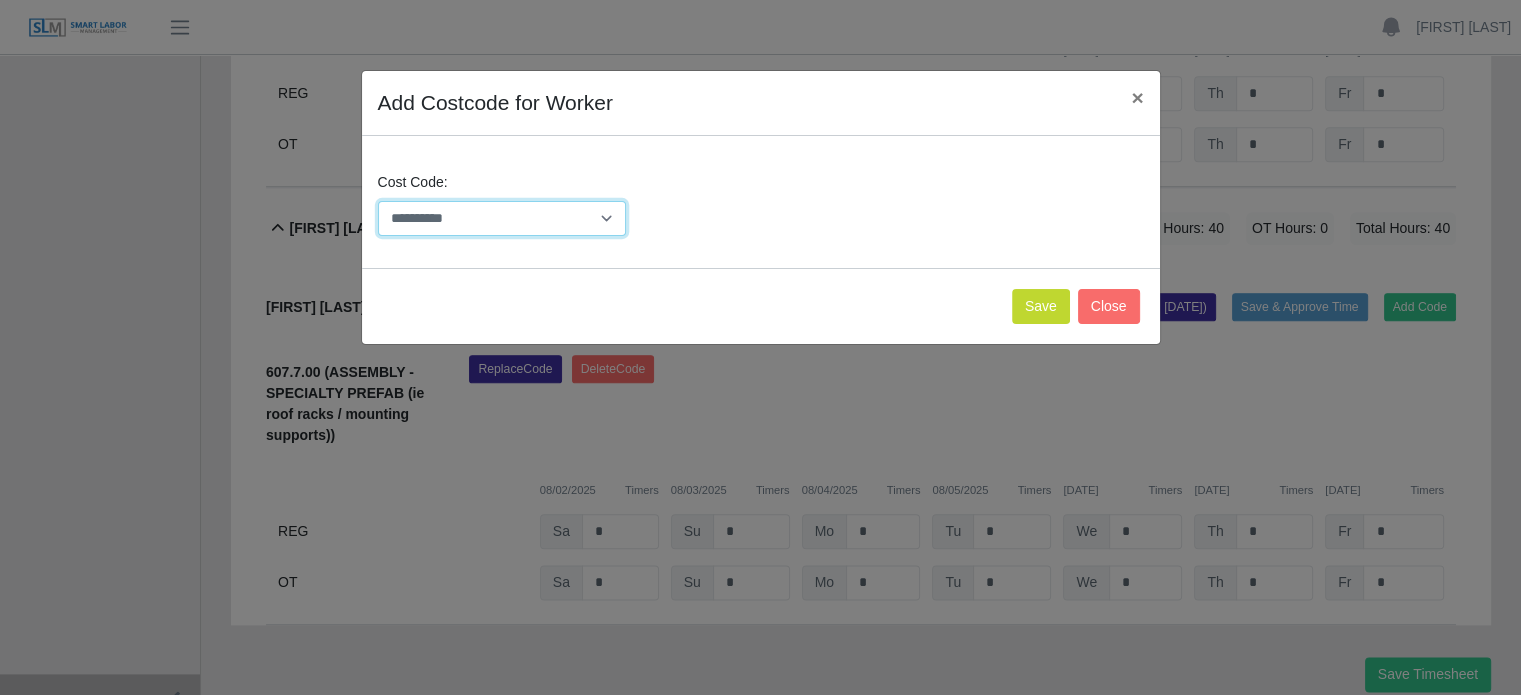 select on "**********" 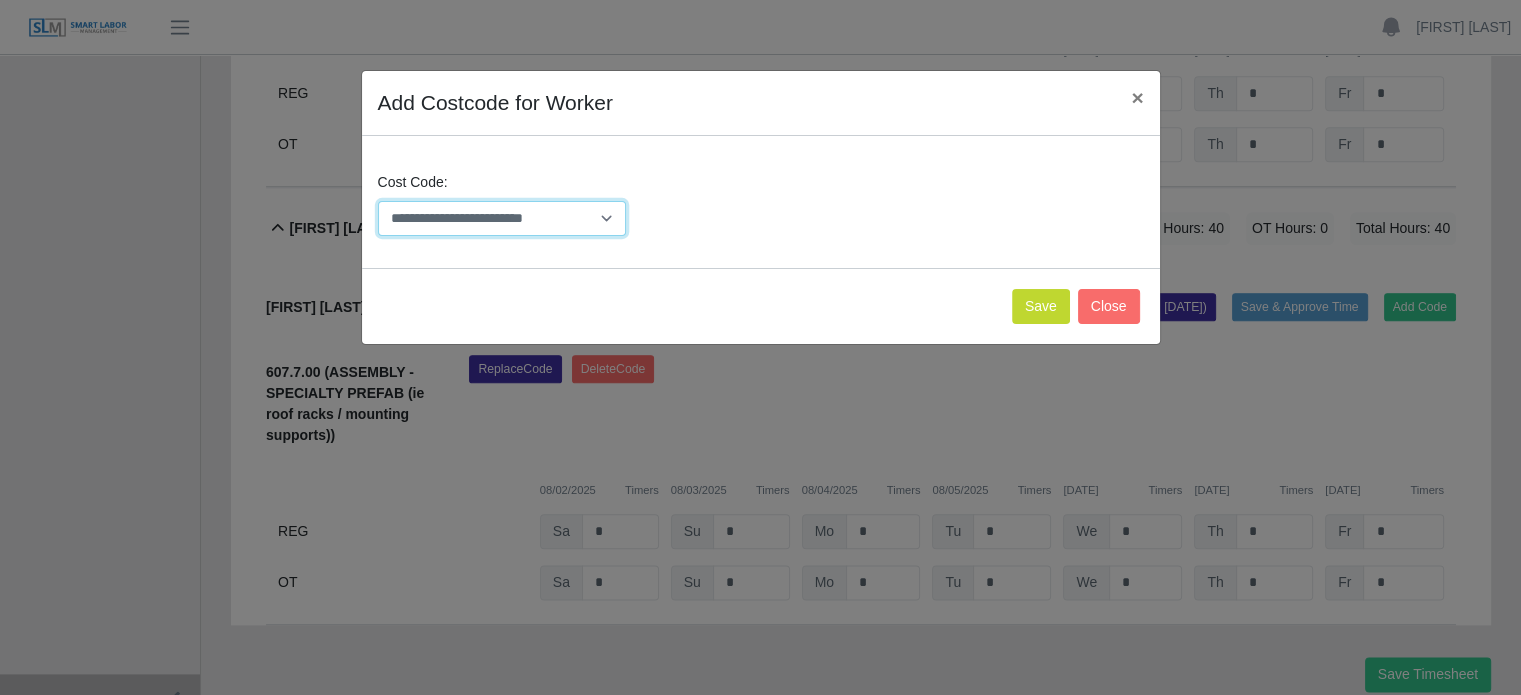 click on "**********" at bounding box center (502, 218) 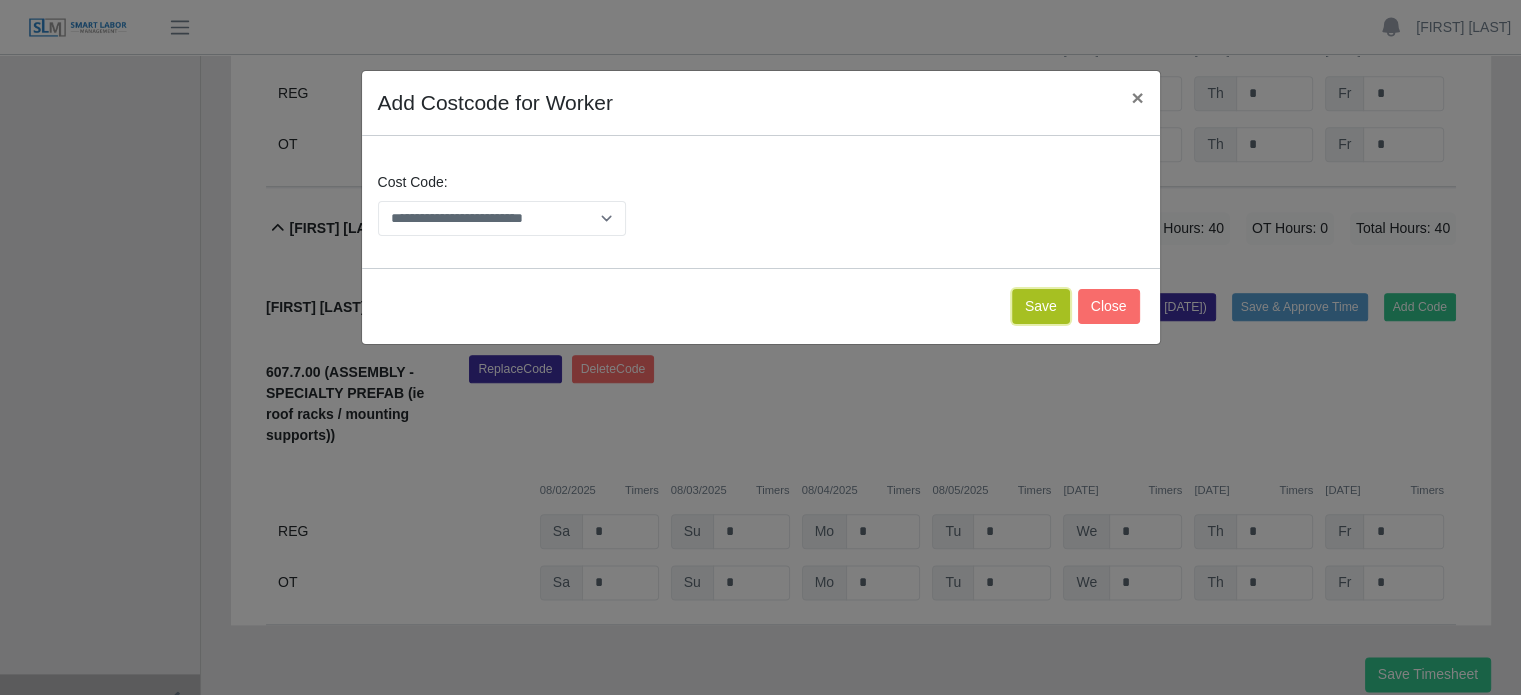 click on "Save" 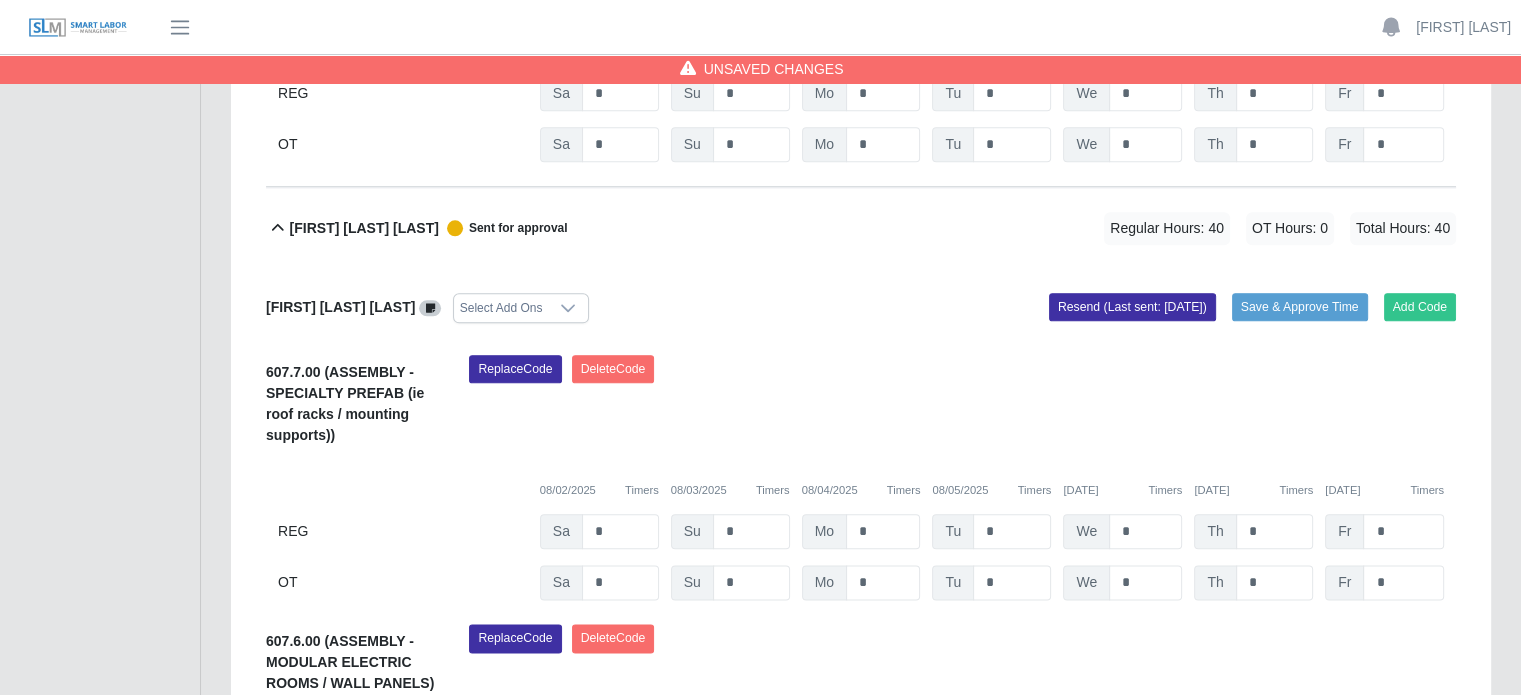 scroll, scrollTop: 2548, scrollLeft: 0, axis: vertical 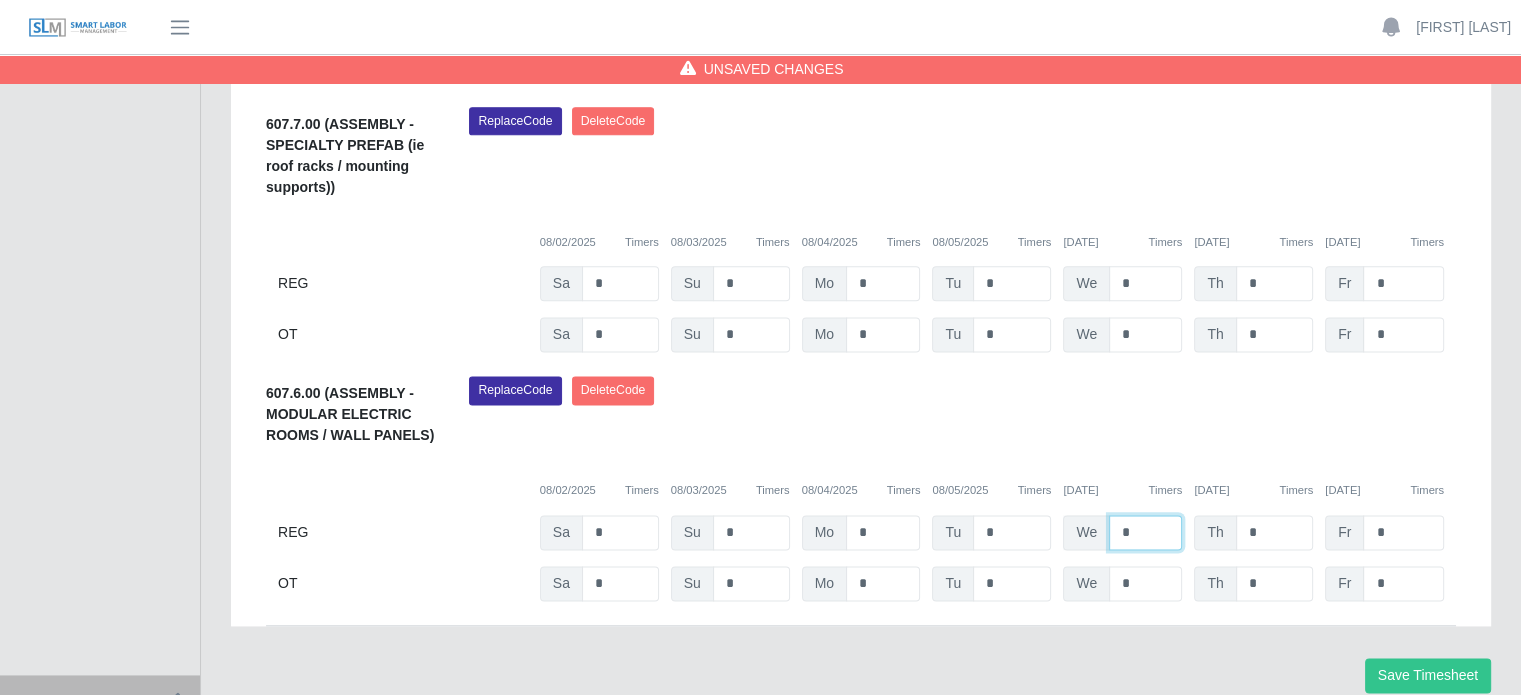 drag, startPoint x: 1140, startPoint y: 518, endPoint x: 1087, endPoint y: 520, distance: 53.037724 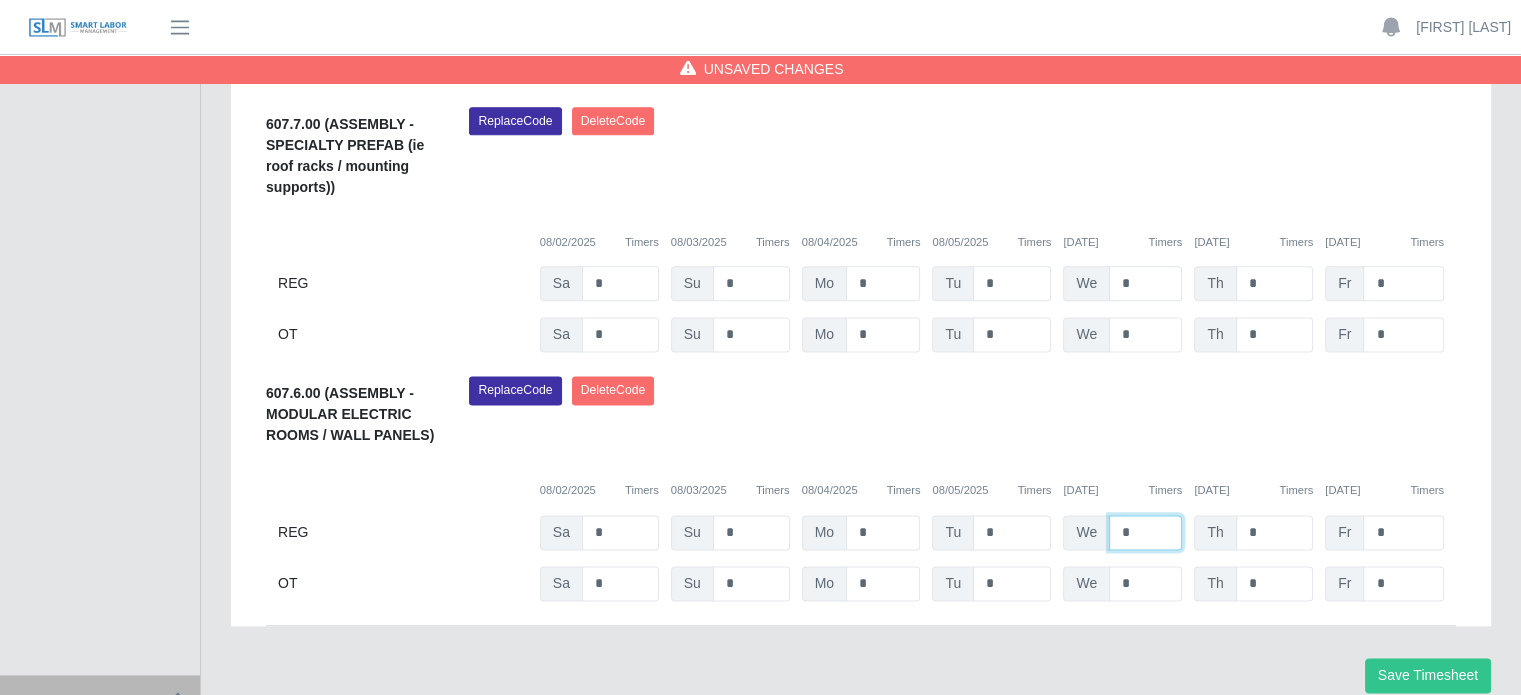 type on "*" 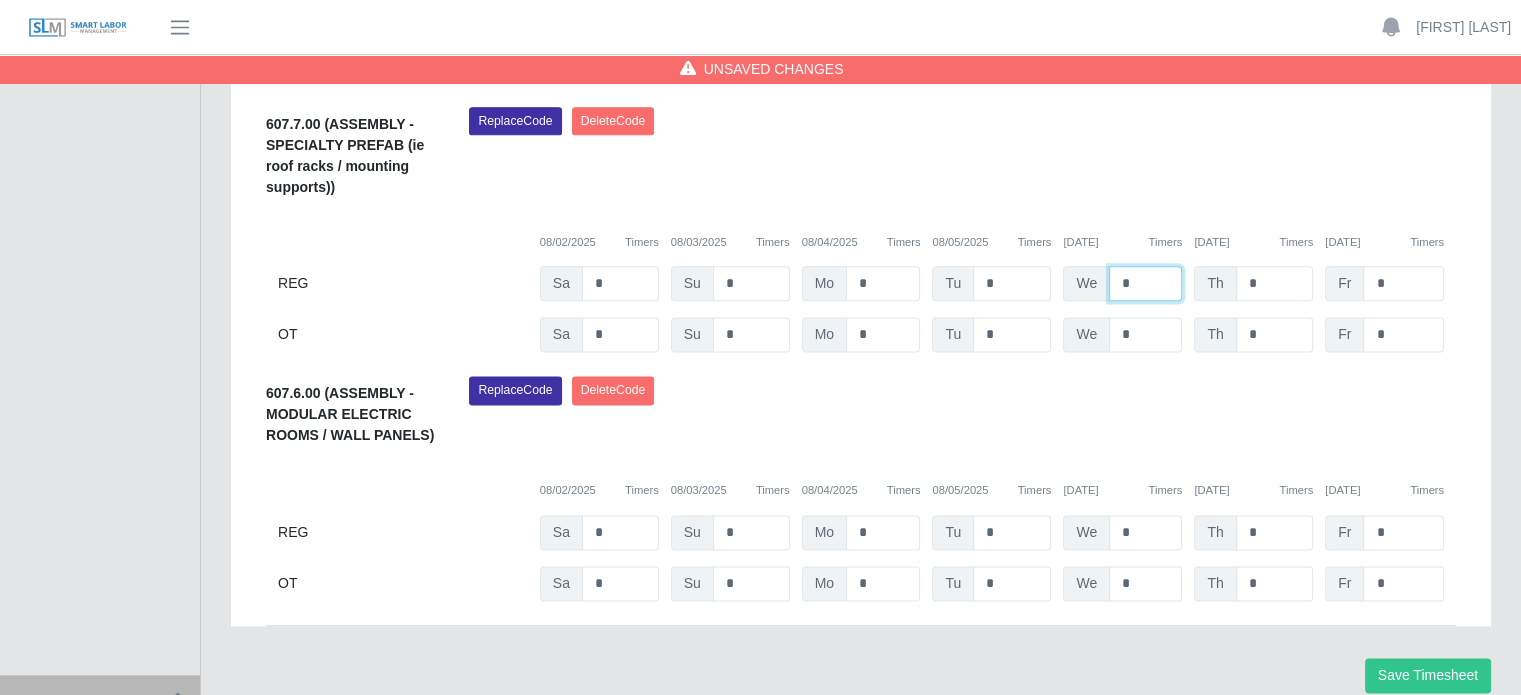 drag, startPoint x: 1136, startPoint y: 278, endPoint x: 1103, endPoint y: 275, distance: 33.13608 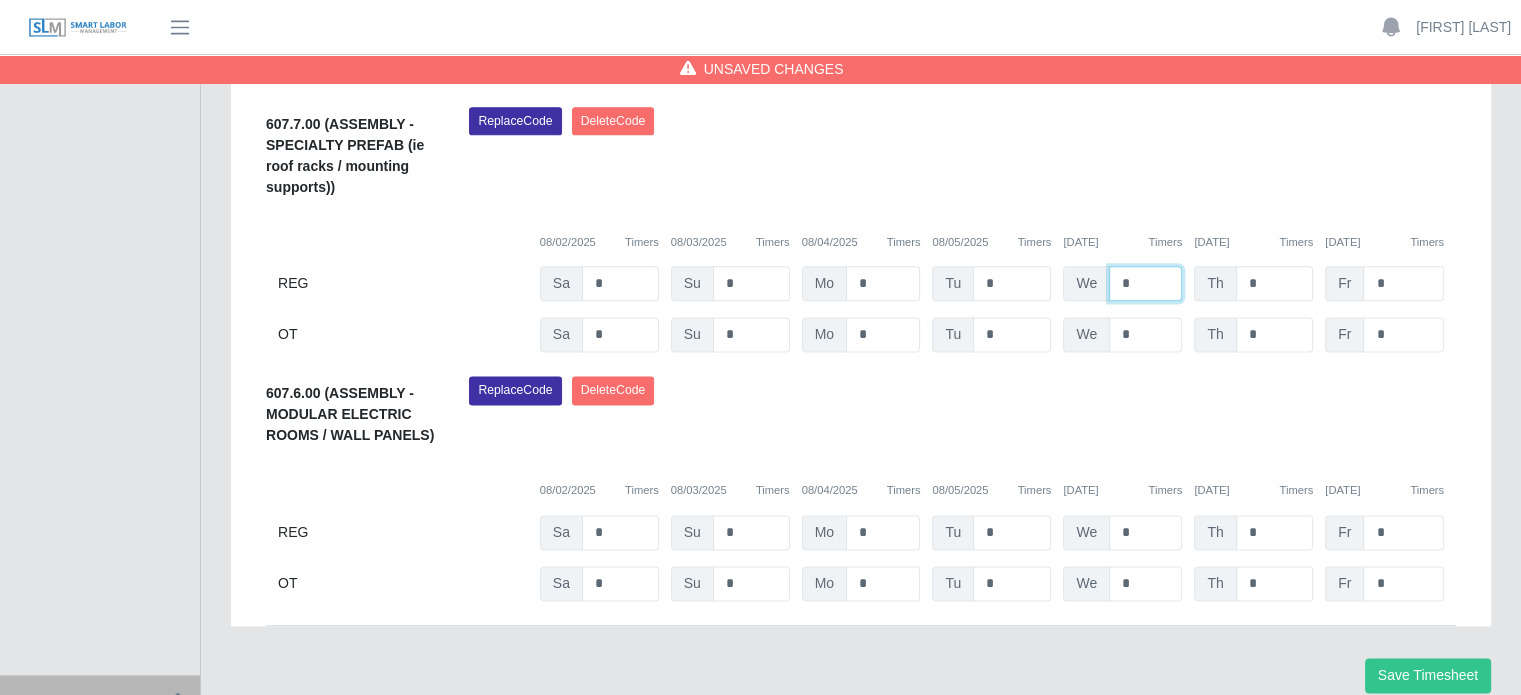 type on "*" 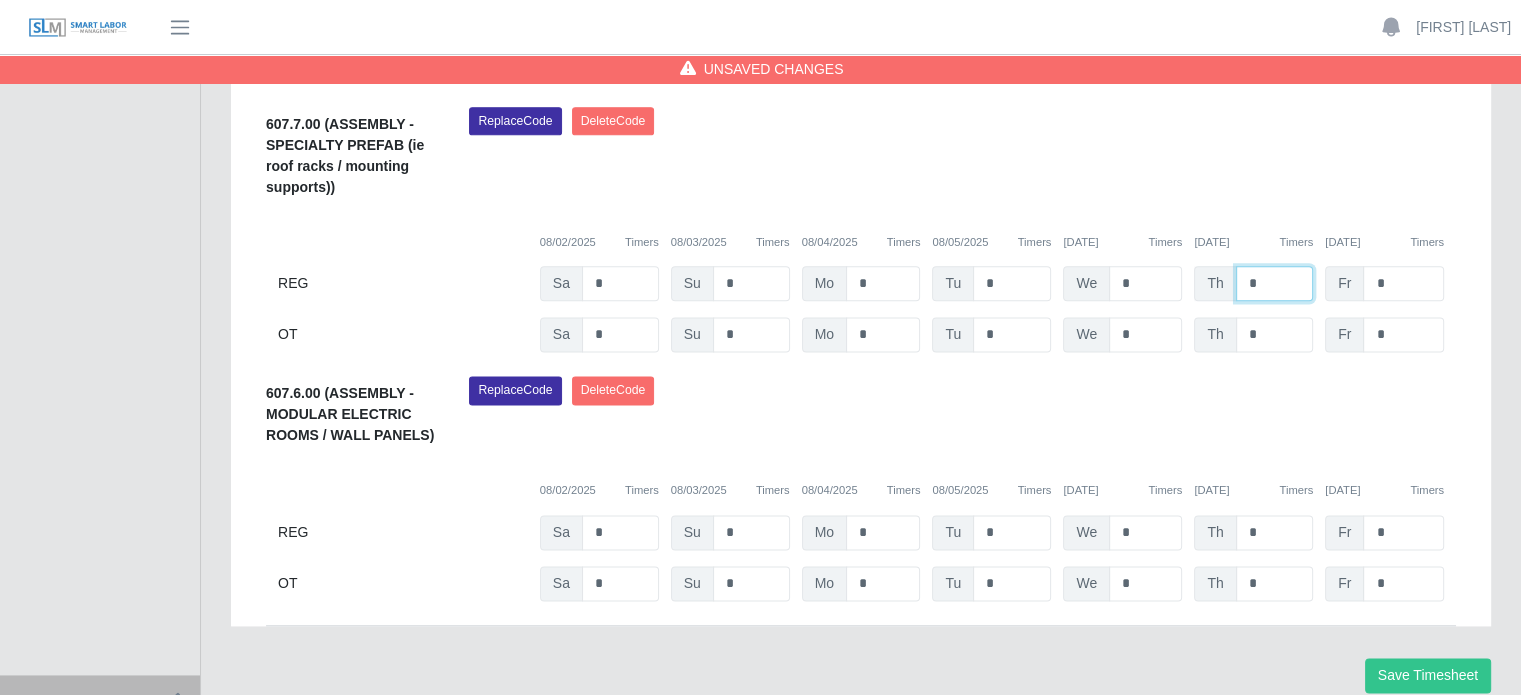 drag, startPoint x: 1268, startPoint y: 281, endPoint x: 1212, endPoint y: 279, distance: 56.0357 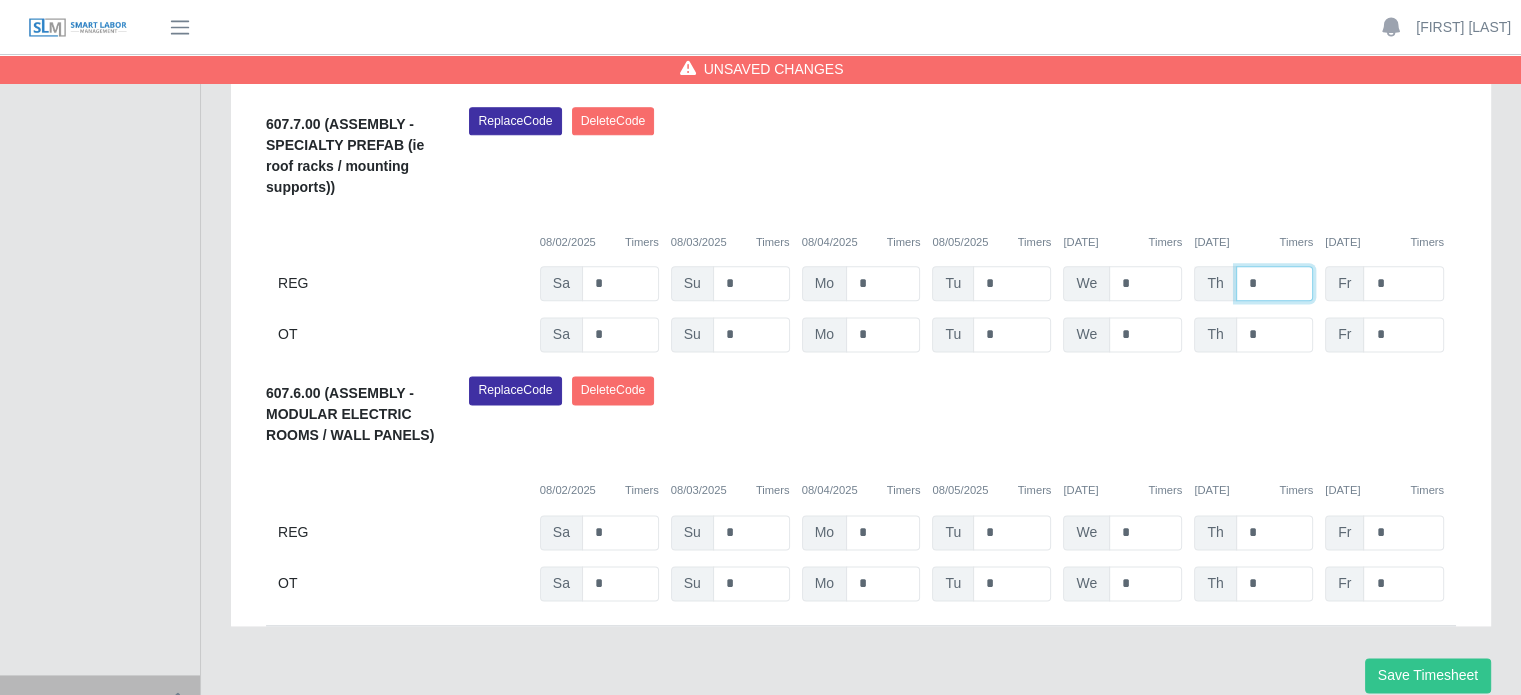 click on "Th   *" at bounding box center (1253, -1779) 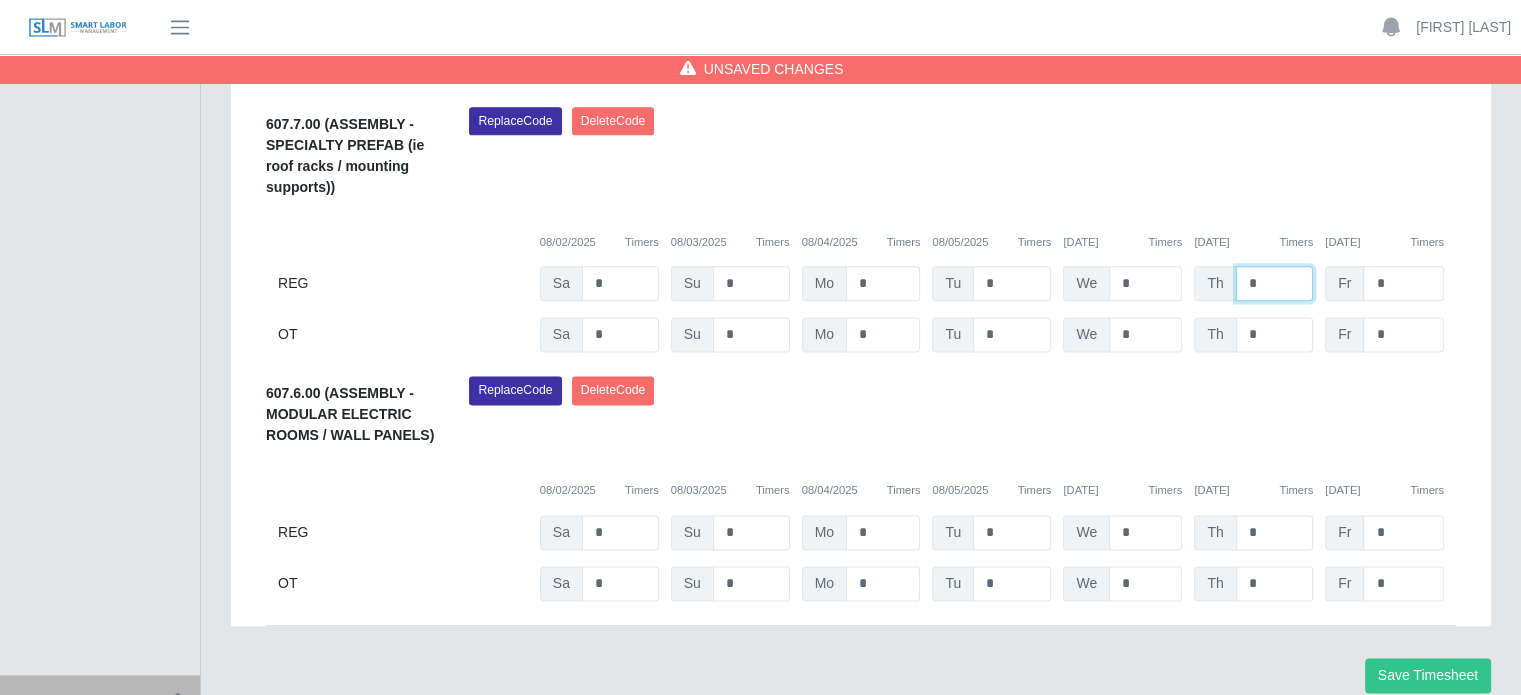 type on "*" 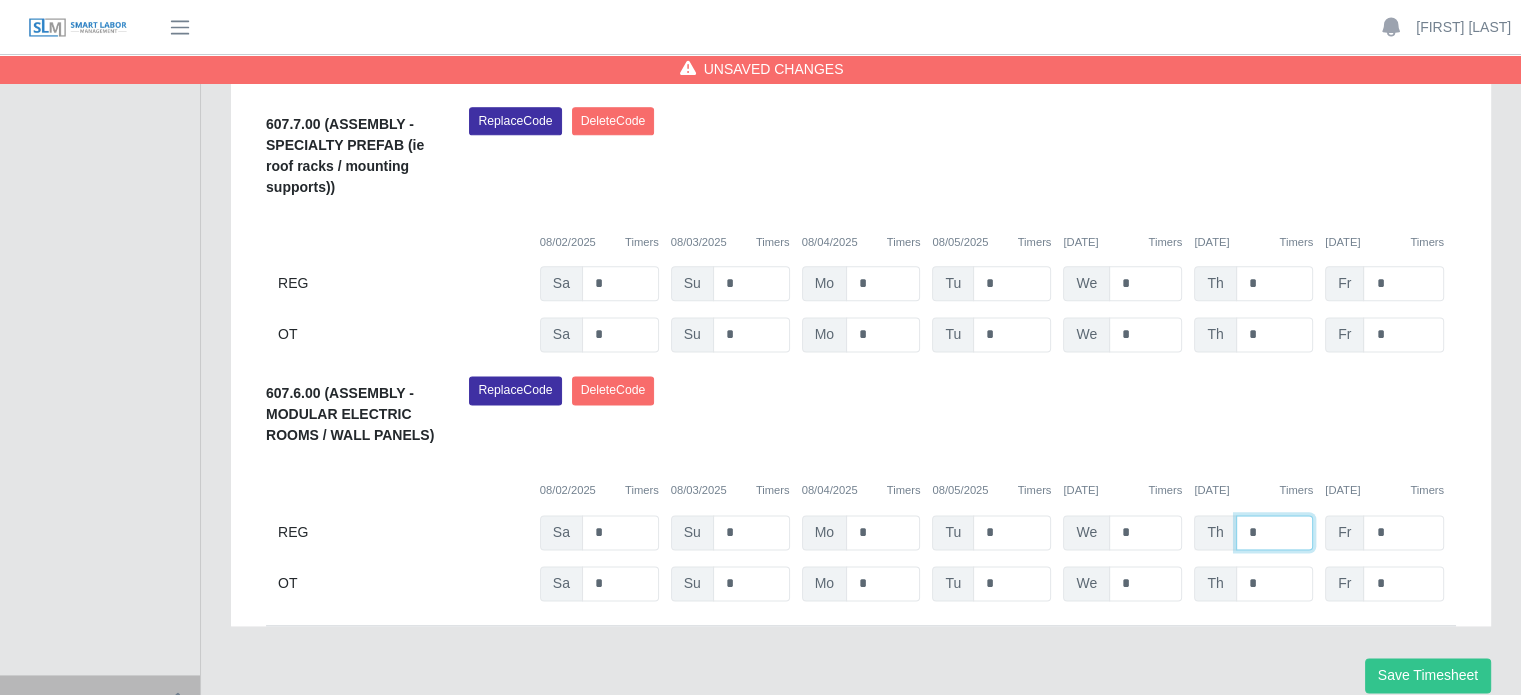 drag, startPoint x: 1256, startPoint y: 527, endPoint x: 1236, endPoint y: 523, distance: 20.396078 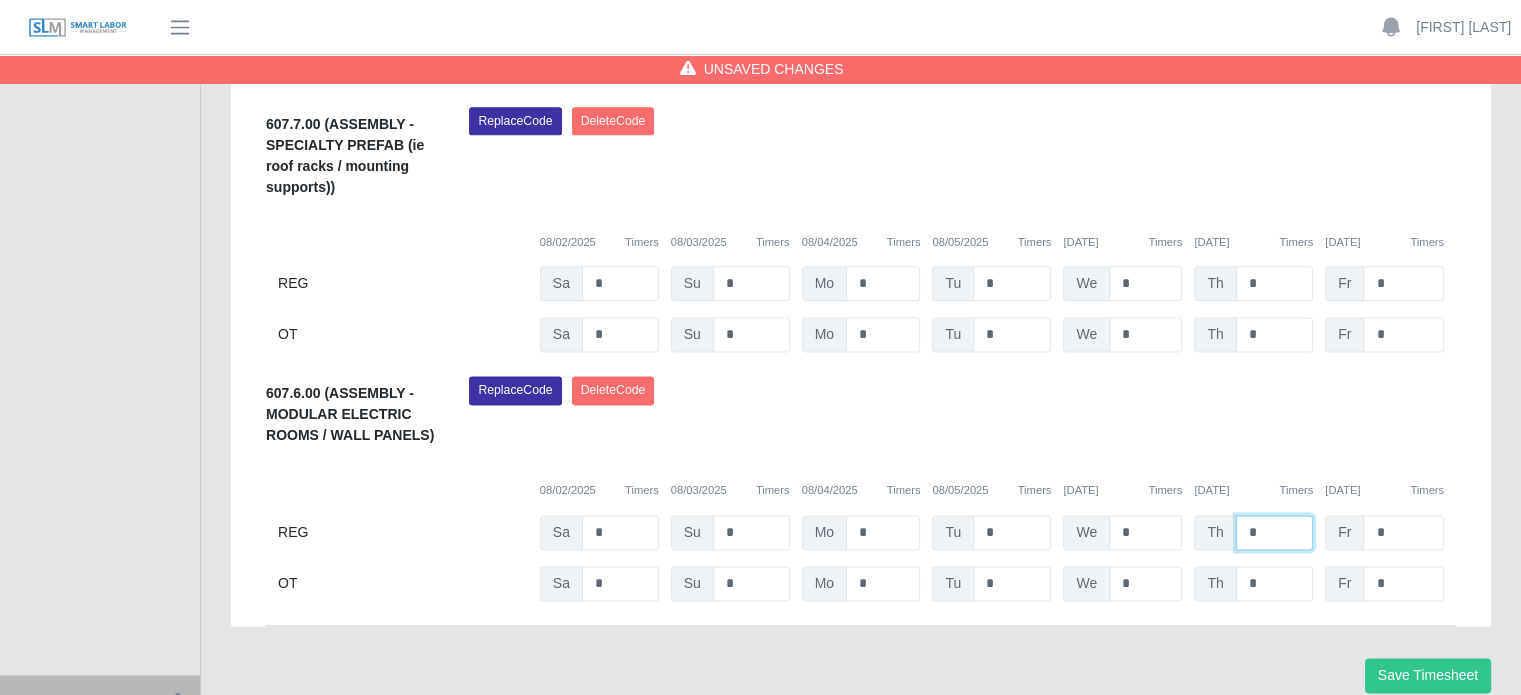 click on "*" at bounding box center [1275, -1531] 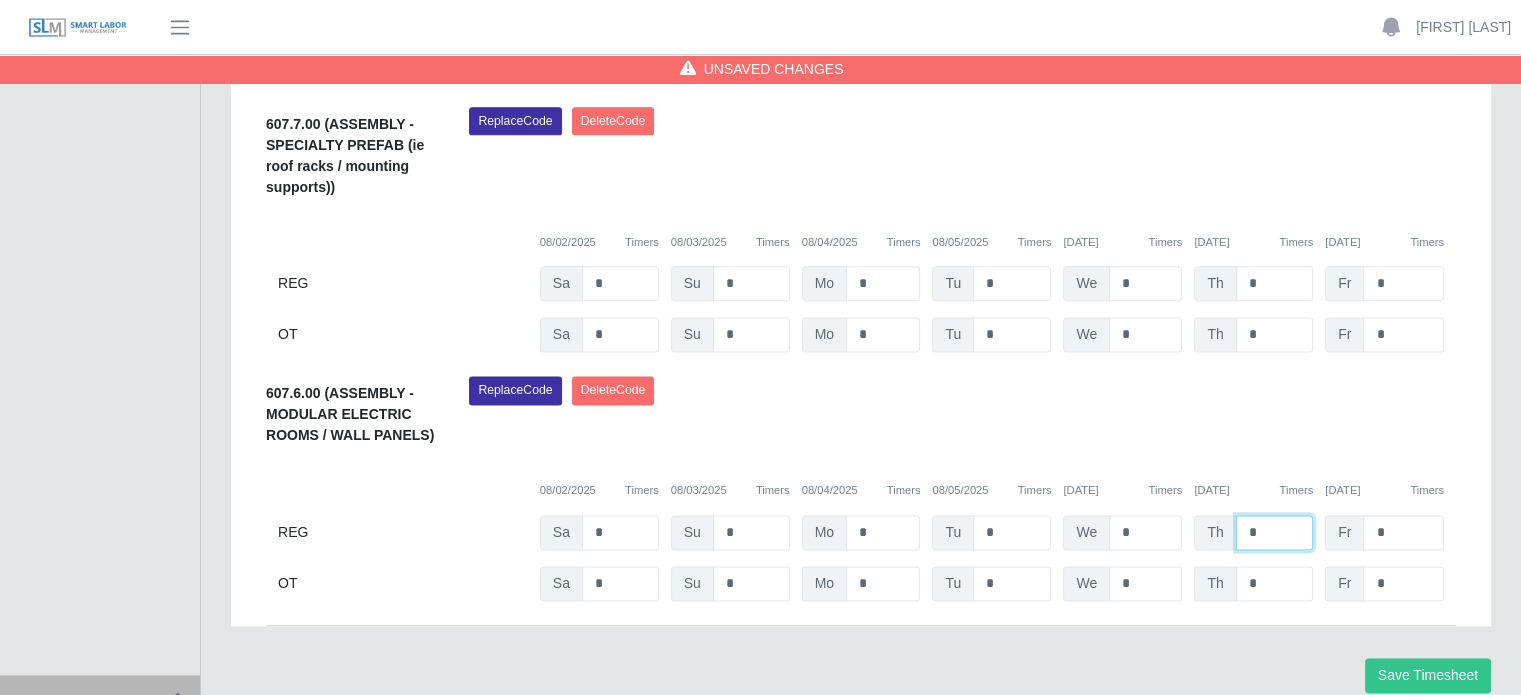 type on "*" 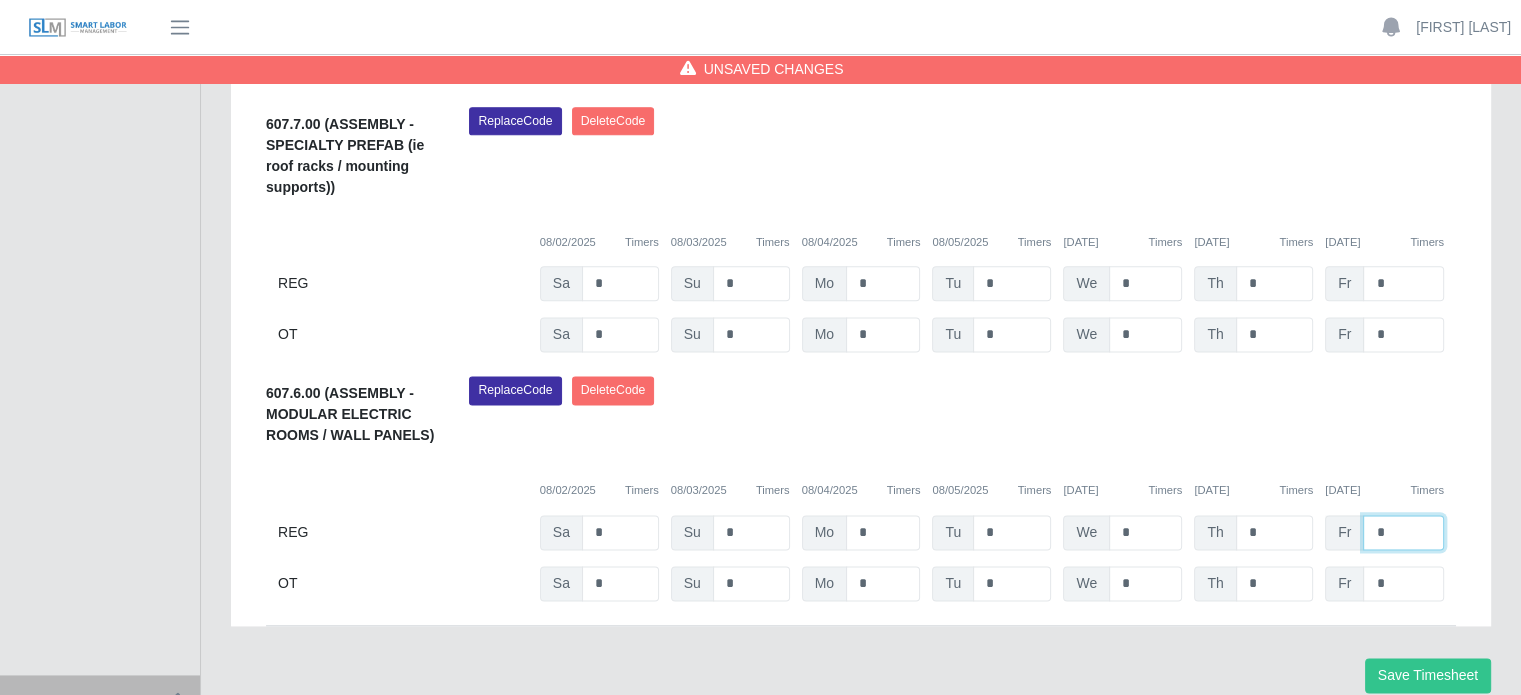 click on "*" at bounding box center (1403, -1531) 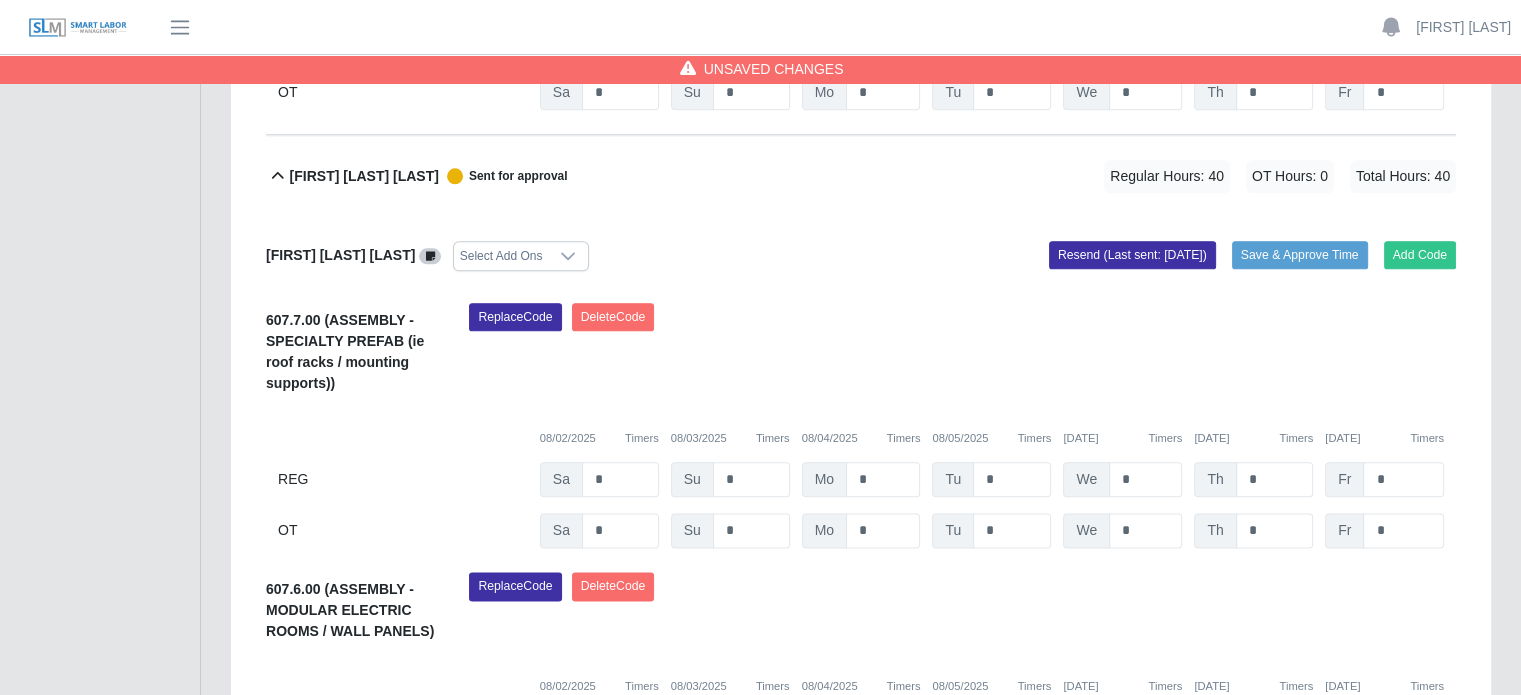scroll, scrollTop: 2348, scrollLeft: 0, axis: vertical 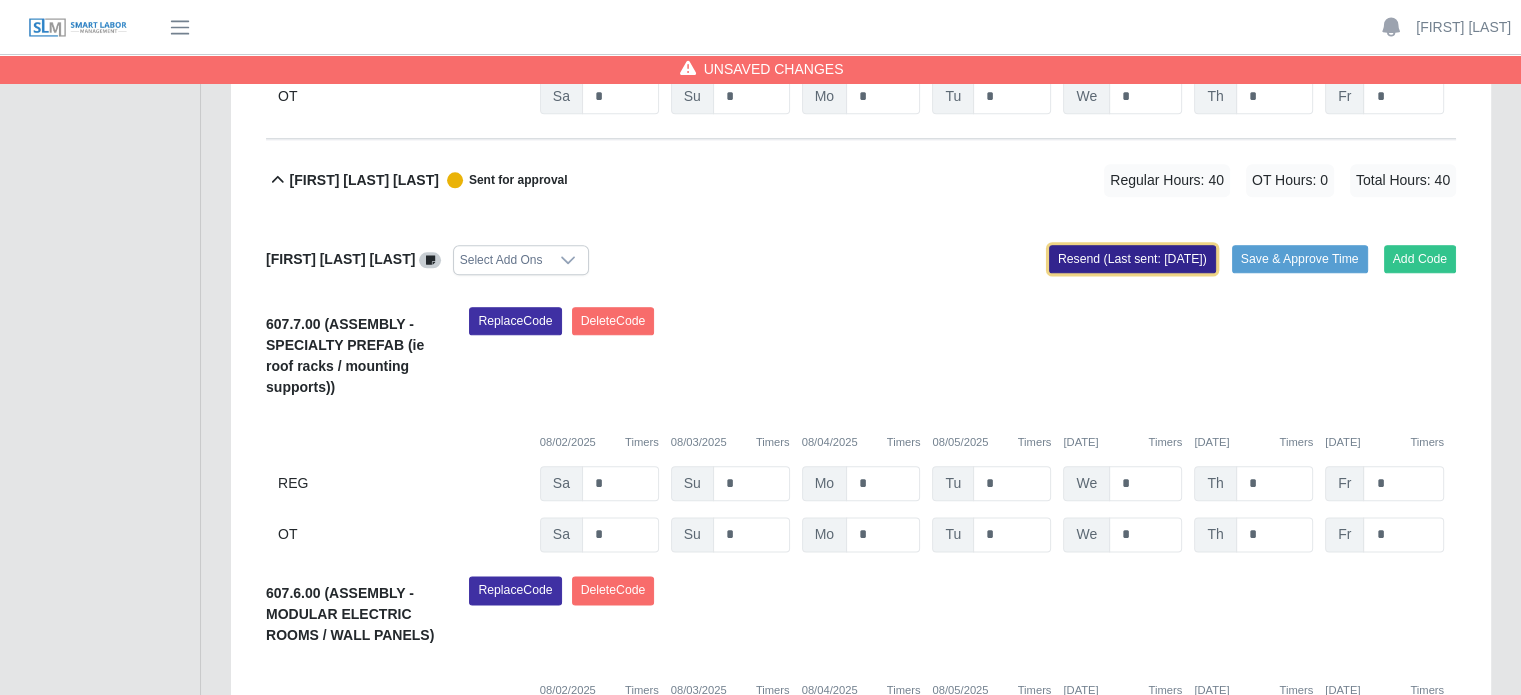 click on "Resend (Last sent: 08/08/2025)" 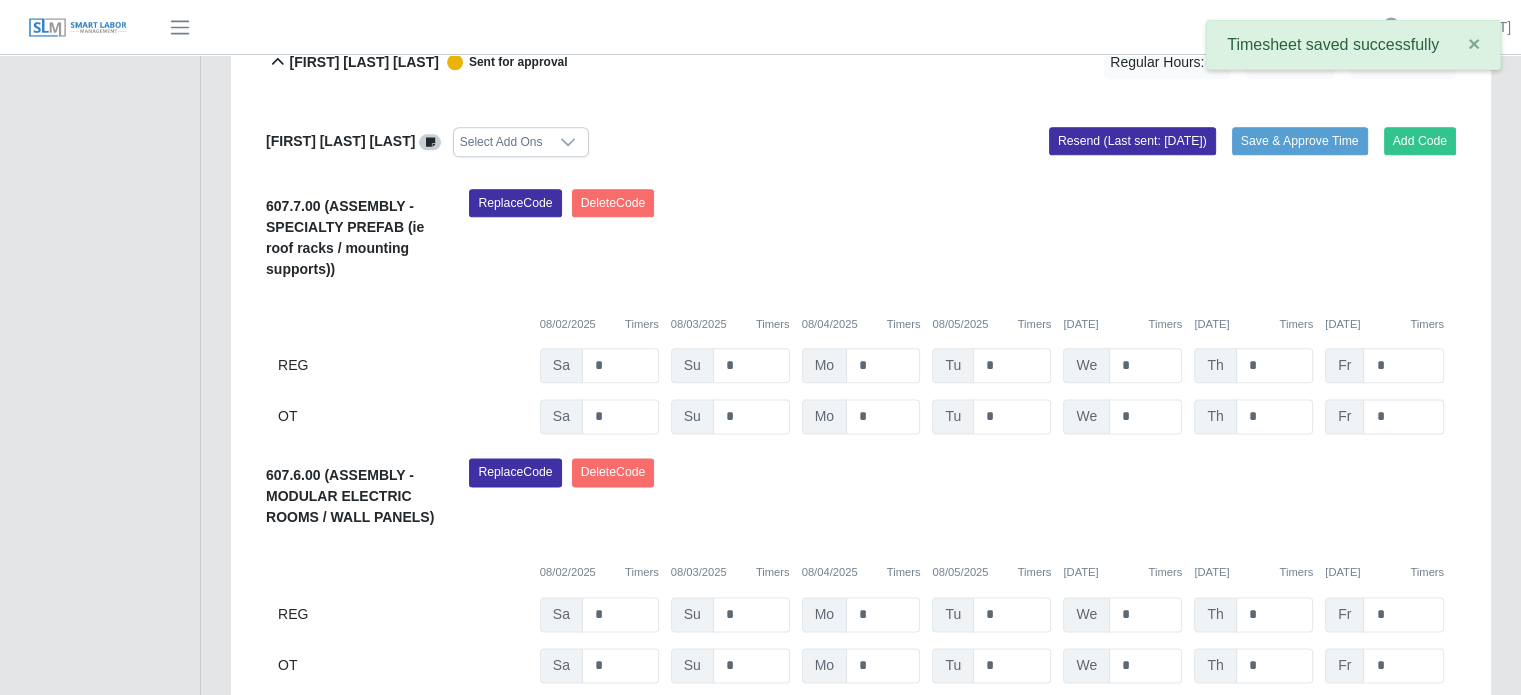 scroll, scrollTop: 2624, scrollLeft: 0, axis: vertical 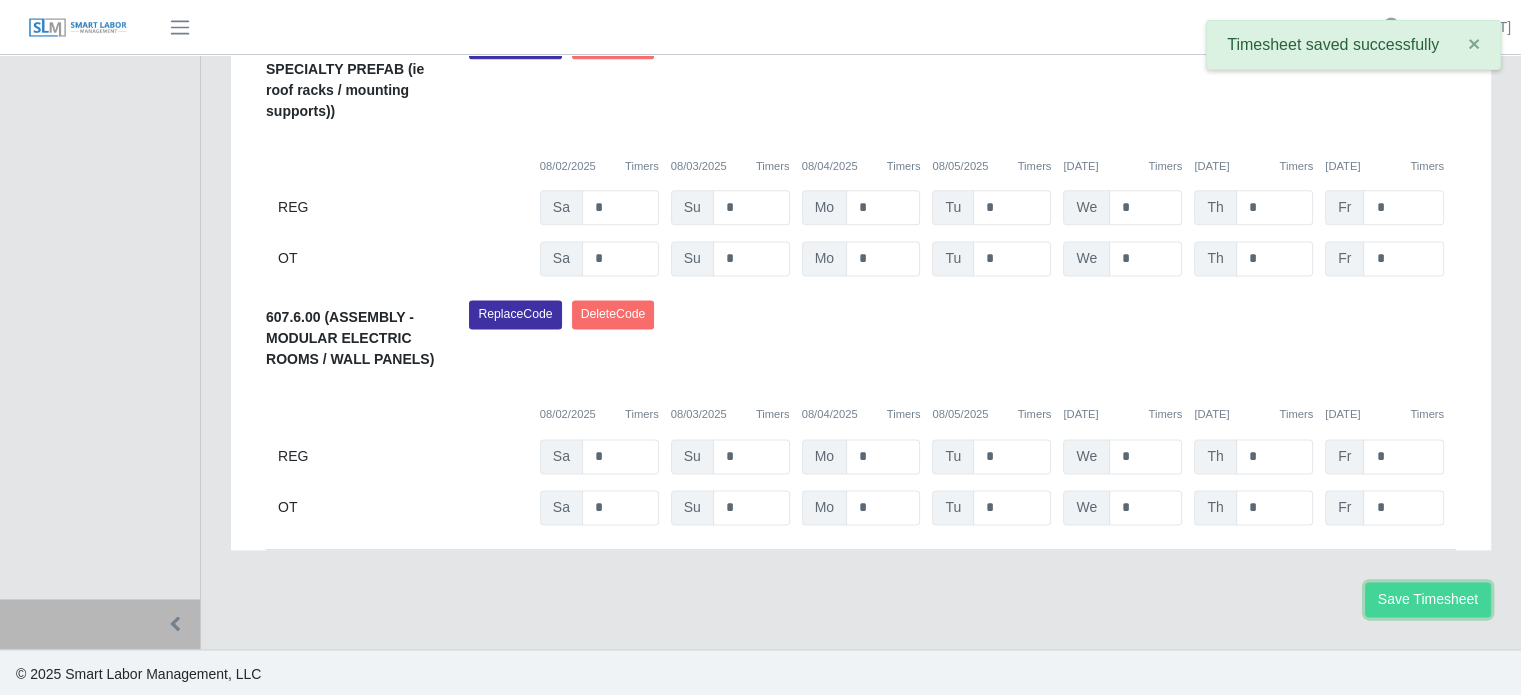 click on "Save
Timesheet" at bounding box center (1428, 599) 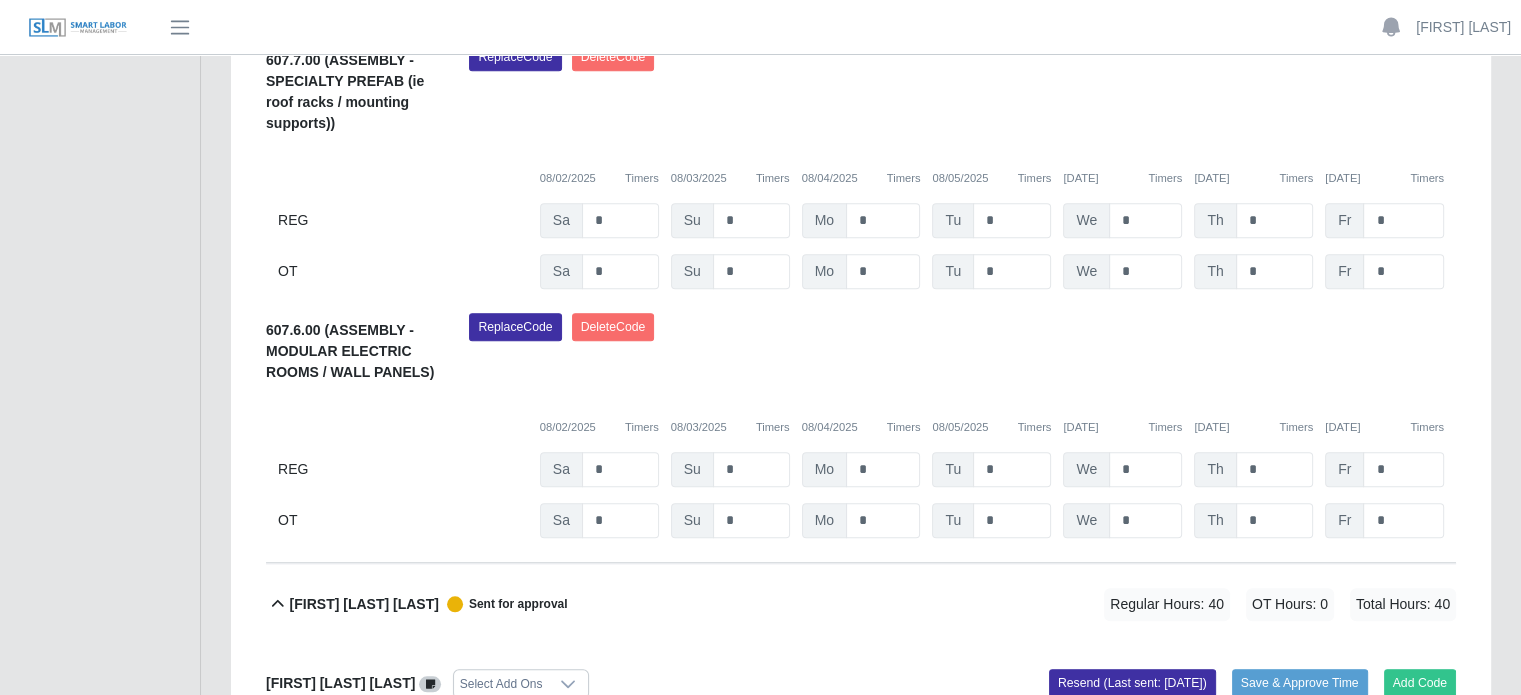 scroll, scrollTop: 1624, scrollLeft: 0, axis: vertical 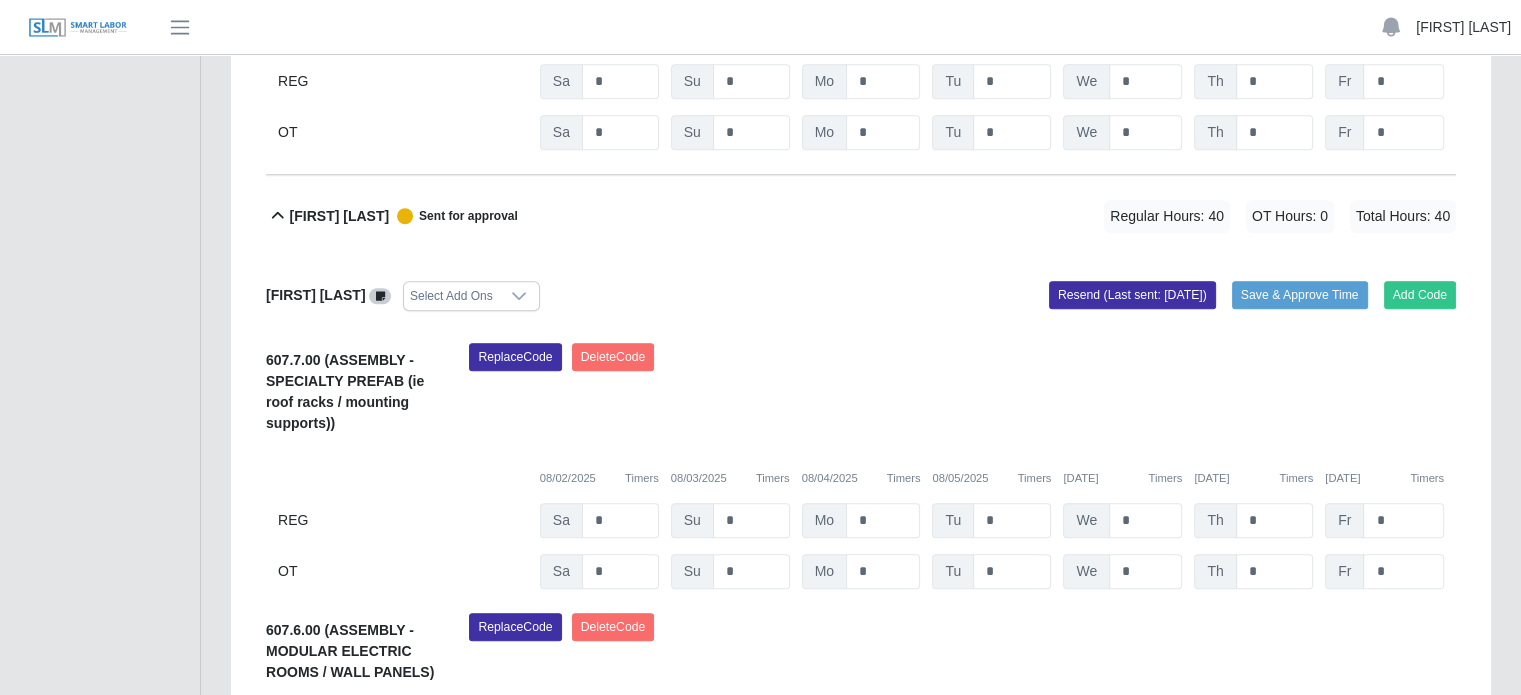 click on "[FIRST] [LAST]" at bounding box center [1463, 27] 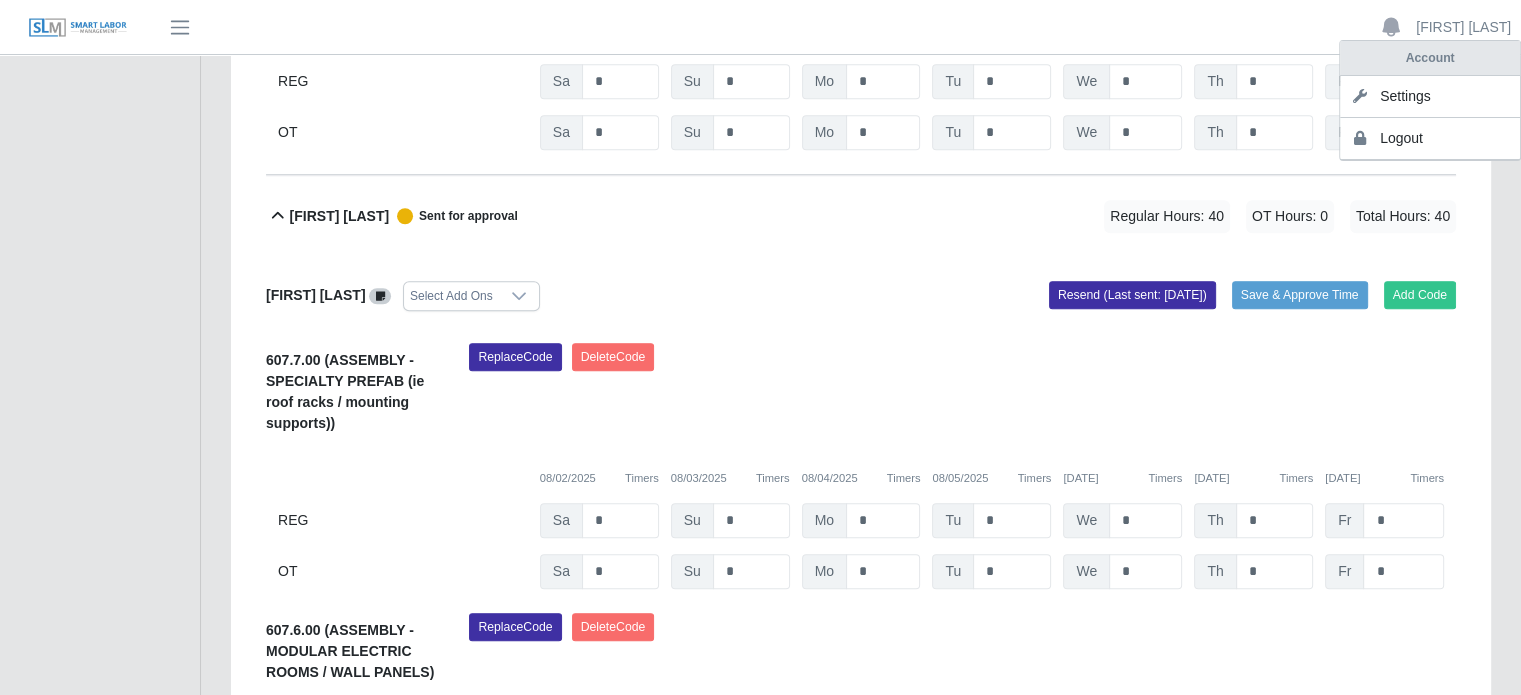 click on "Pablo Hernandez            Sent for approval   Regular Hours: 40   OT Hours: 0   Total Hours: 40" 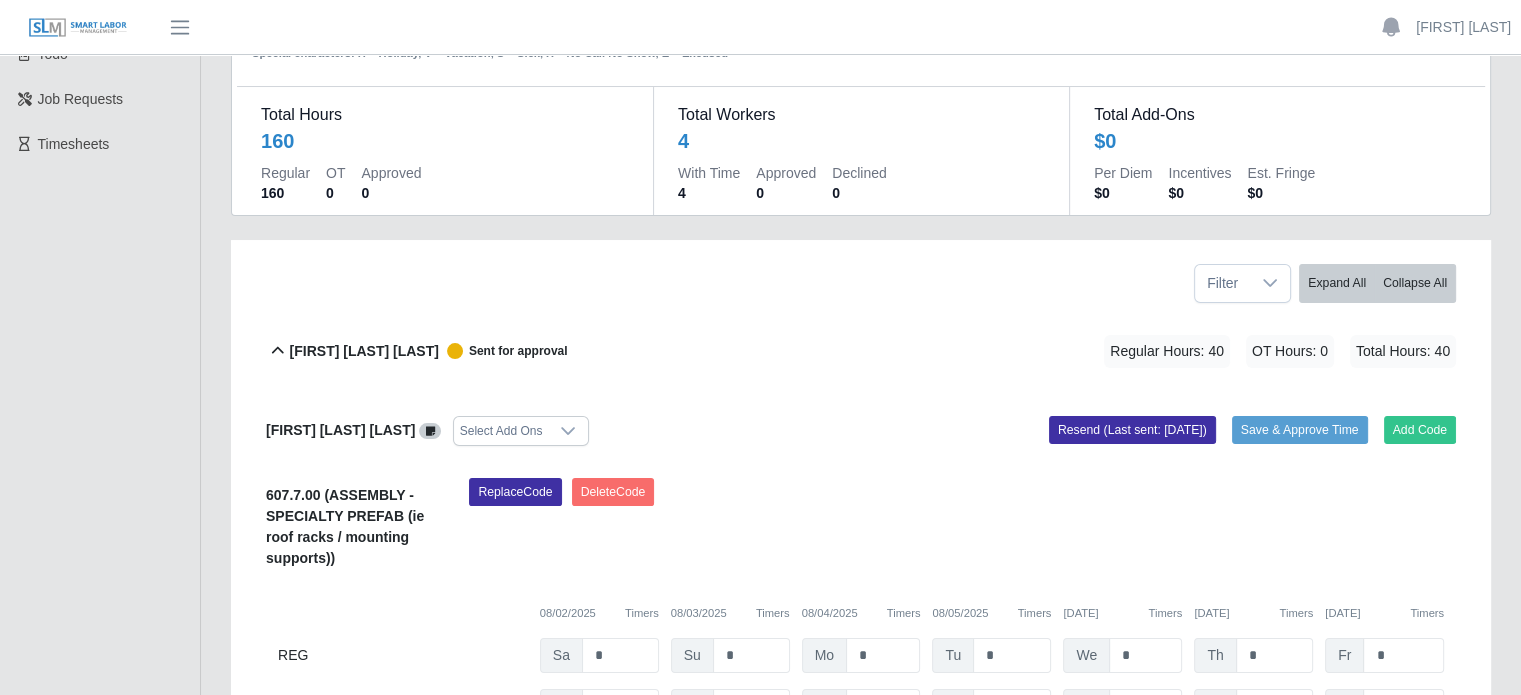 scroll, scrollTop: 0, scrollLeft: 0, axis: both 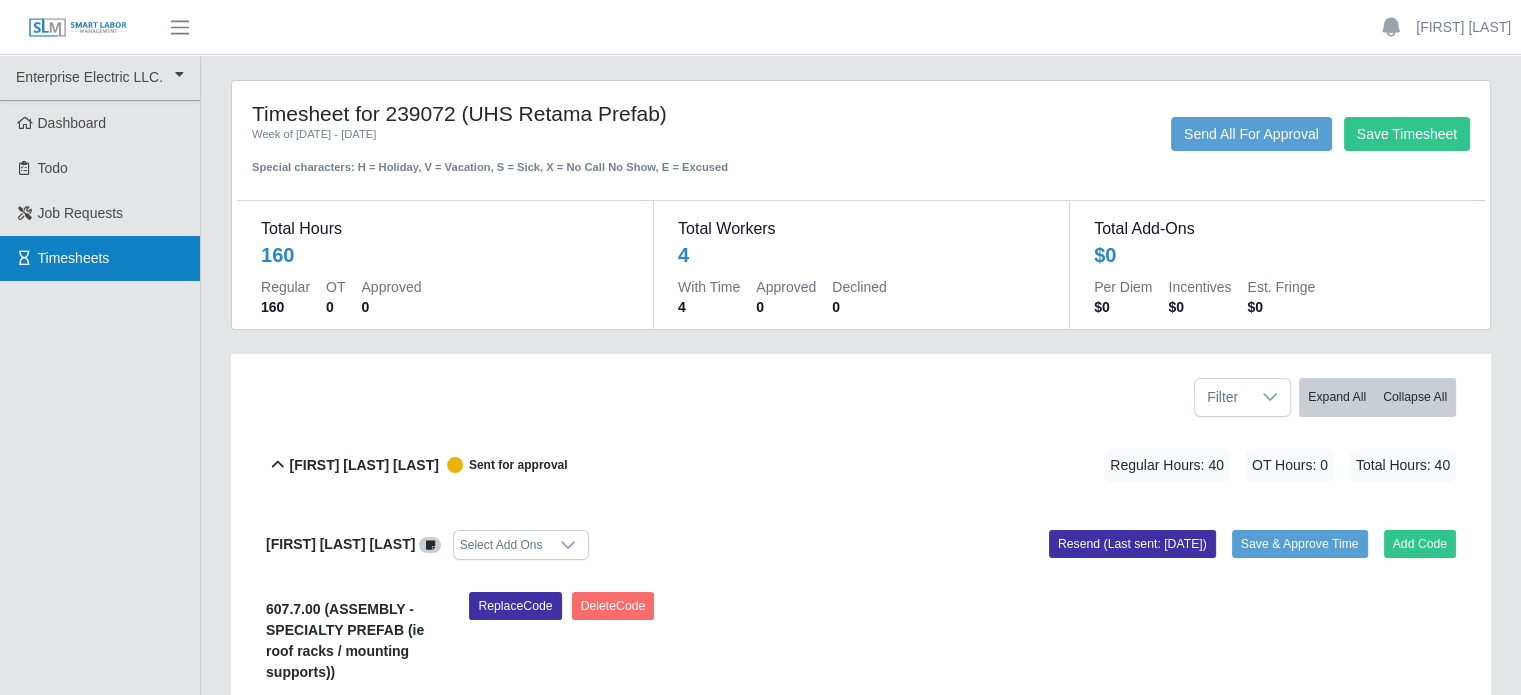 click on "Timesheets" at bounding box center [74, 258] 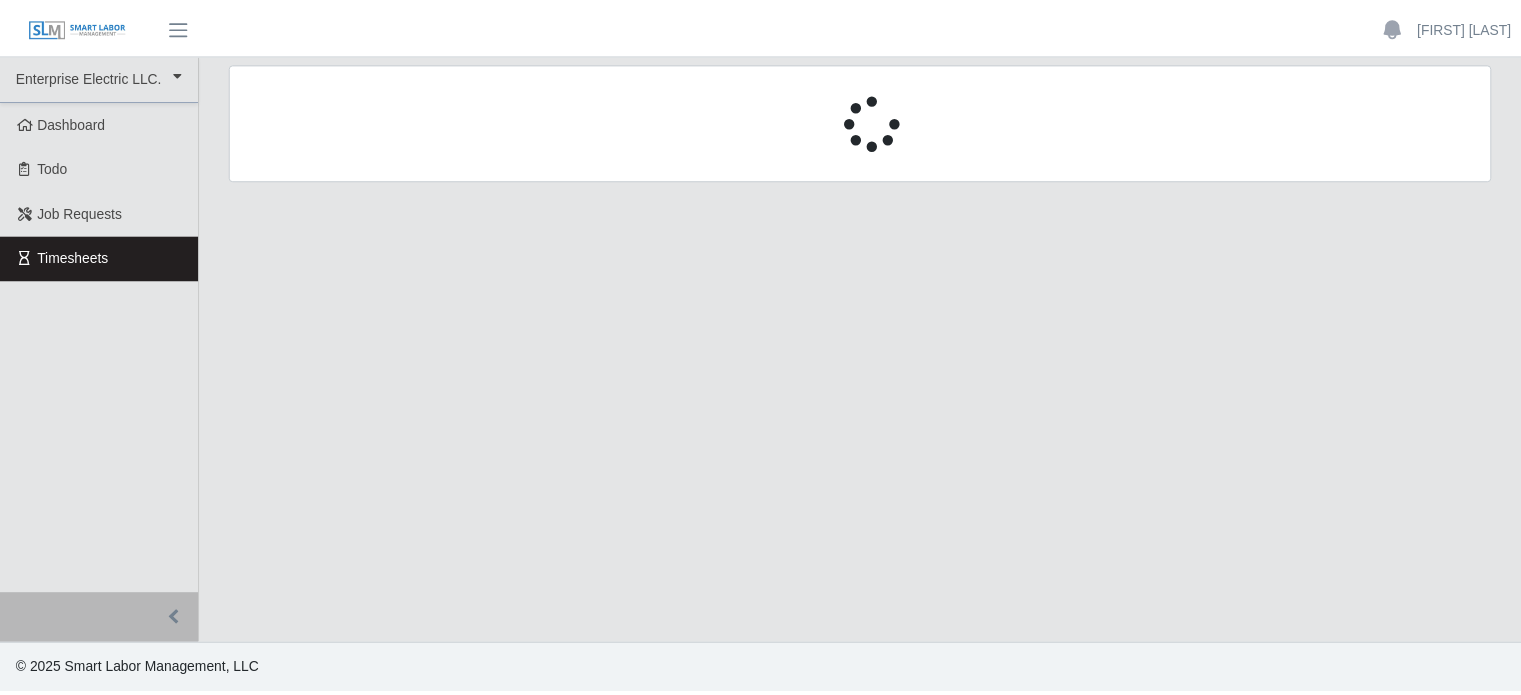 scroll, scrollTop: 0, scrollLeft: 0, axis: both 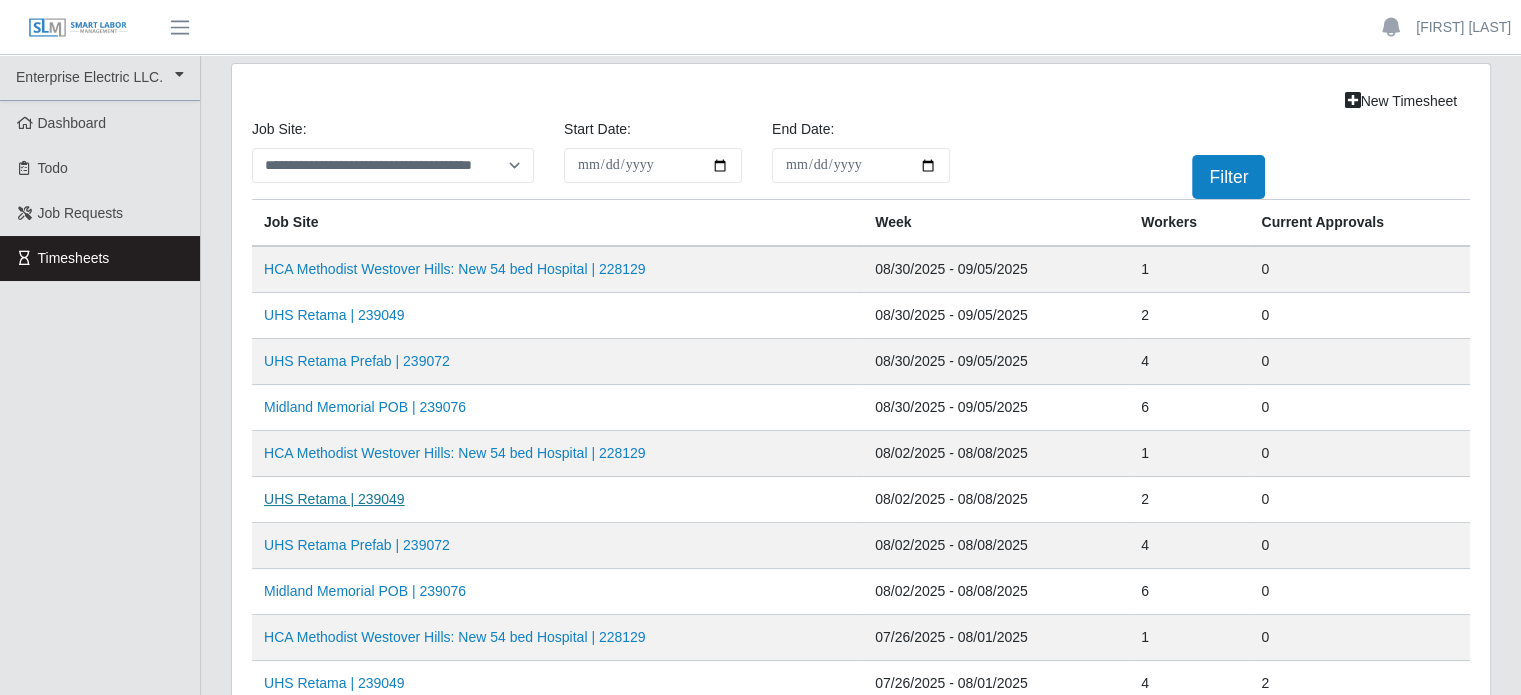 click on "UHS Retama | 239049" at bounding box center (334, 499) 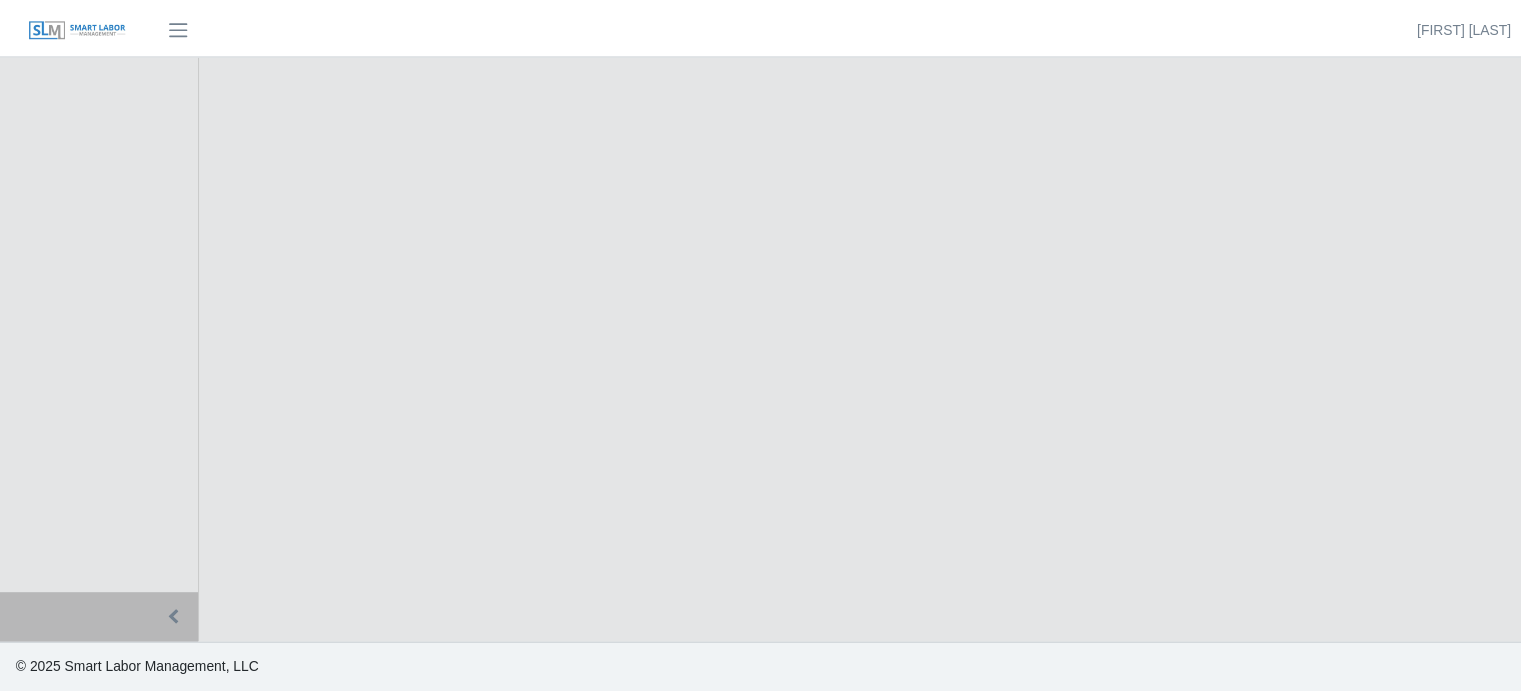 scroll, scrollTop: 0, scrollLeft: 0, axis: both 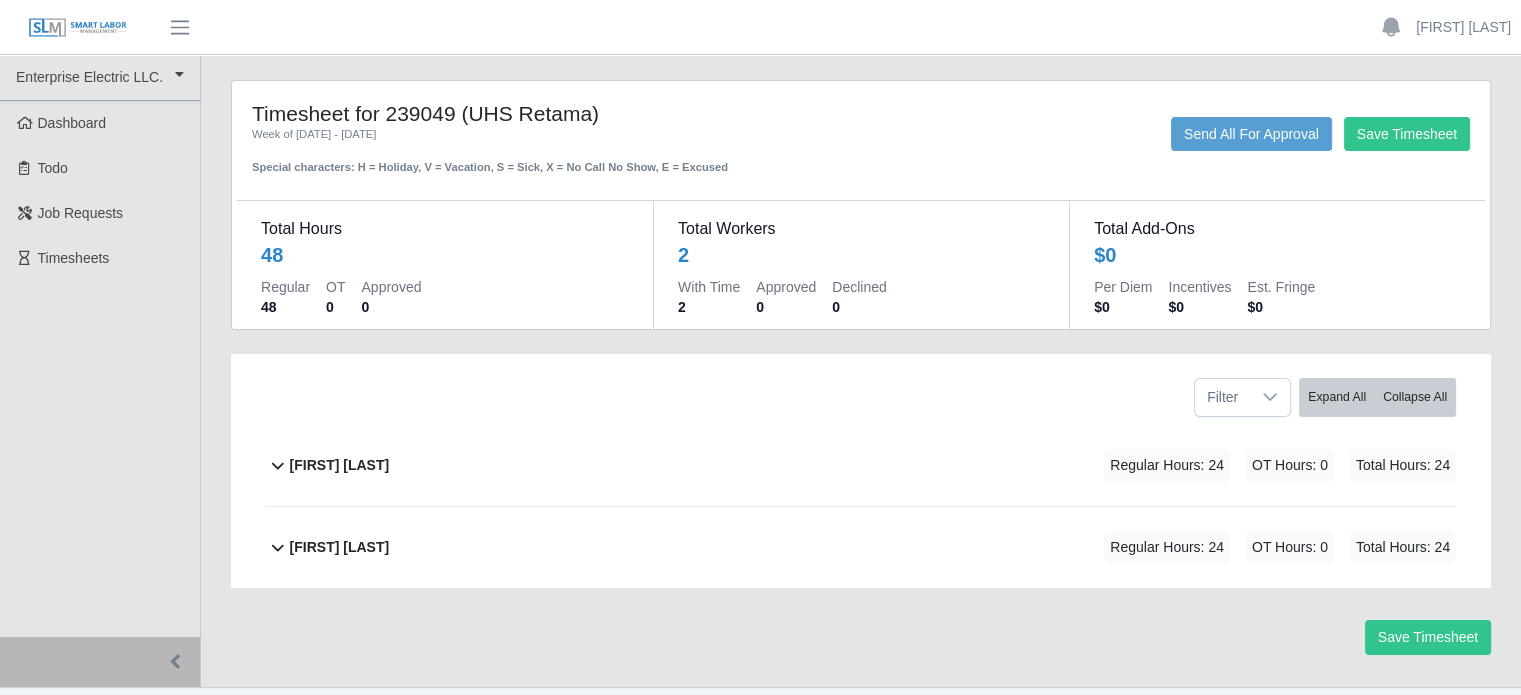 click on "Elieser Olivas-Lopez" at bounding box center (340, 465) 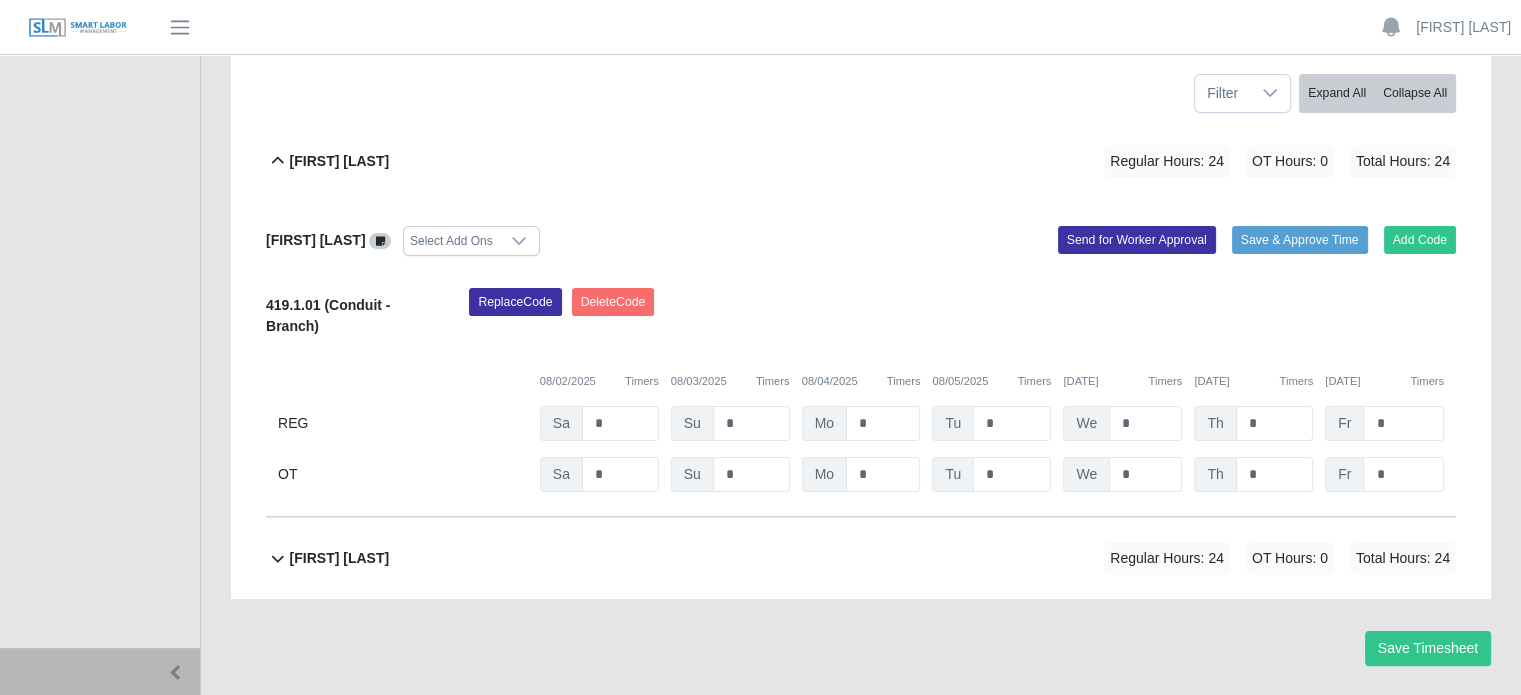 scroll, scrollTop: 354, scrollLeft: 0, axis: vertical 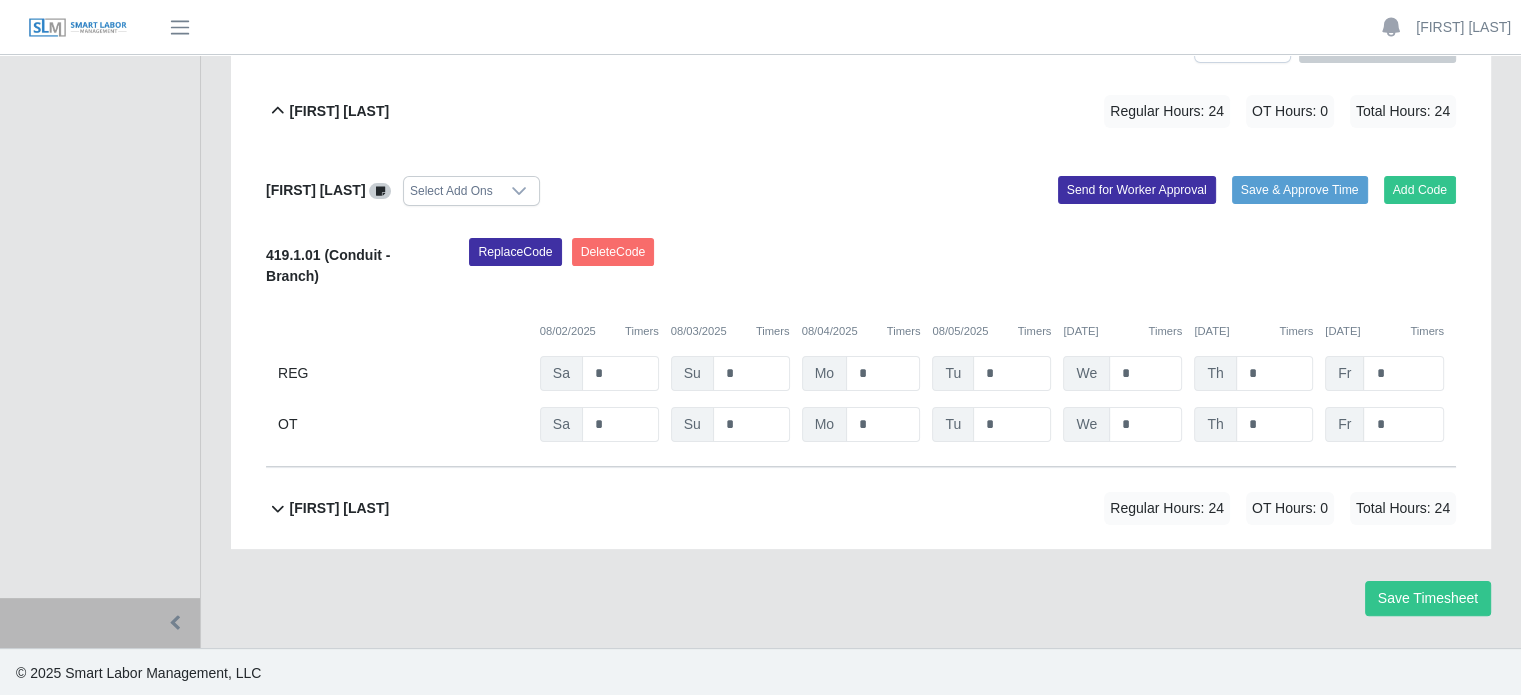 click on "Joel Gomes Valle" at bounding box center [340, 508] 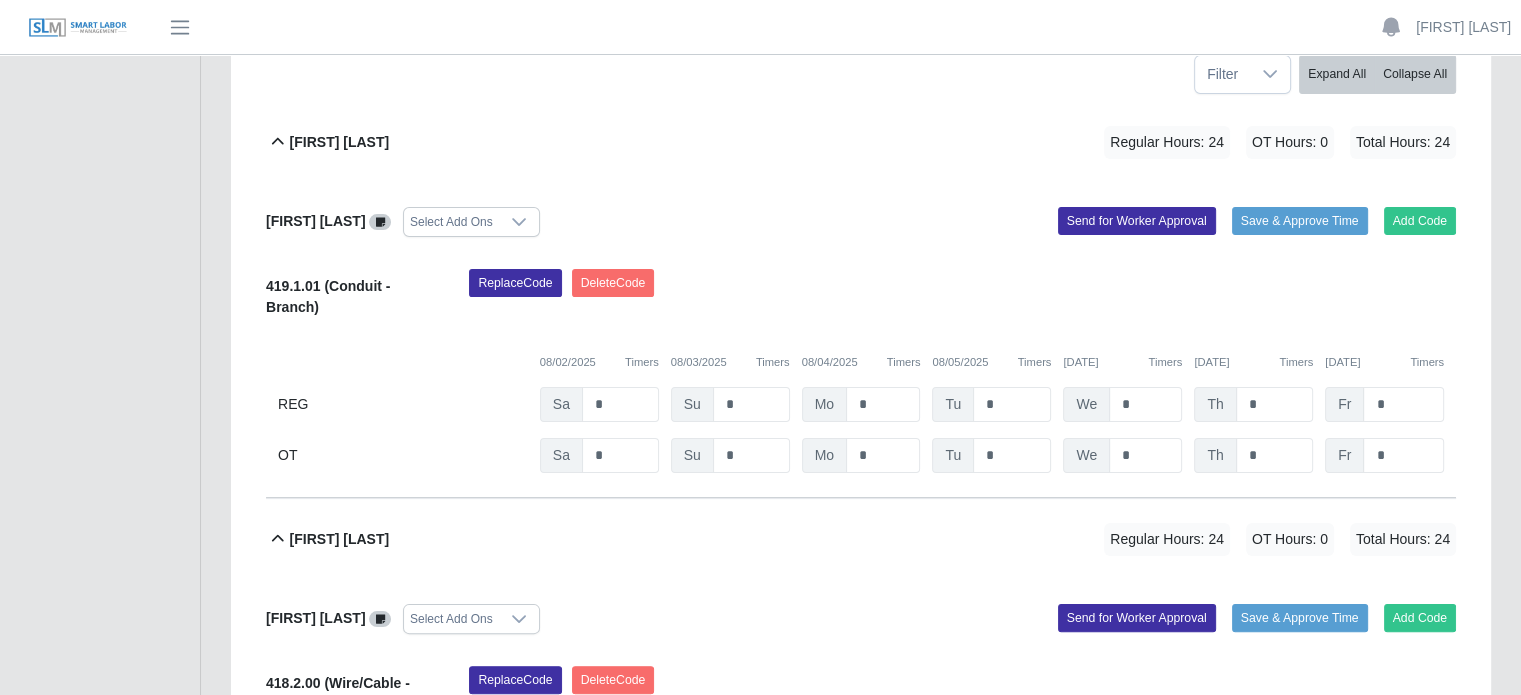 scroll, scrollTop: 0, scrollLeft: 0, axis: both 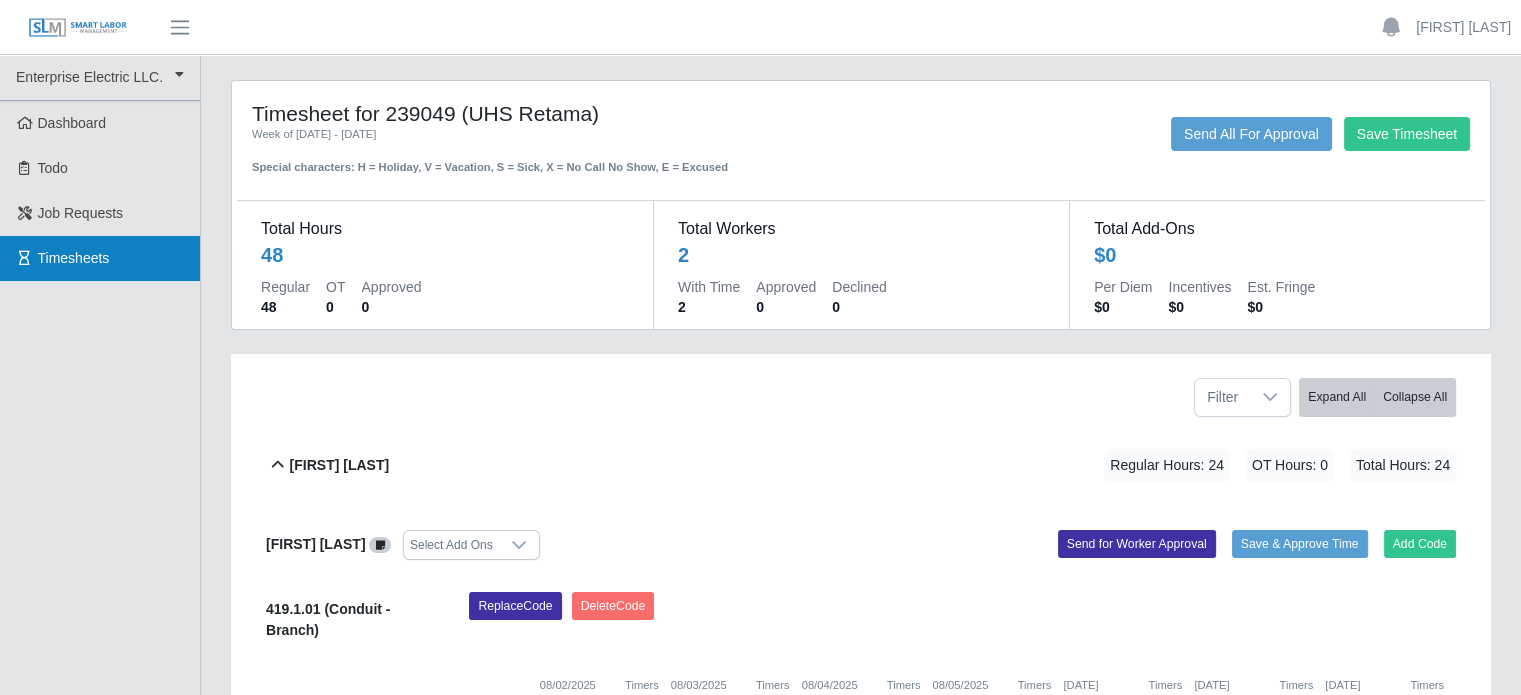 click on "Timesheets" at bounding box center (74, 258) 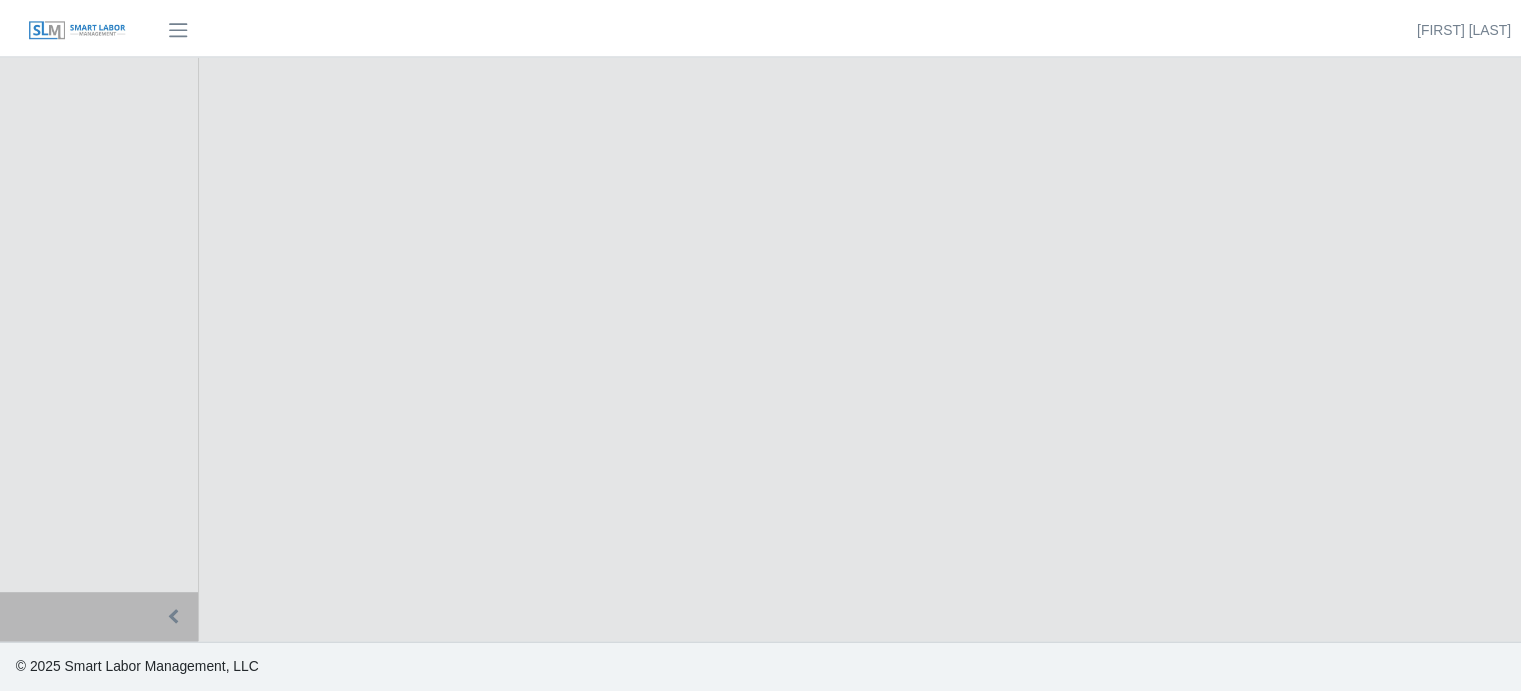 scroll, scrollTop: 0, scrollLeft: 0, axis: both 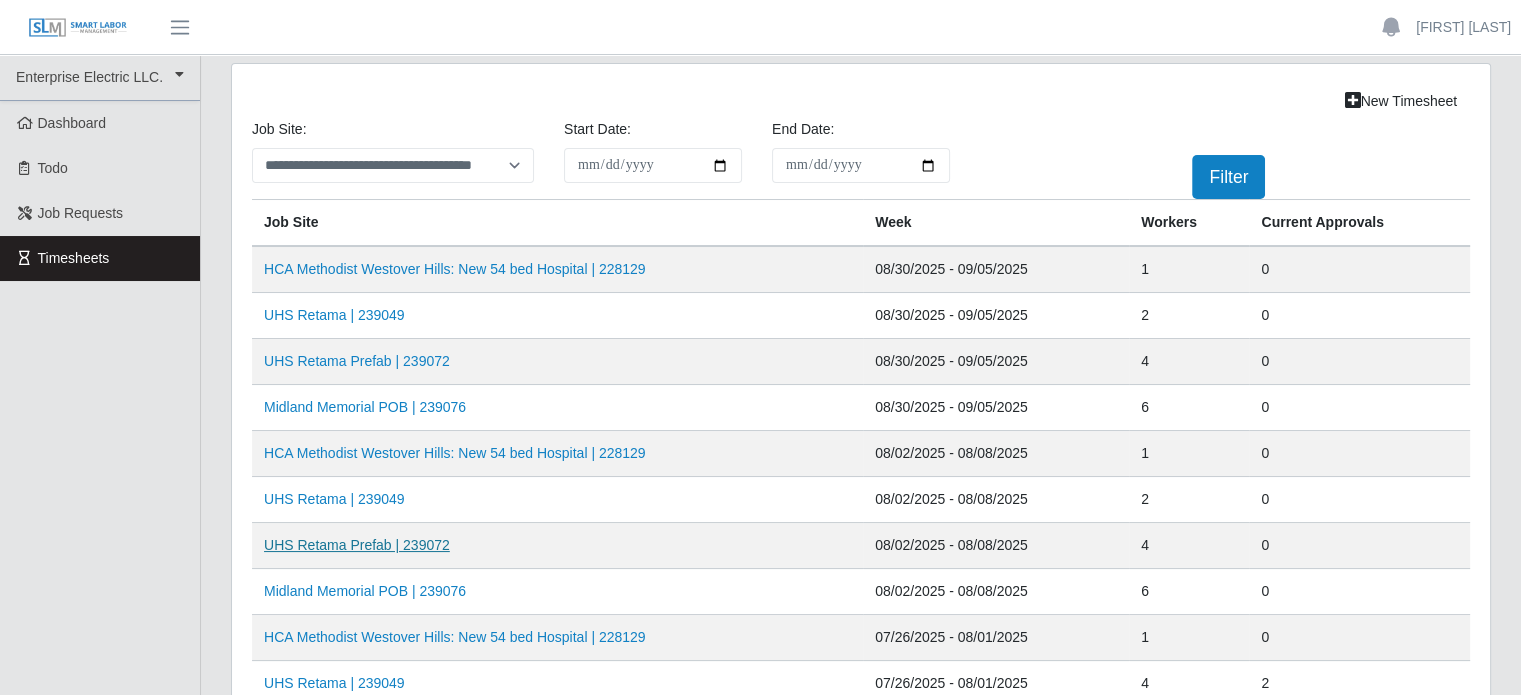 click on "UHS Retama Prefab | 239072" at bounding box center (357, 545) 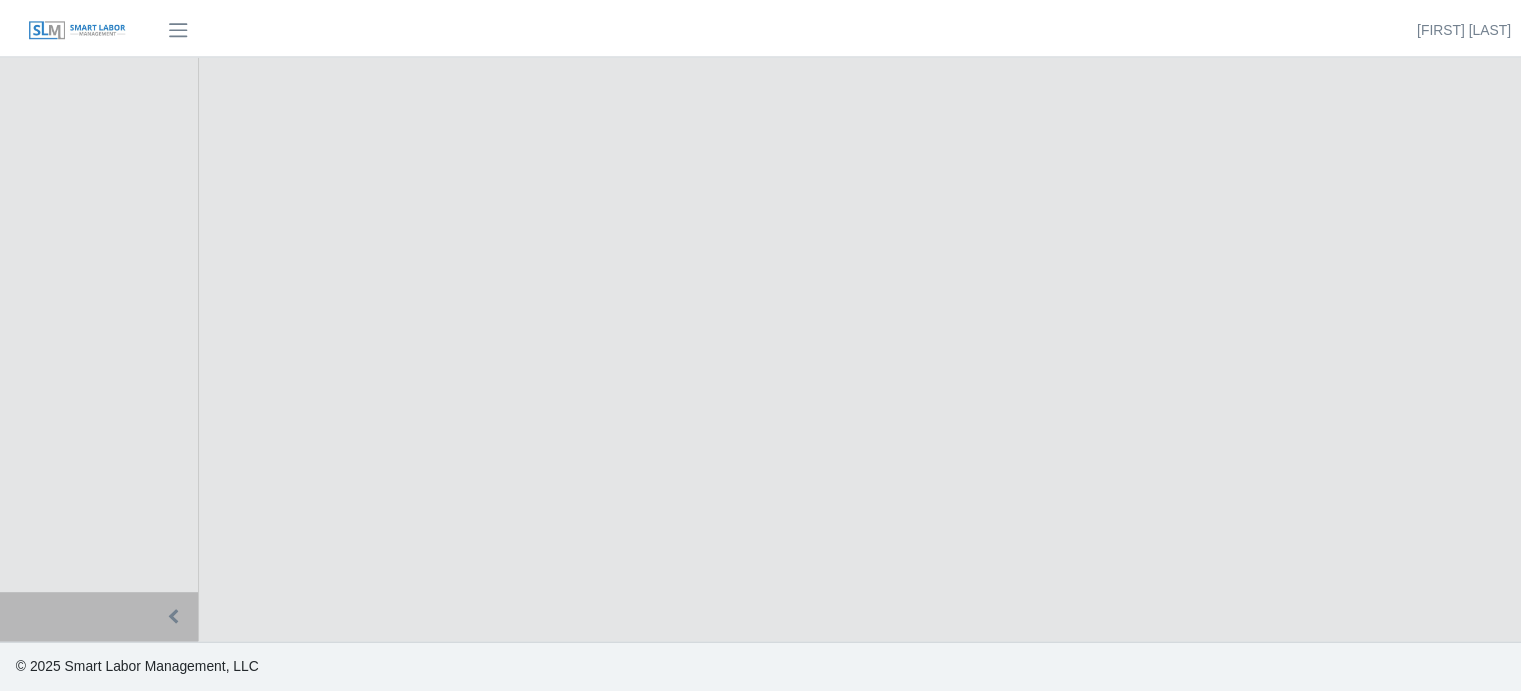 scroll, scrollTop: 0, scrollLeft: 0, axis: both 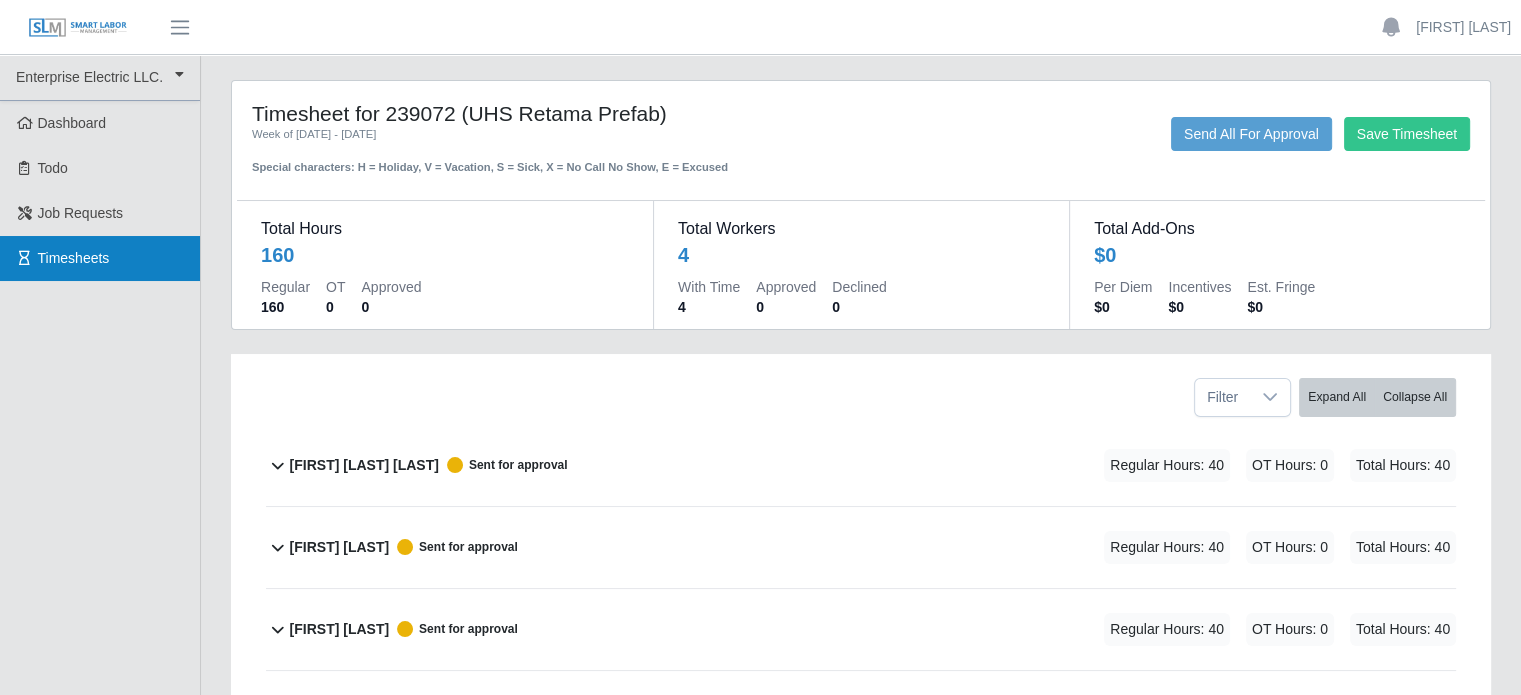 click on "Timesheets" at bounding box center [74, 258] 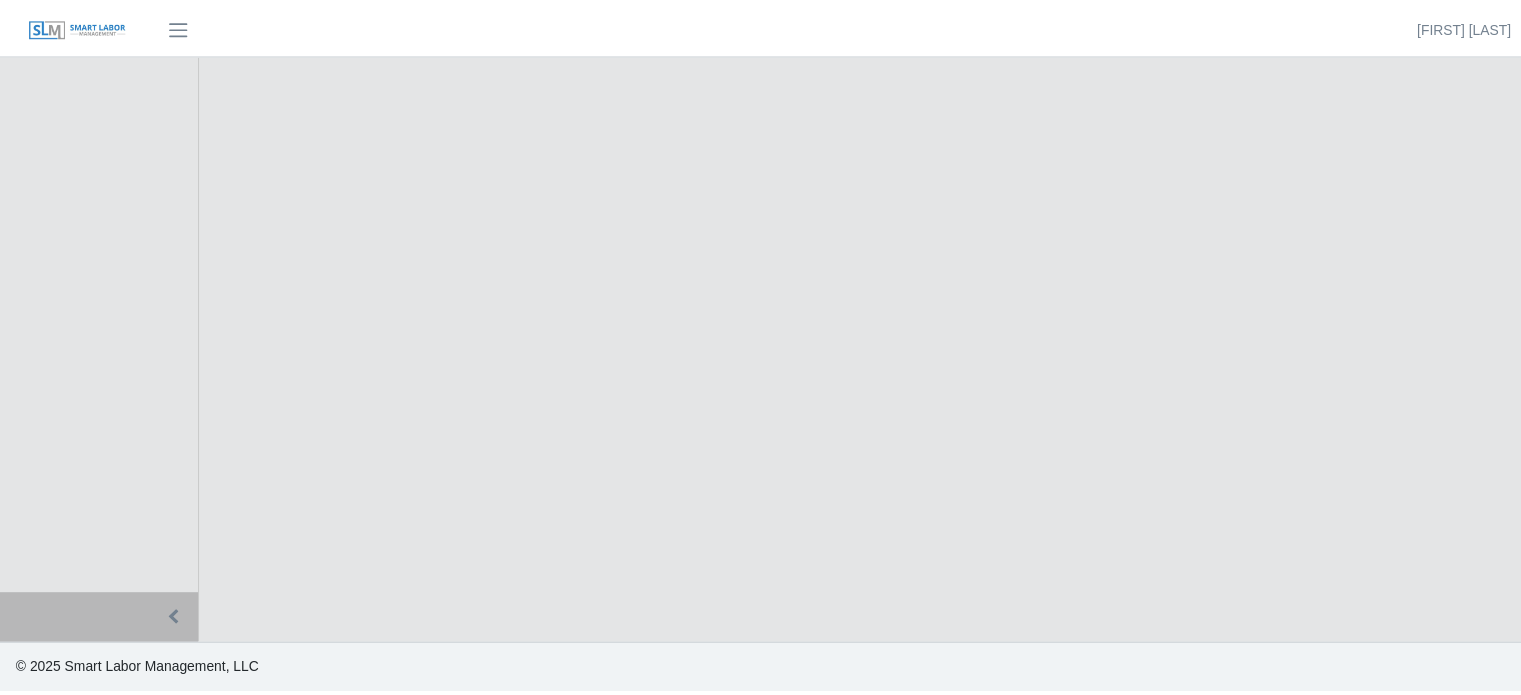 scroll, scrollTop: 0, scrollLeft: 0, axis: both 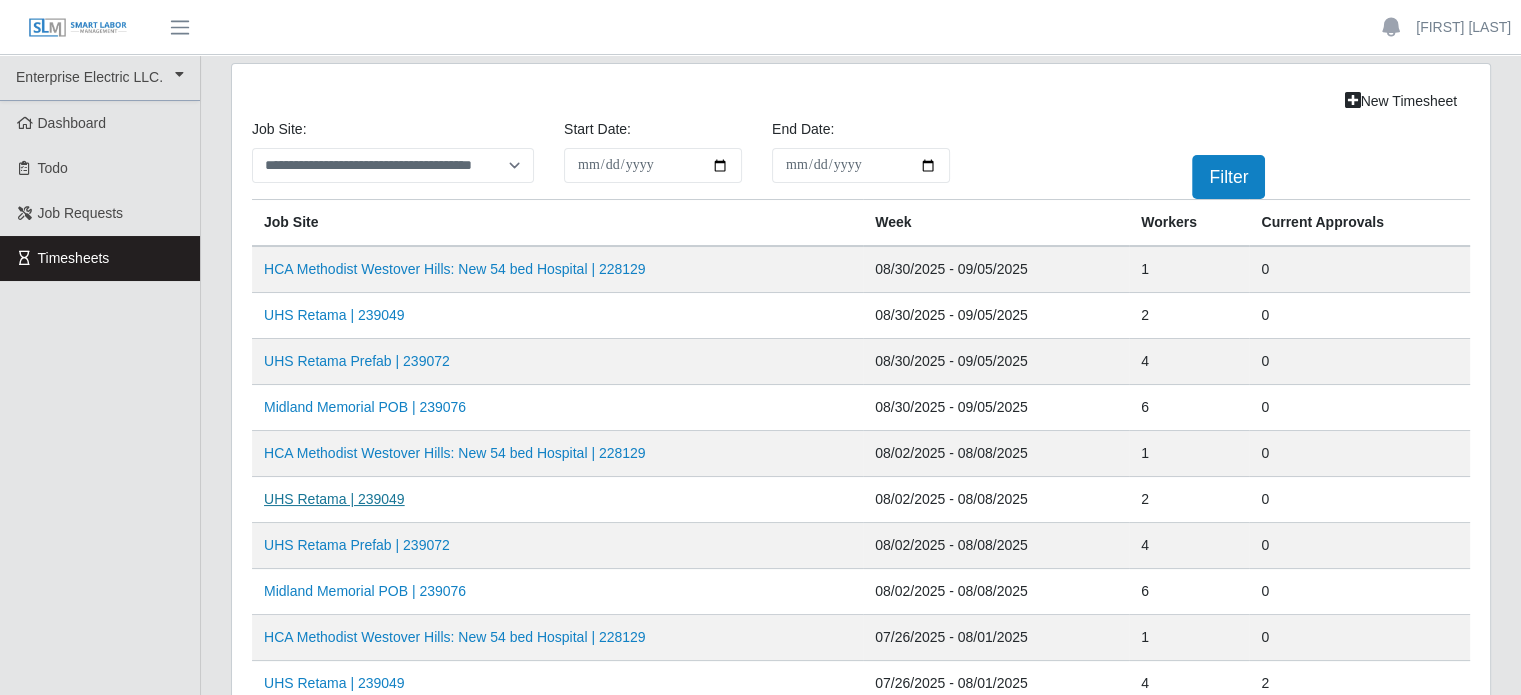click on "UHS Retama | 239049" at bounding box center (334, 499) 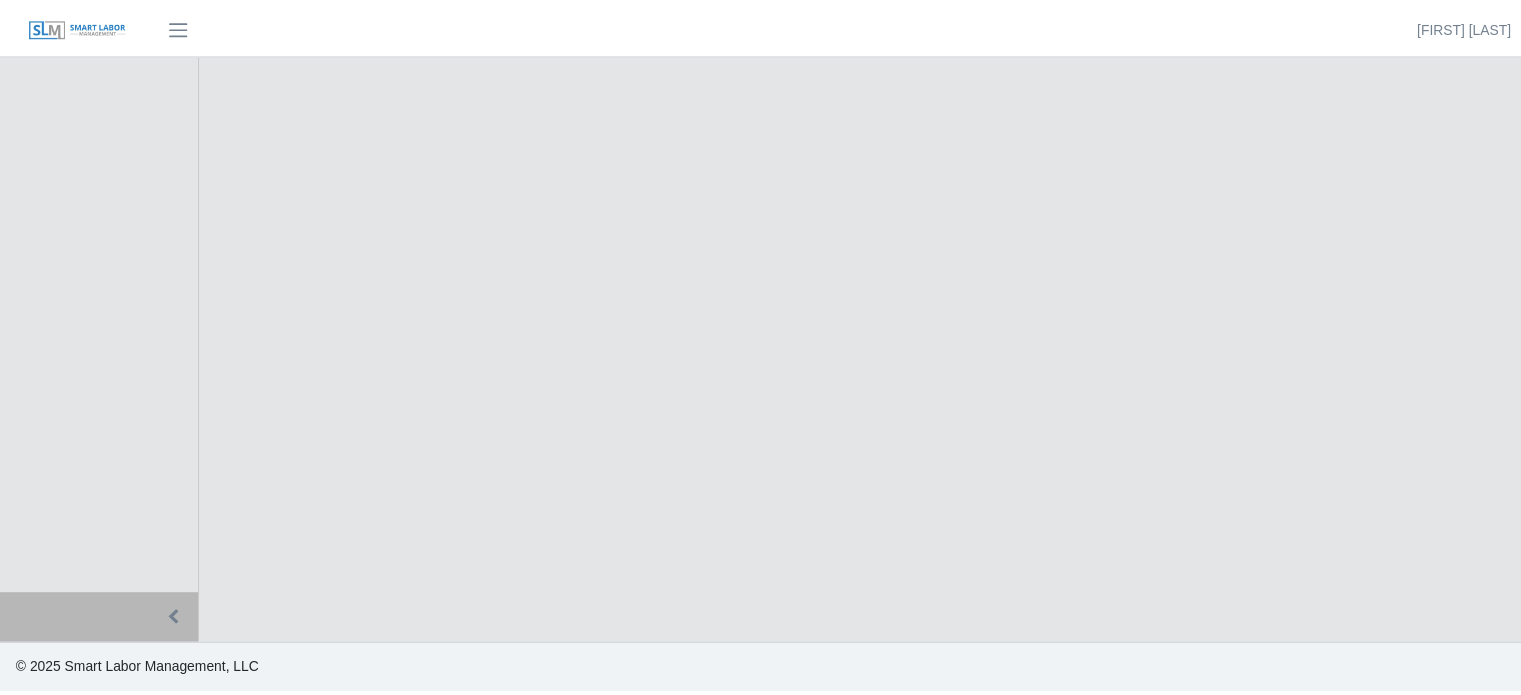 scroll, scrollTop: 0, scrollLeft: 0, axis: both 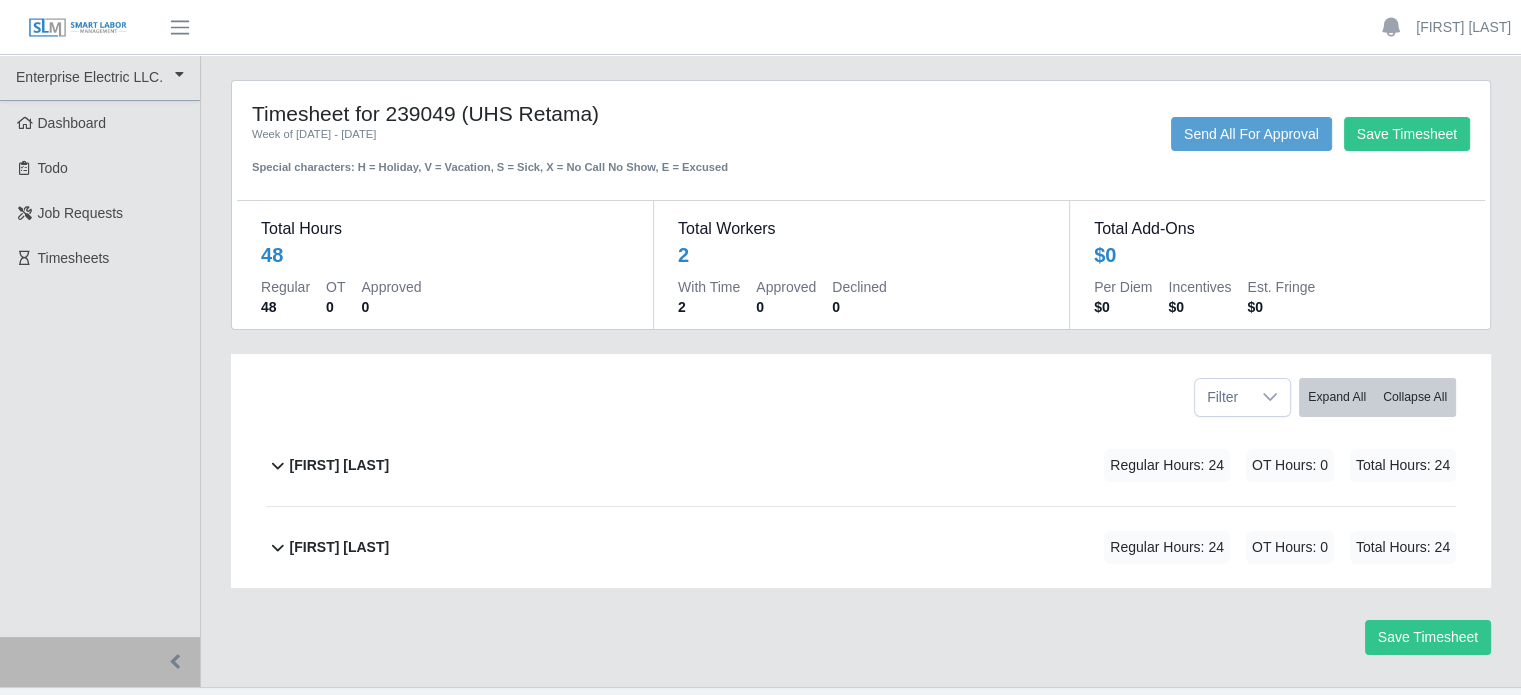 click on "[FIRST] [LAST]" at bounding box center (340, 465) 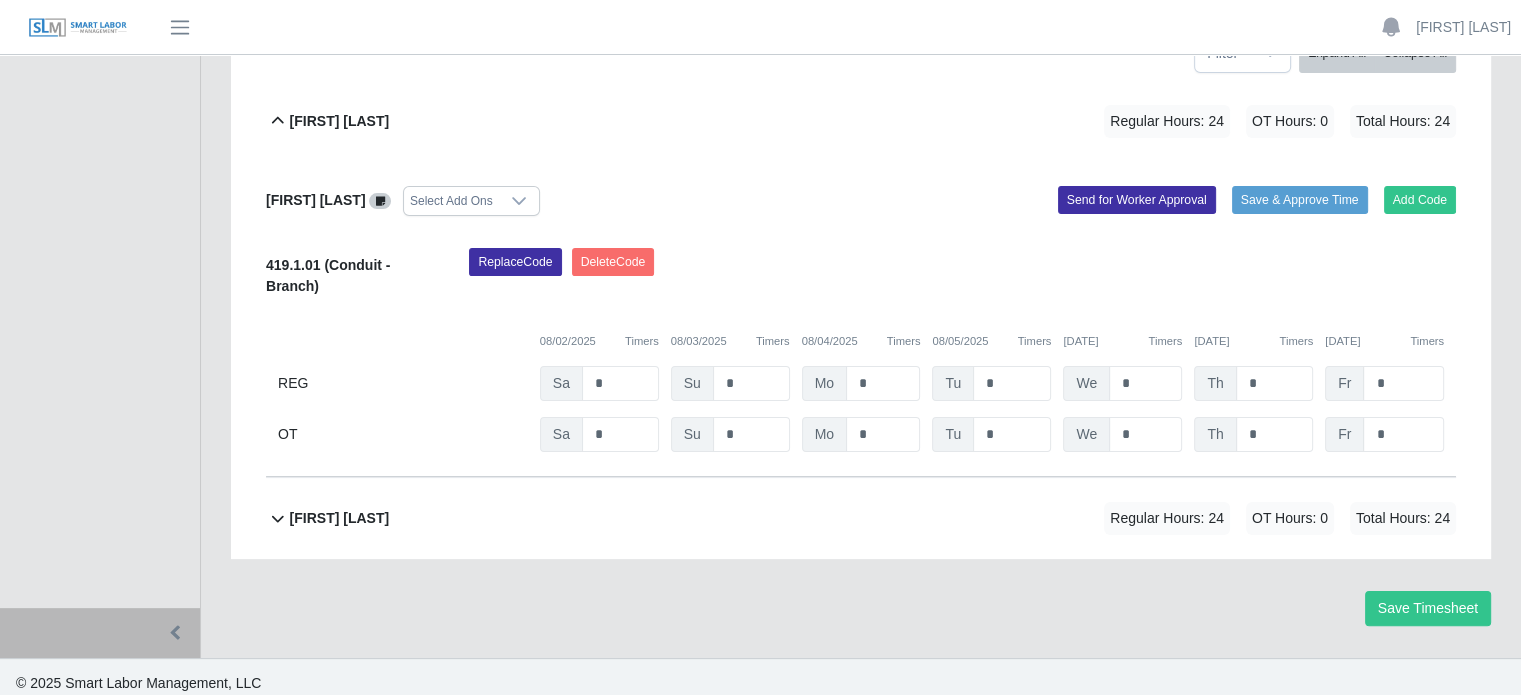 scroll, scrollTop: 354, scrollLeft: 0, axis: vertical 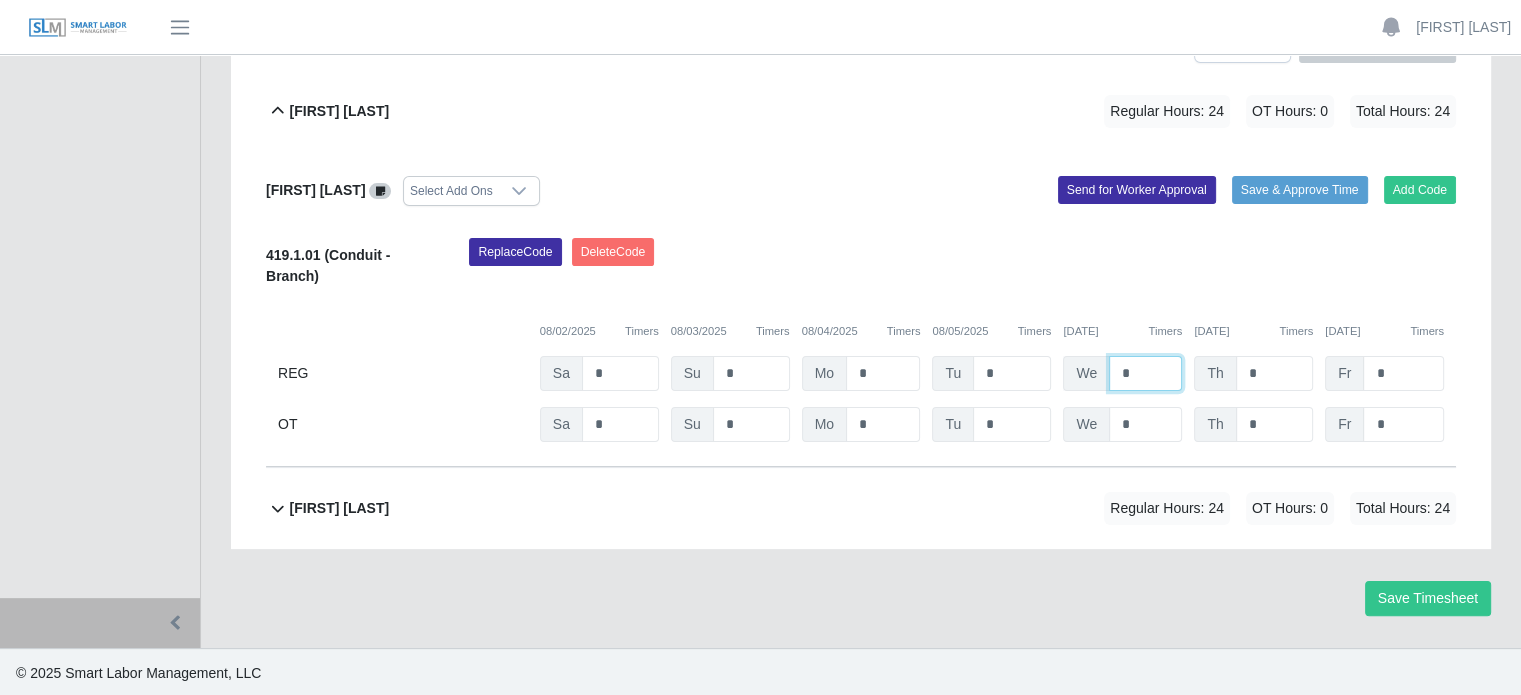 drag, startPoint x: 1139, startPoint y: 372, endPoint x: 1088, endPoint y: 375, distance: 51.088158 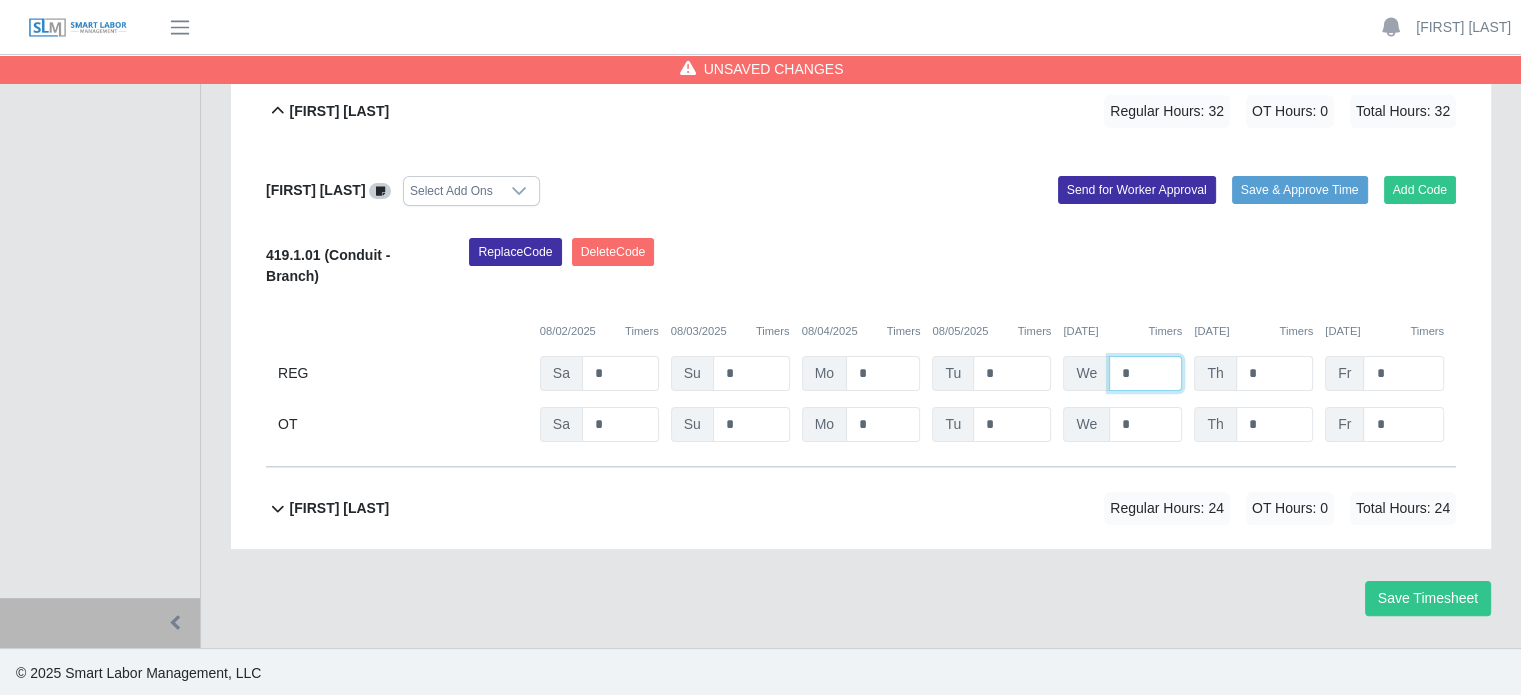 type on "*" 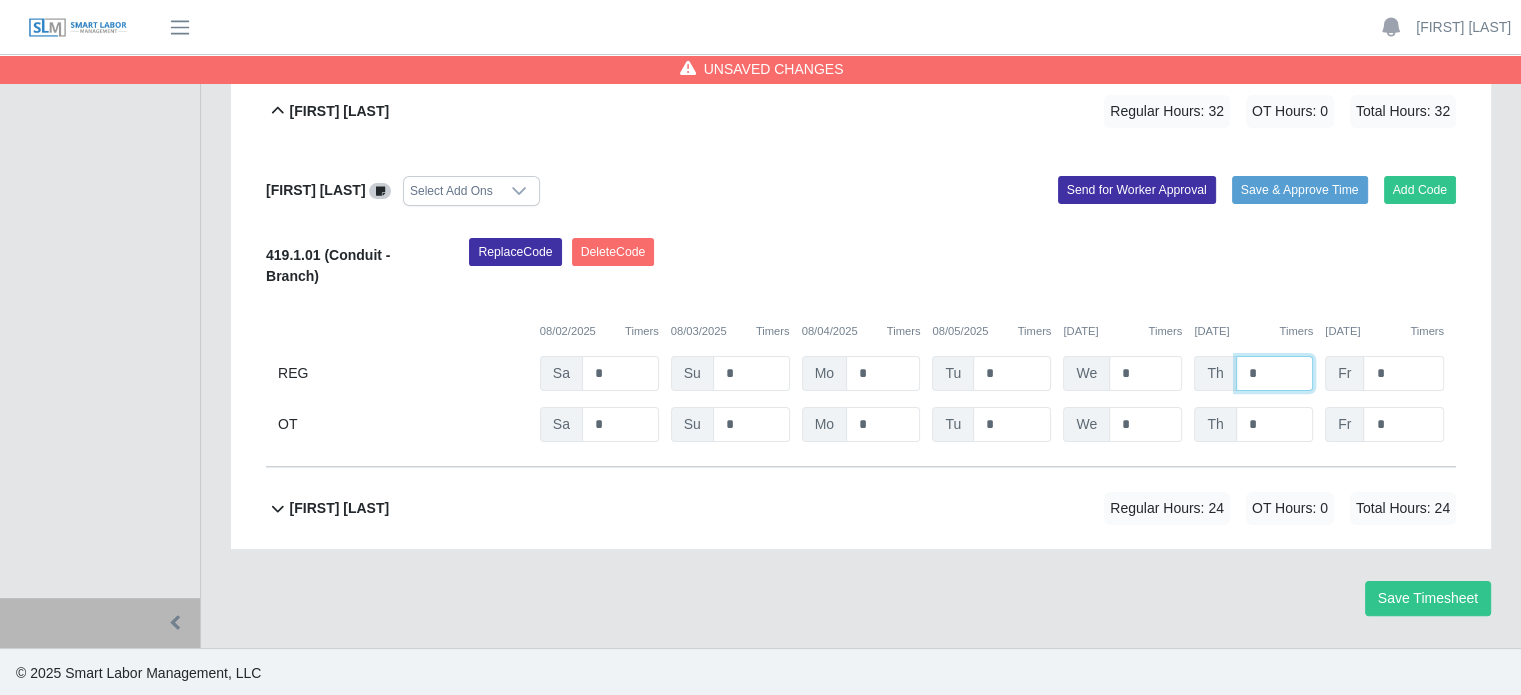 drag, startPoint x: 1237, startPoint y: 372, endPoint x: 1221, endPoint y: 374, distance: 16.124516 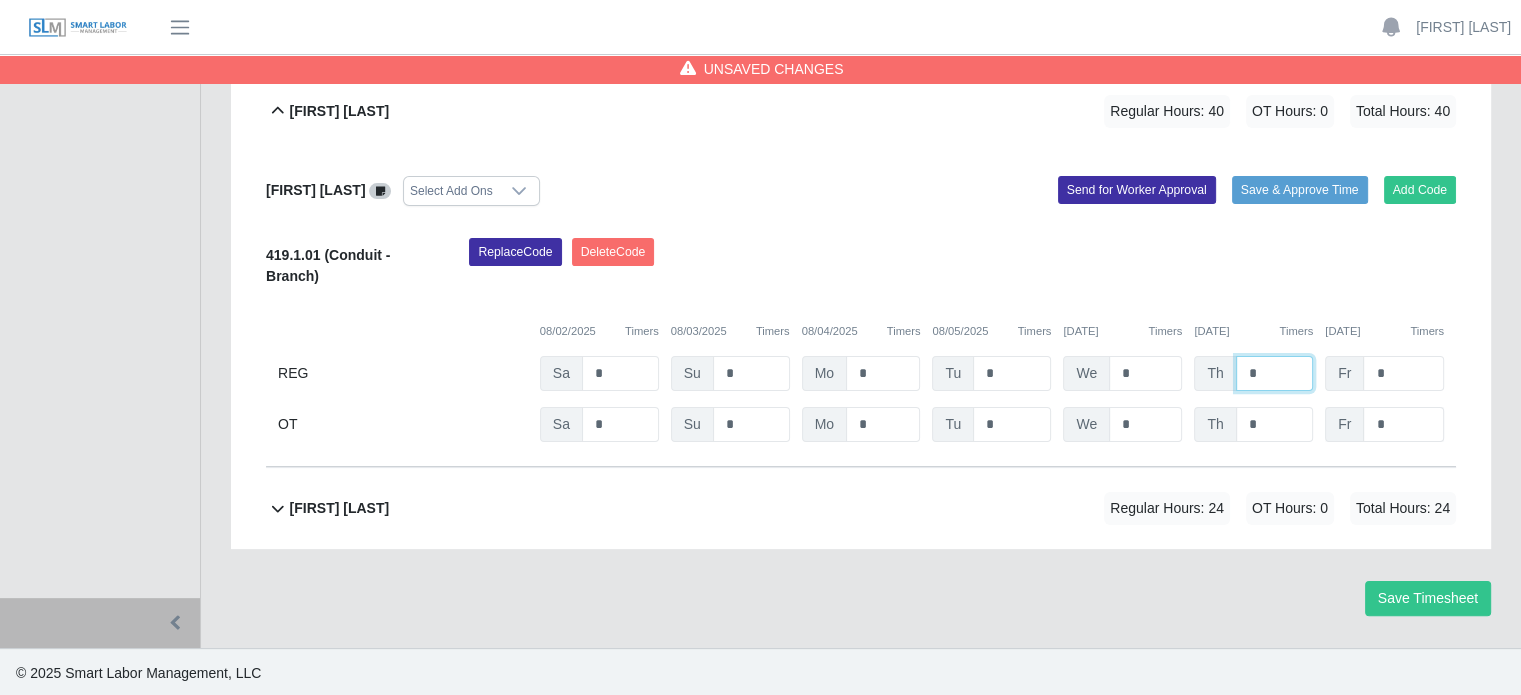 type on "*" 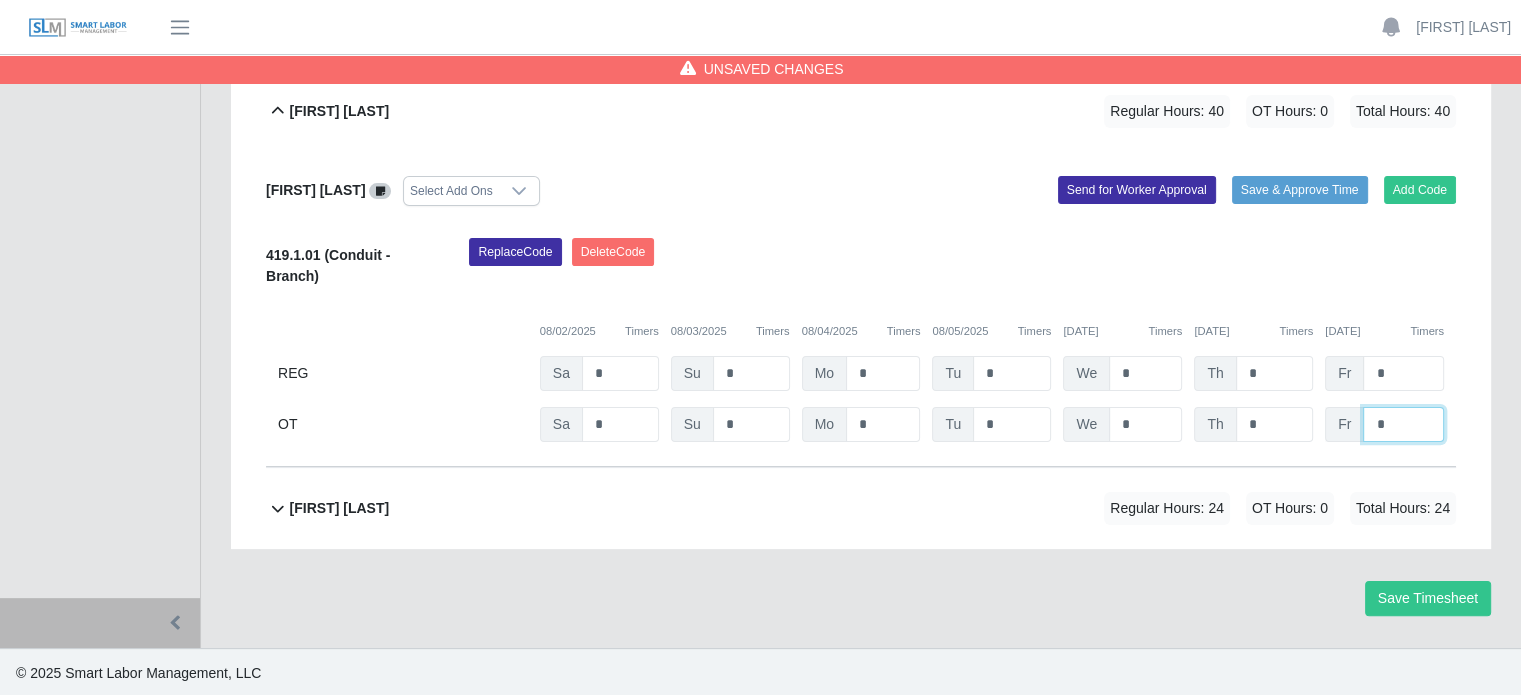 click on "*" at bounding box center [1403, 424] 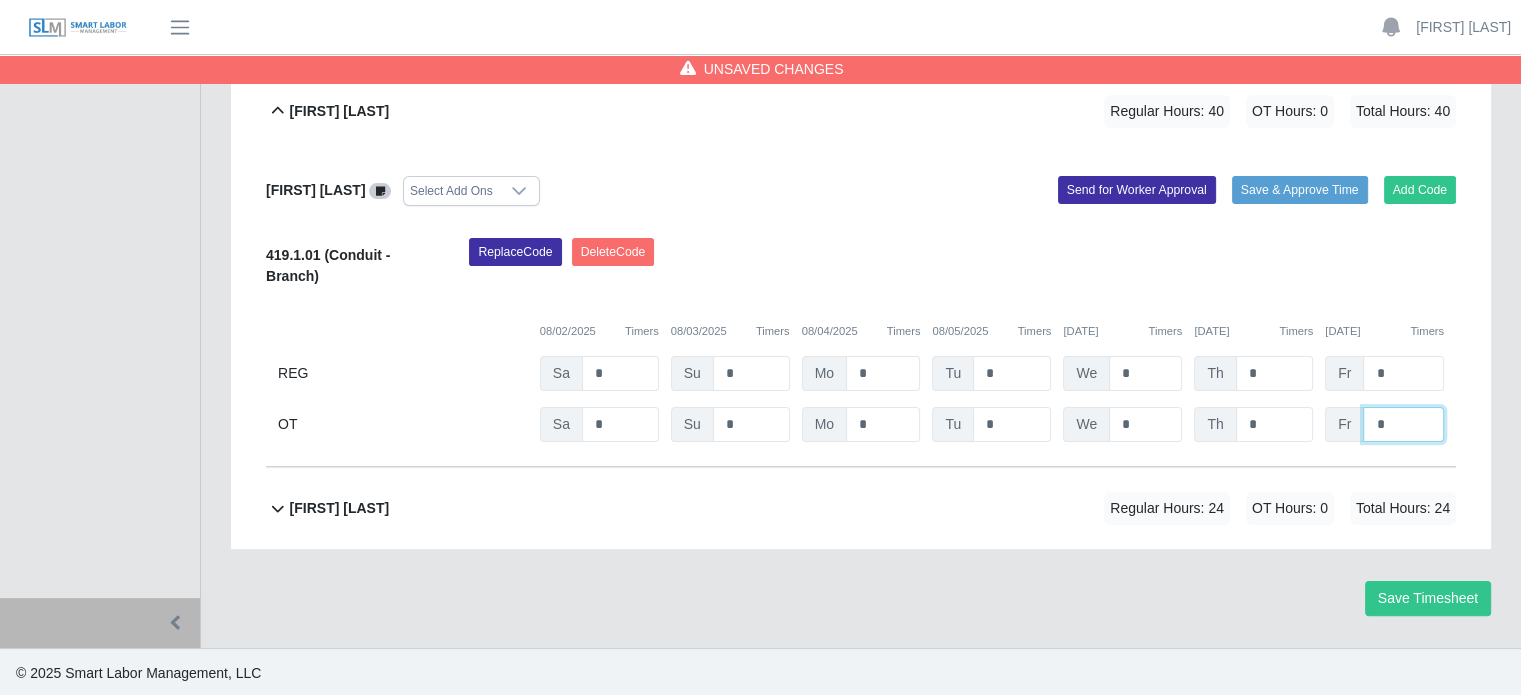 drag, startPoint x: 1401, startPoint y: 433, endPoint x: 1346, endPoint y: 419, distance: 56.753853 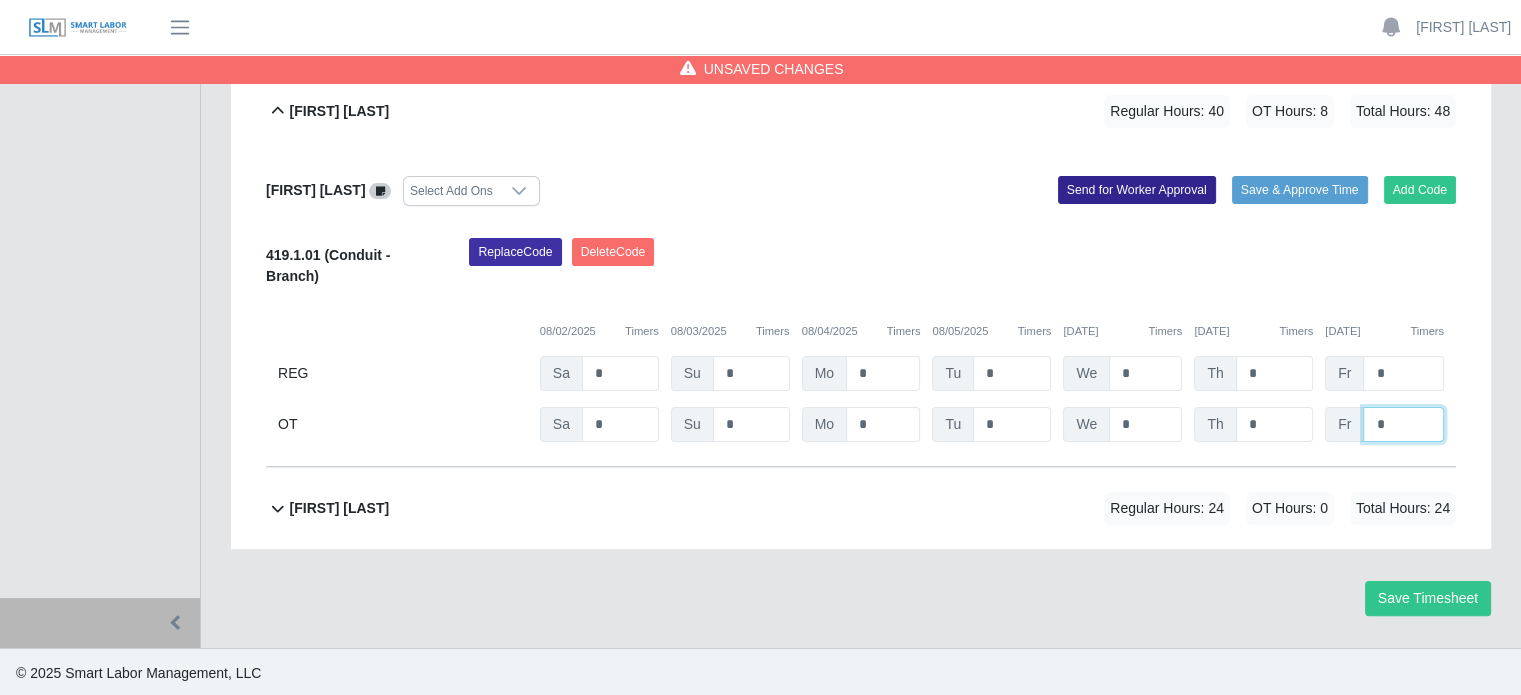 type on "*" 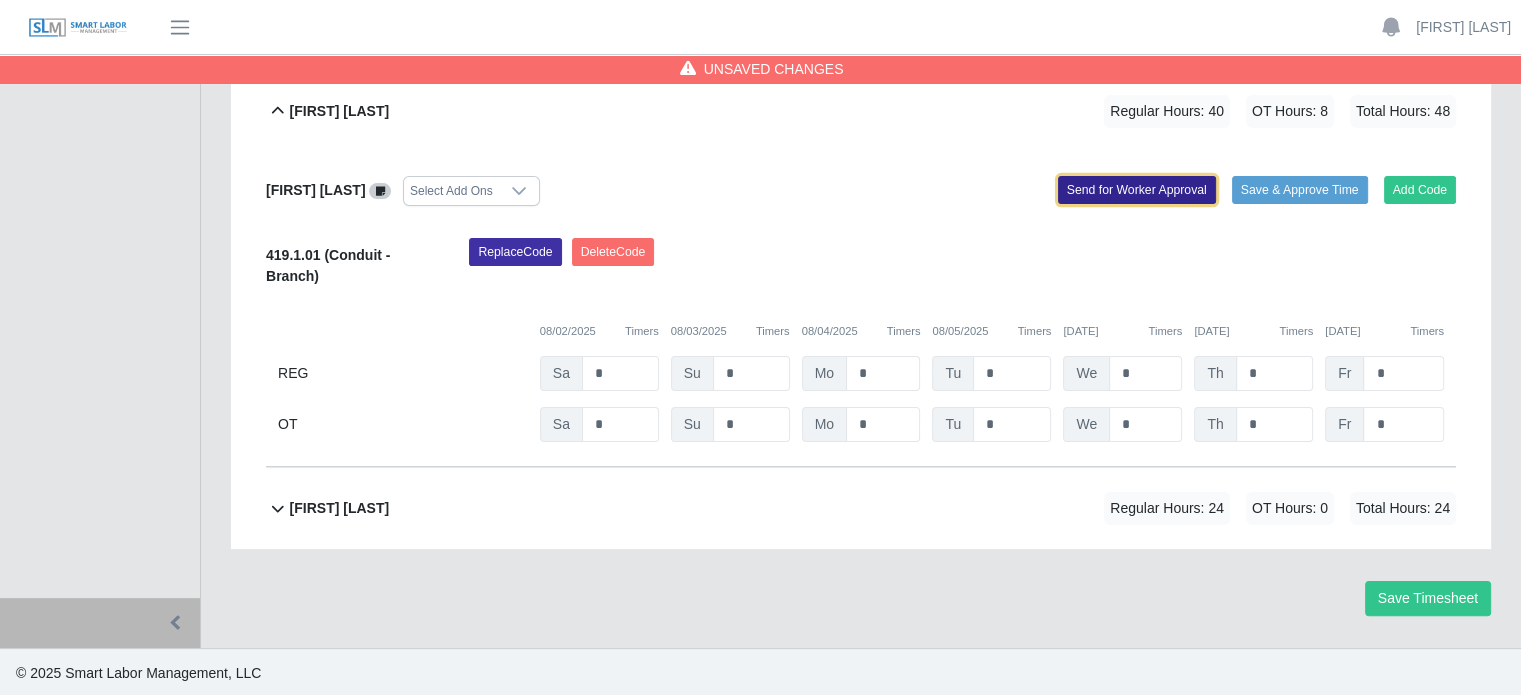 click on "Send for Worker Approval" 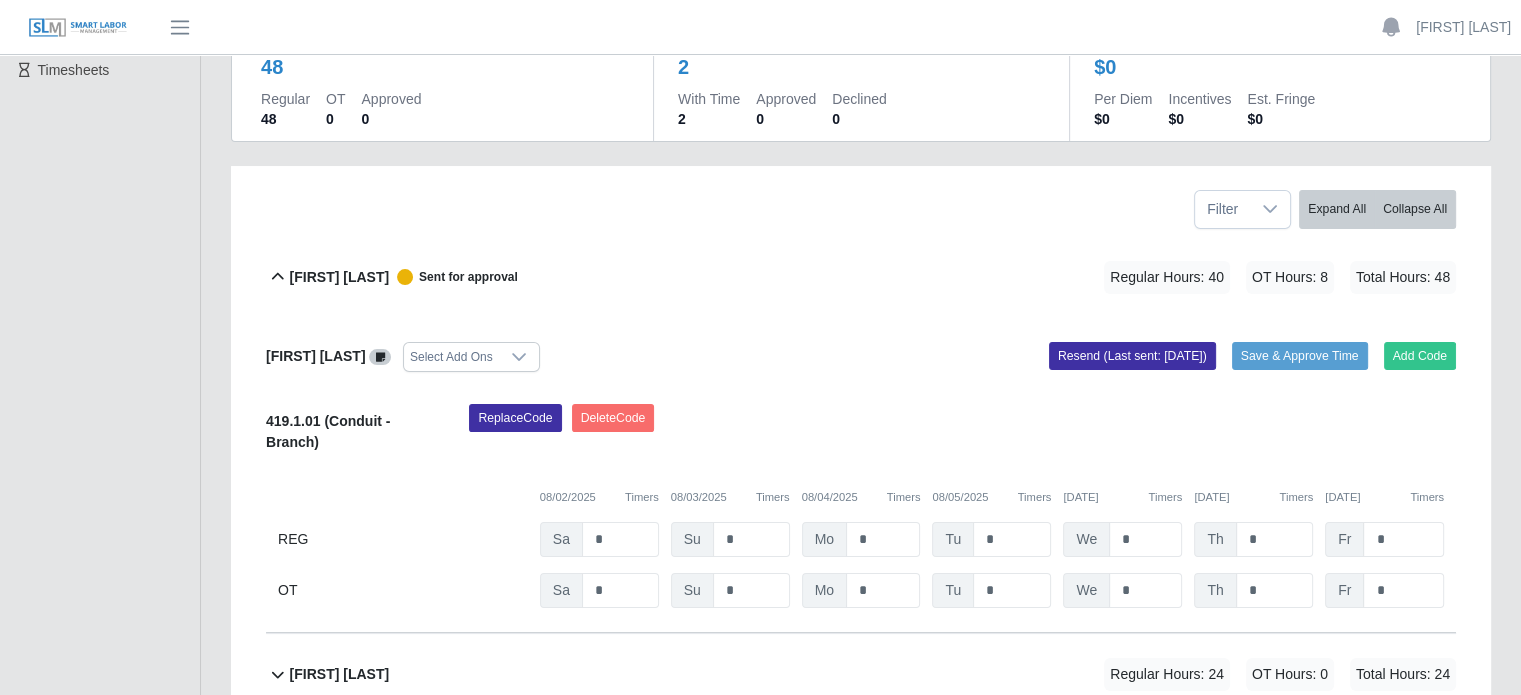 scroll, scrollTop: 154, scrollLeft: 0, axis: vertical 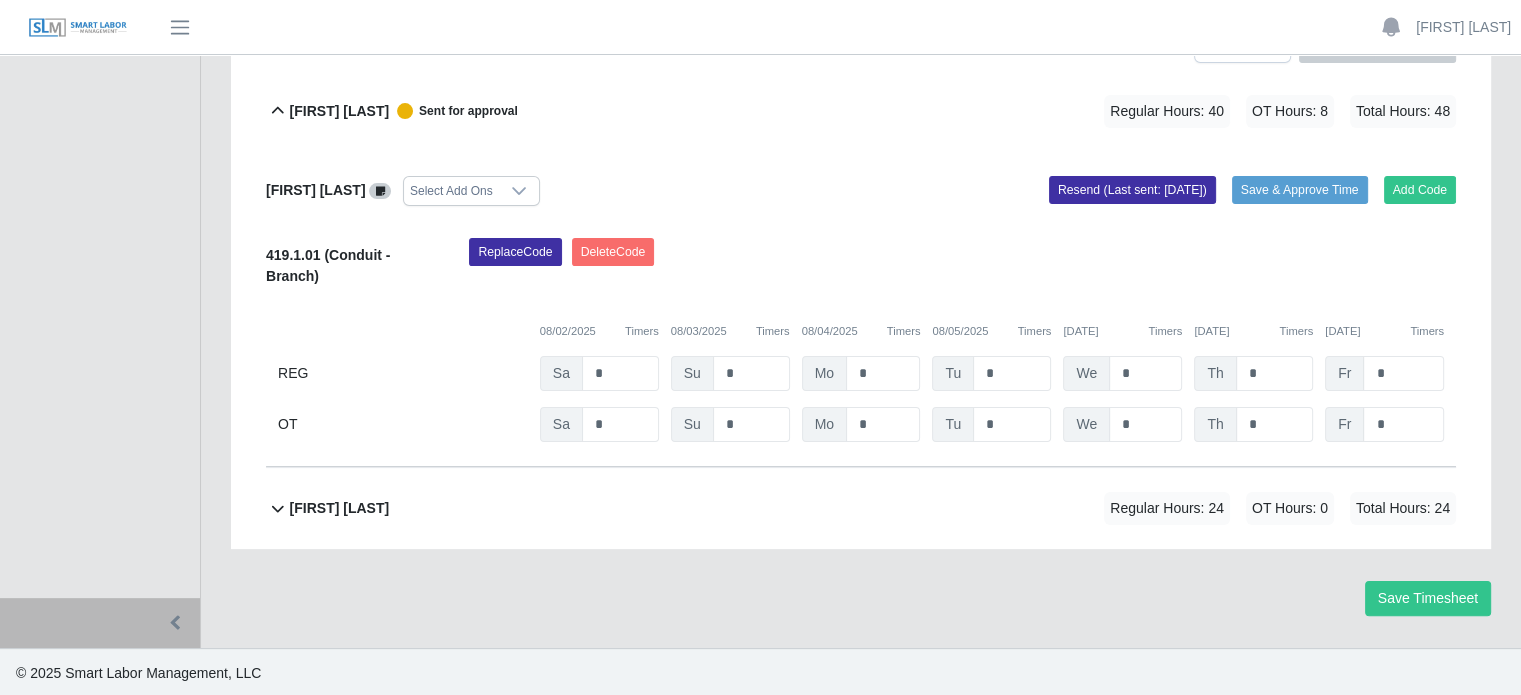 click on "[FIRST] [LAST]" at bounding box center [340, 508] 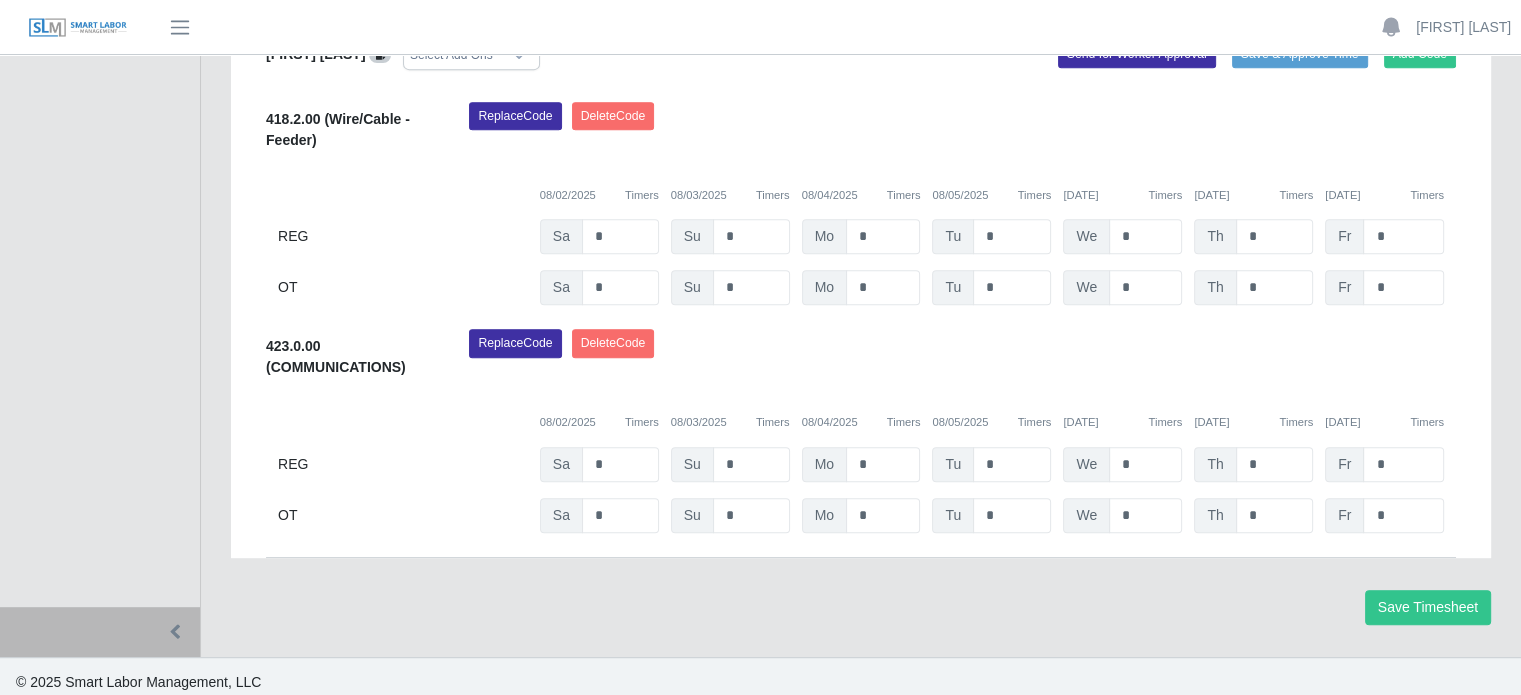 scroll, scrollTop: 896, scrollLeft: 0, axis: vertical 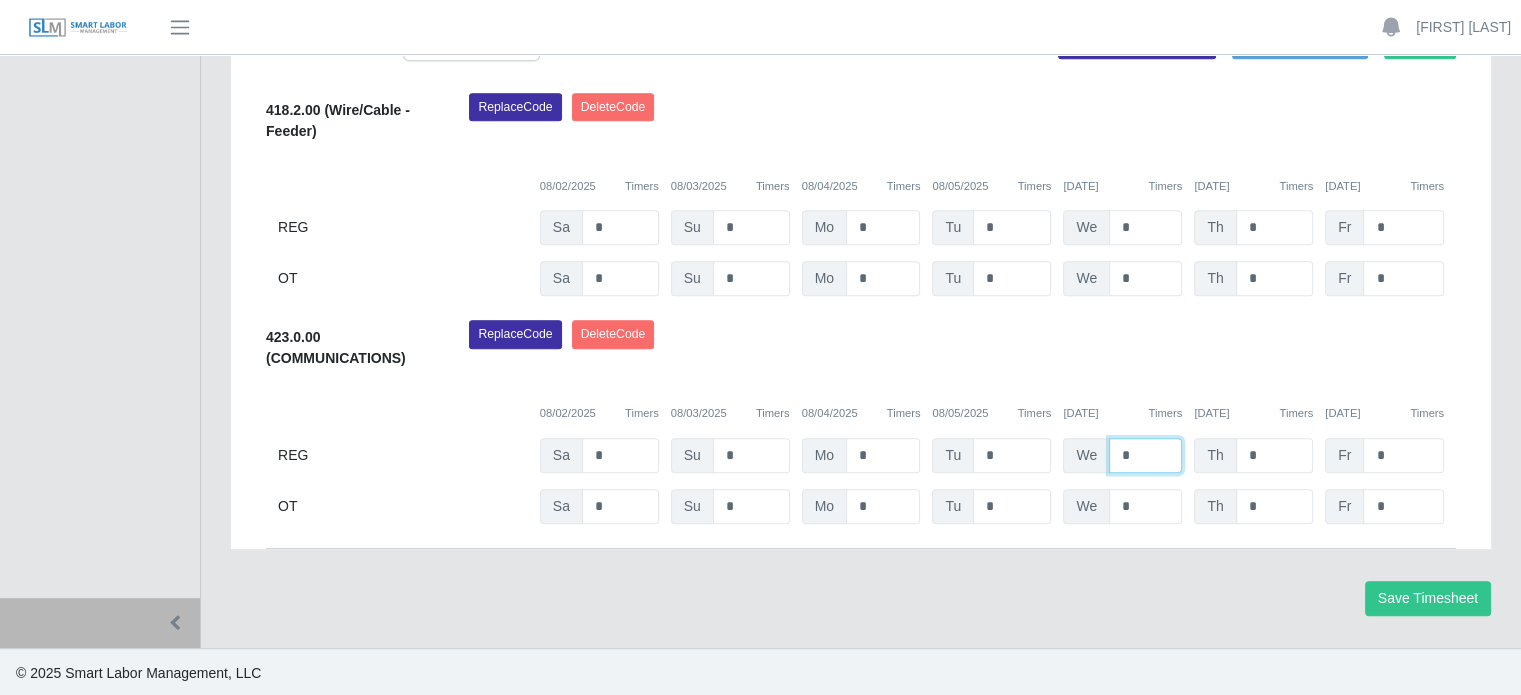 drag, startPoint x: 1140, startPoint y: 449, endPoint x: 1074, endPoint y: 449, distance: 66 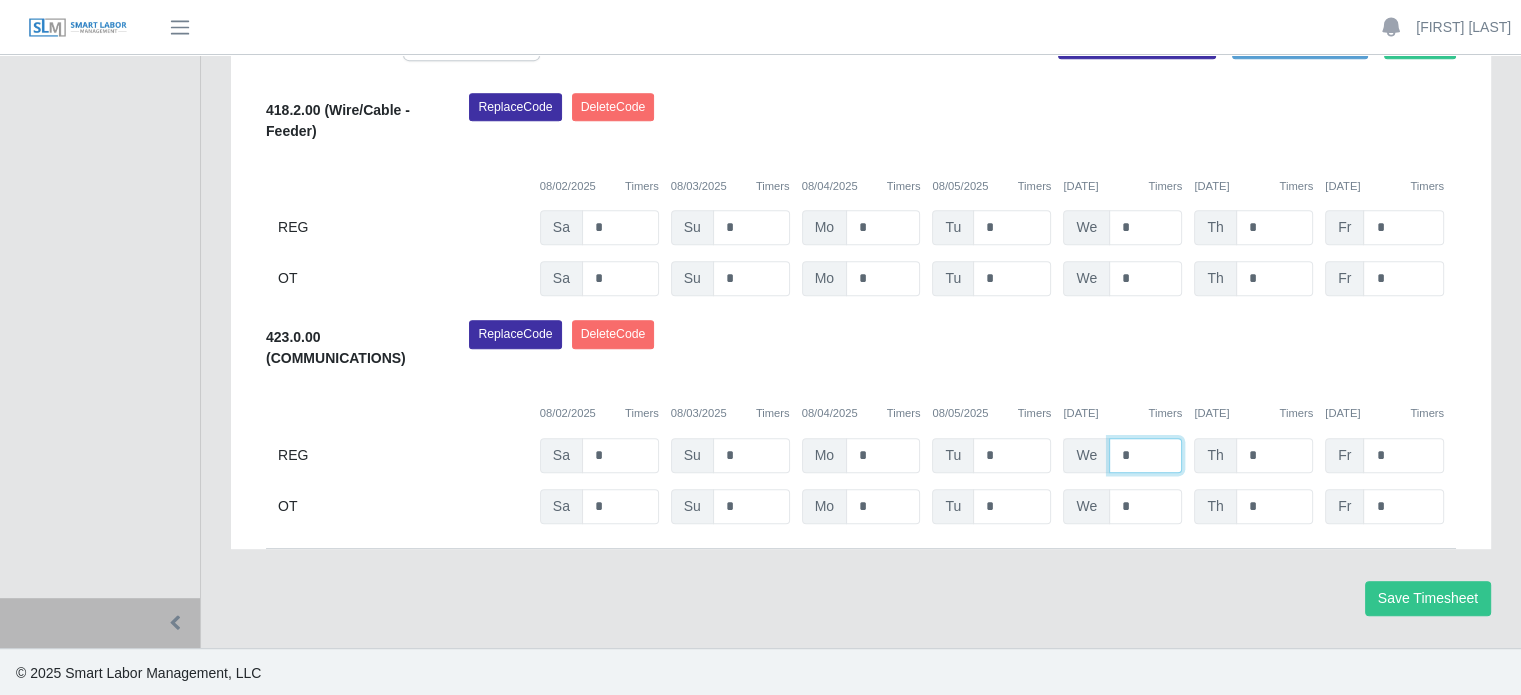 click on "We   *" at bounding box center (1122, -169) 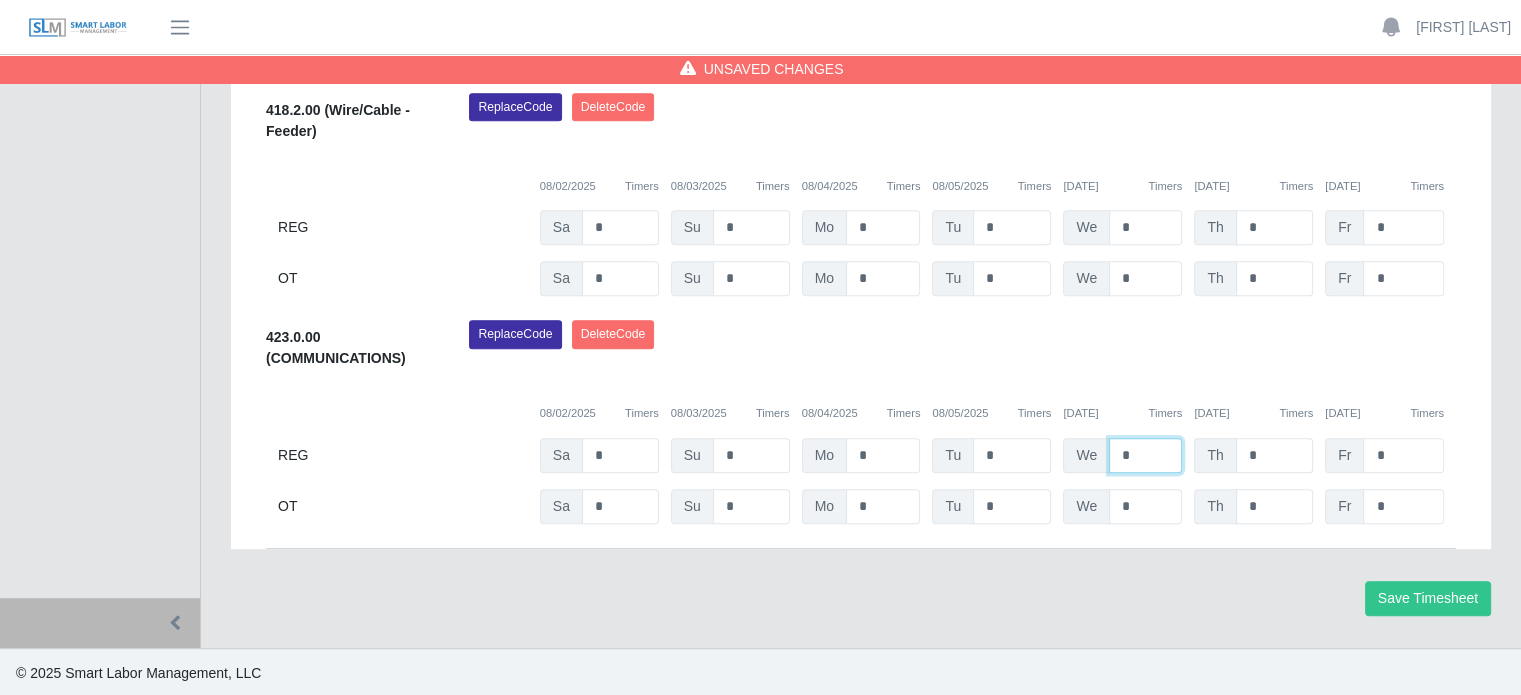 type on "*" 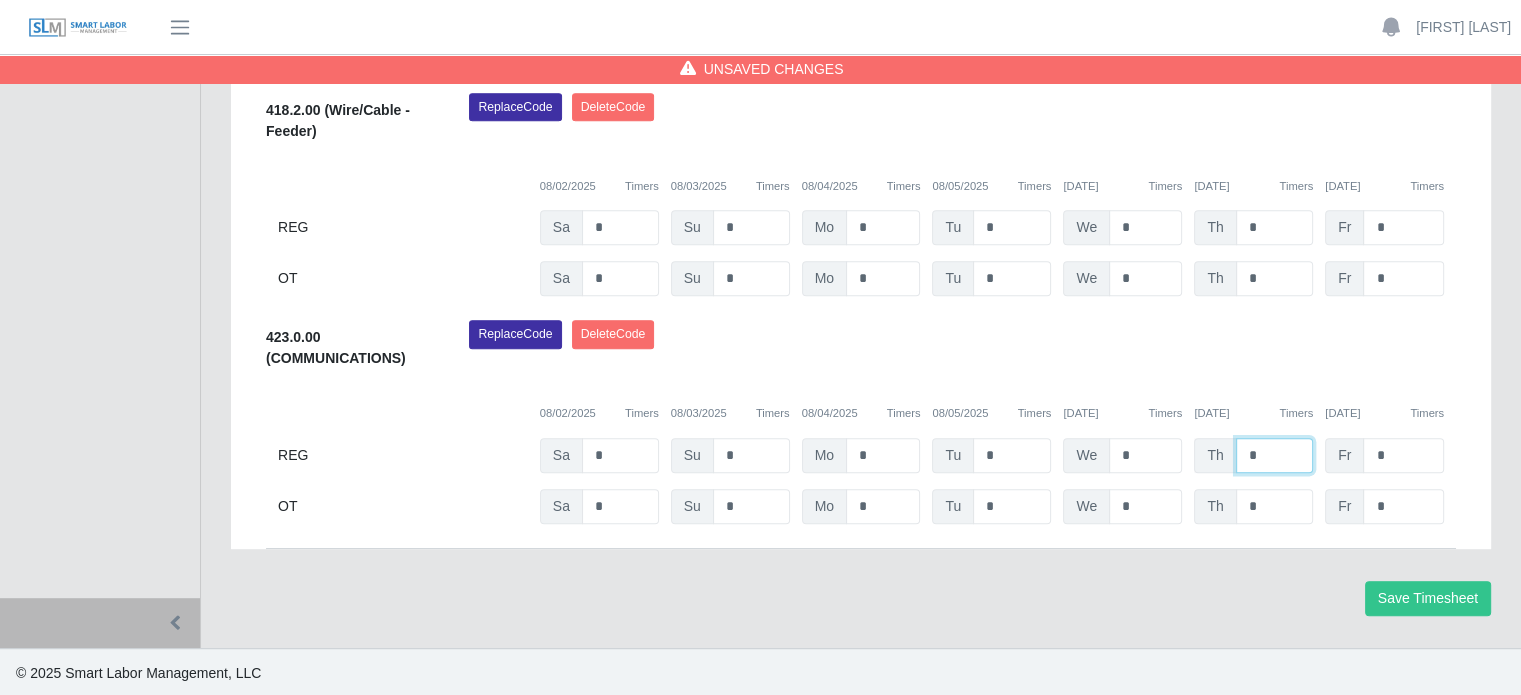 drag, startPoint x: 1261, startPoint y: 455, endPoint x: 1220, endPoint y: 447, distance: 41.773197 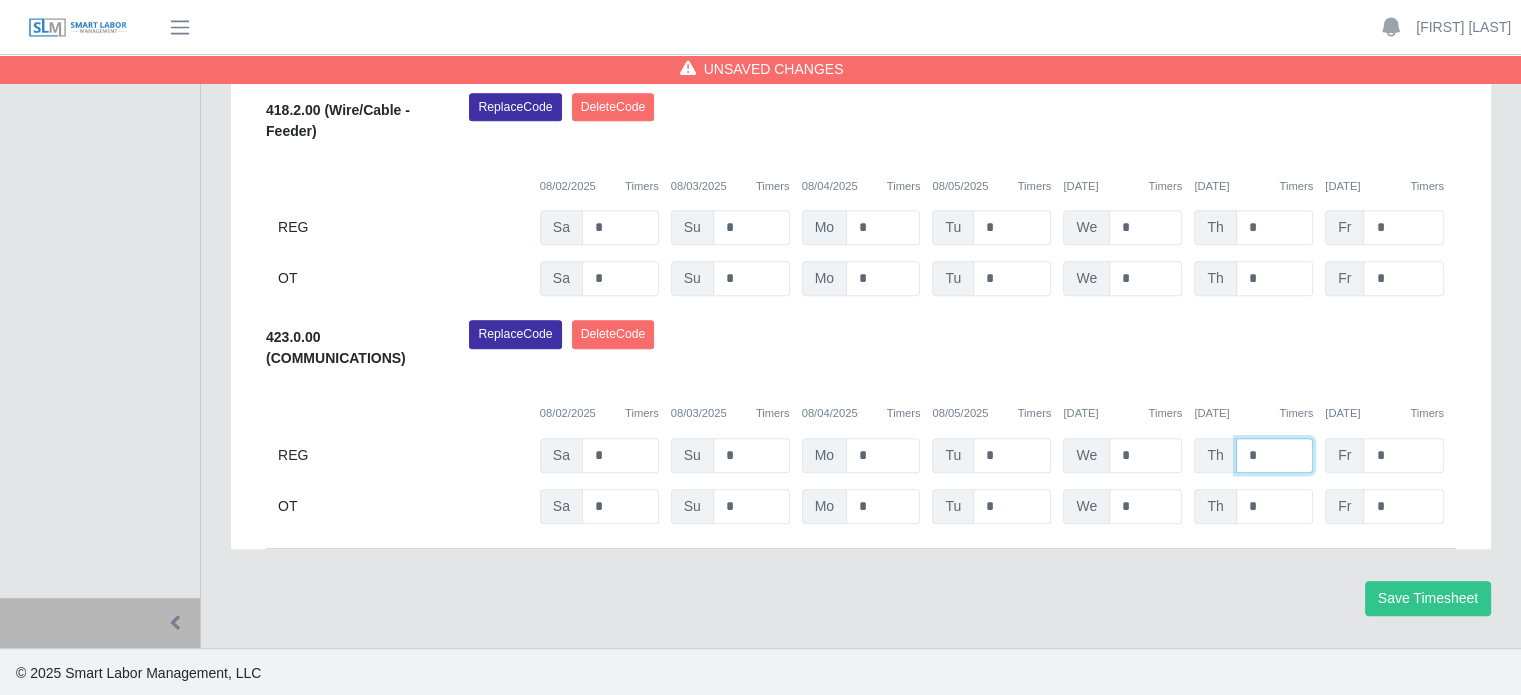 click on "Th   *" at bounding box center [1253, -169] 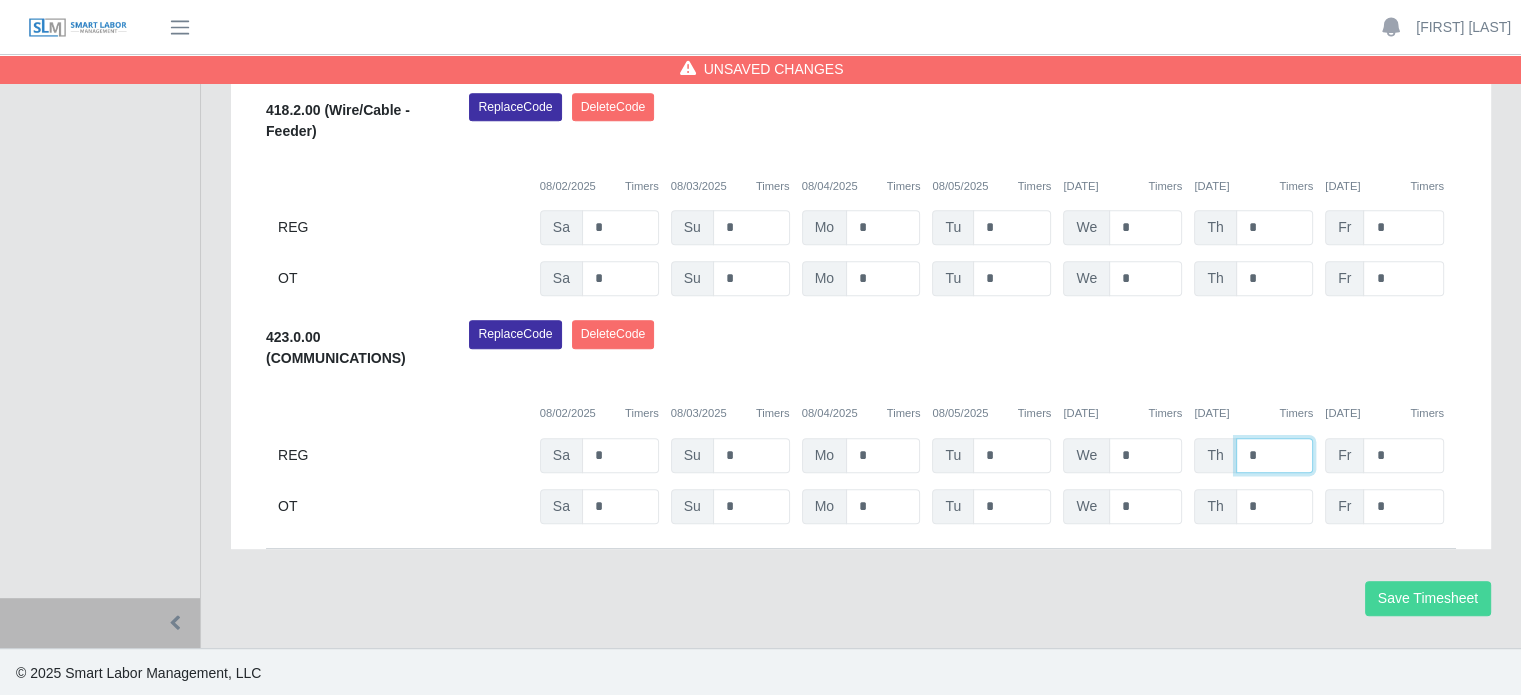 type on "*" 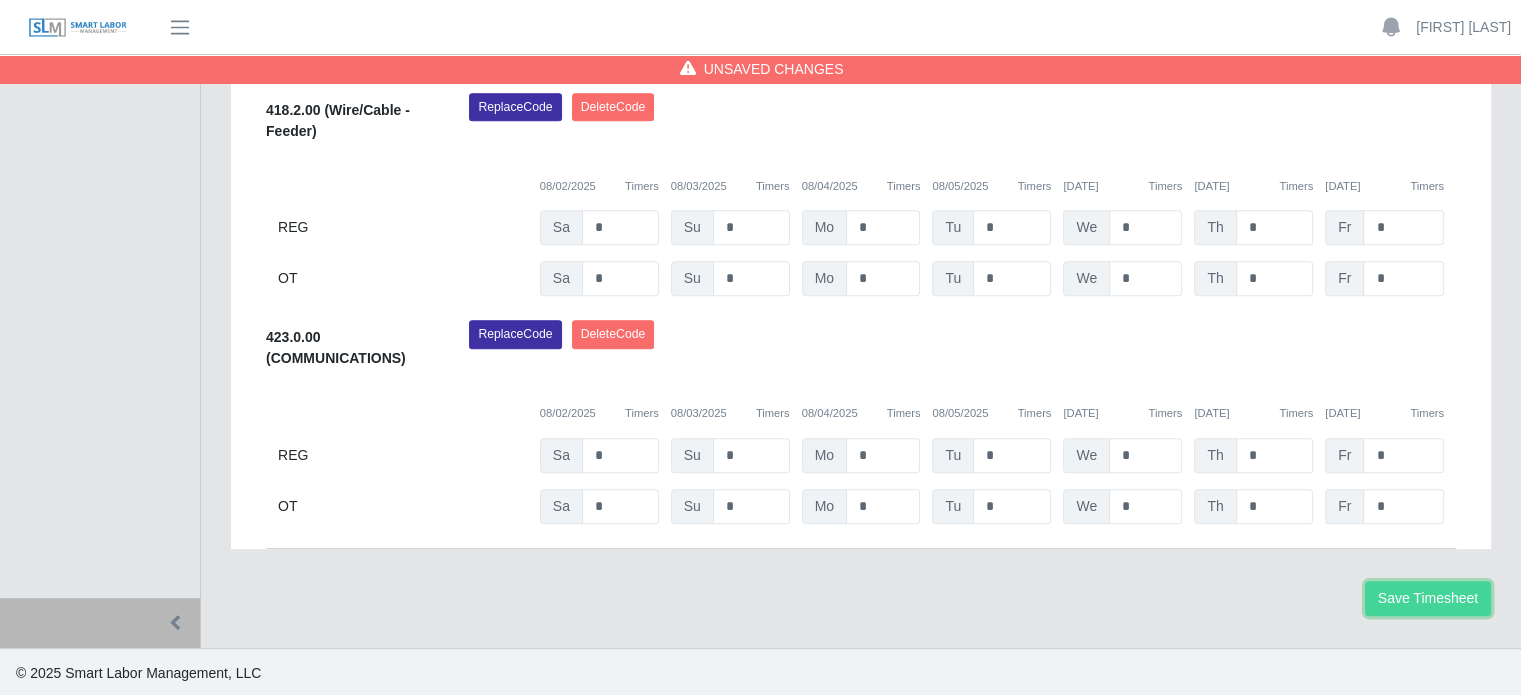 click on "Save
Timesheet" at bounding box center (1428, 598) 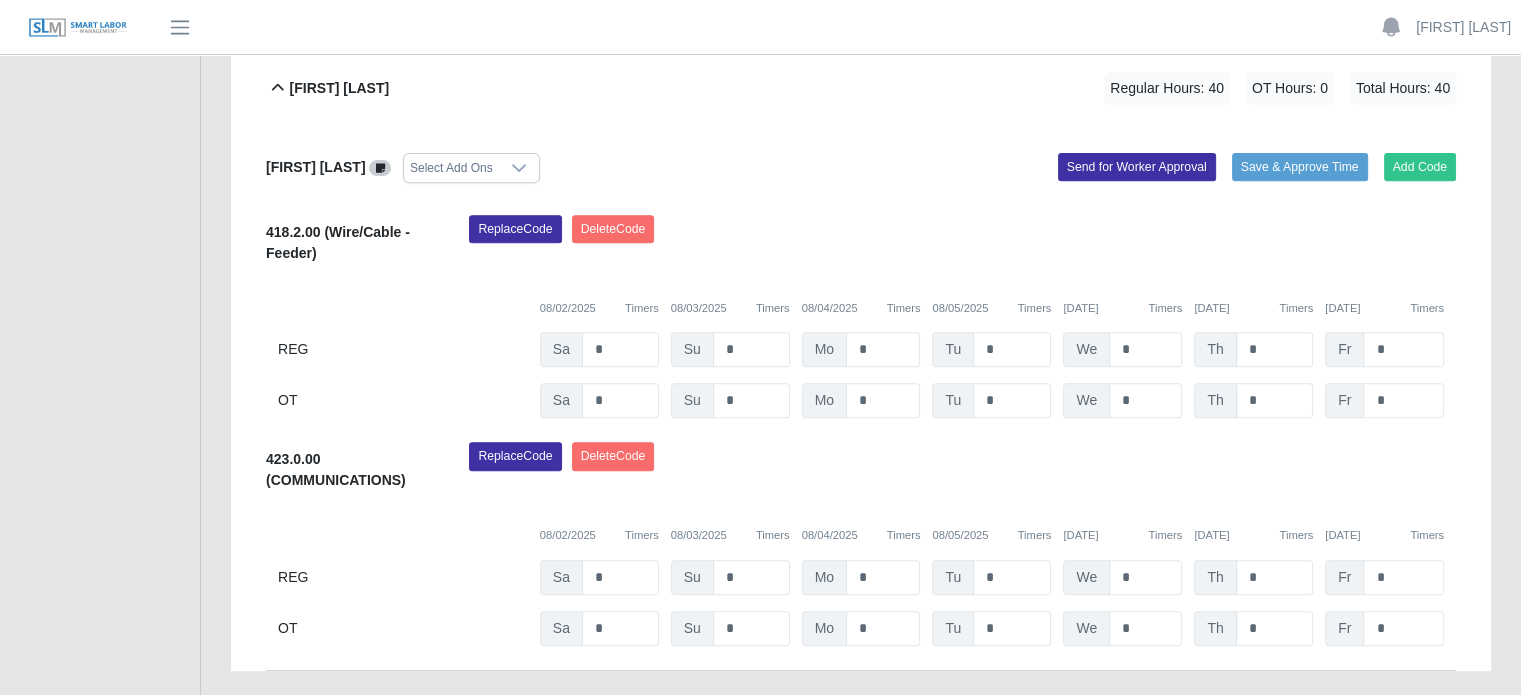 scroll, scrollTop: 896, scrollLeft: 0, axis: vertical 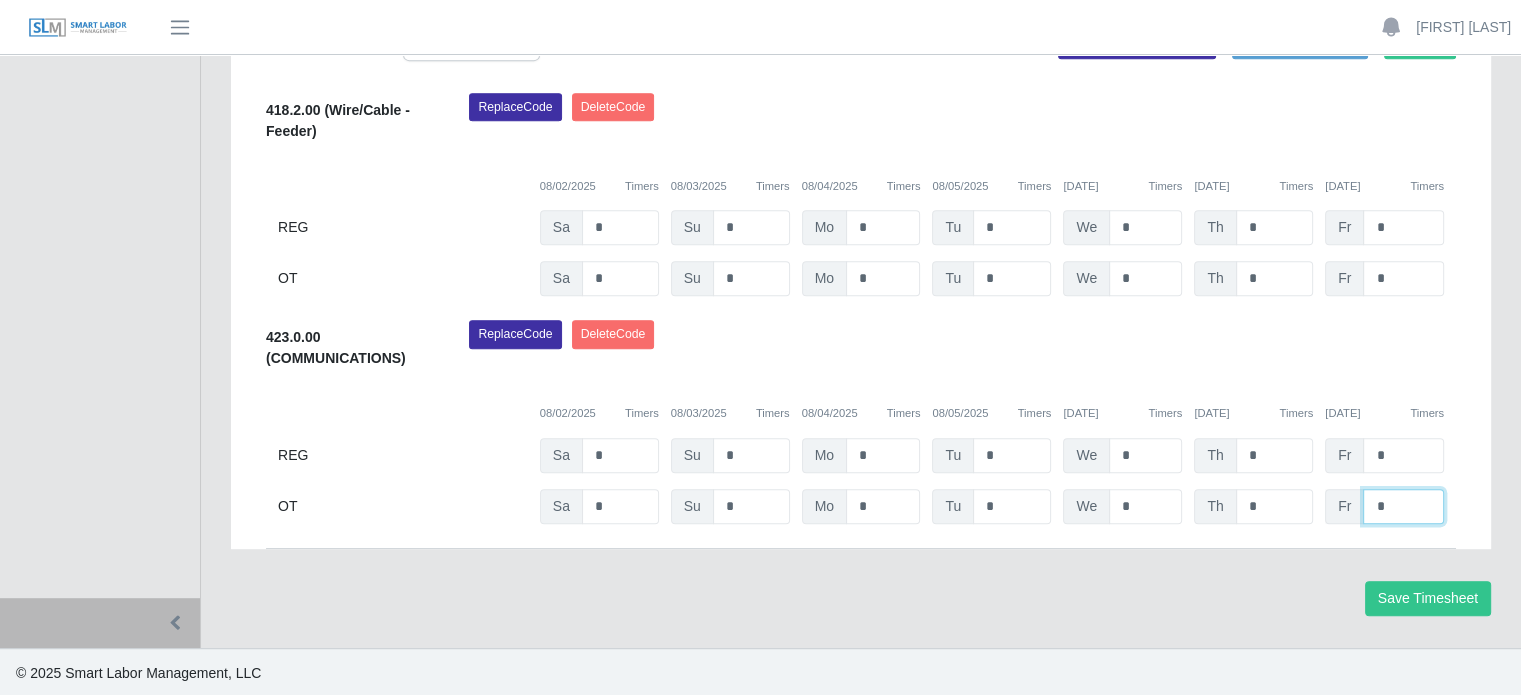 drag, startPoint x: 1384, startPoint y: 503, endPoint x: 1359, endPoint y: 502, distance: 25.019993 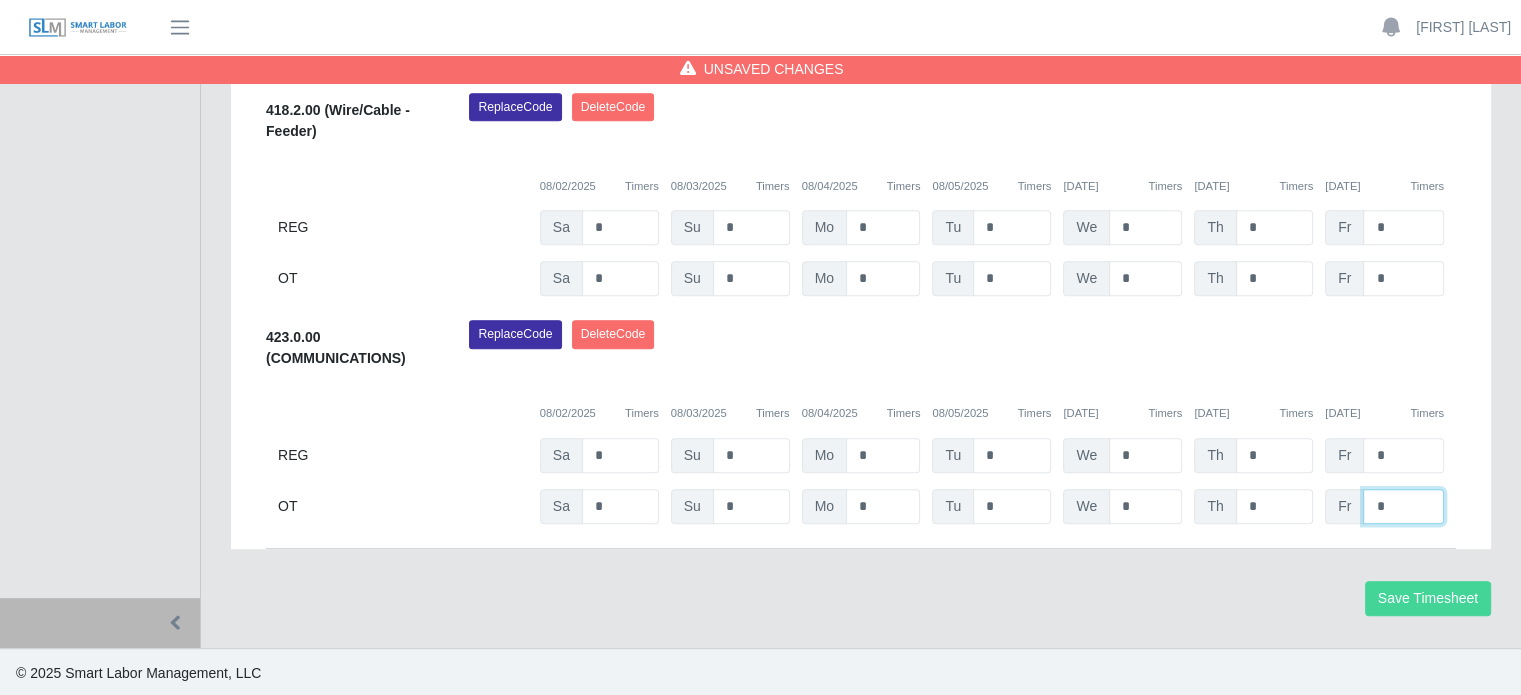 type on "*" 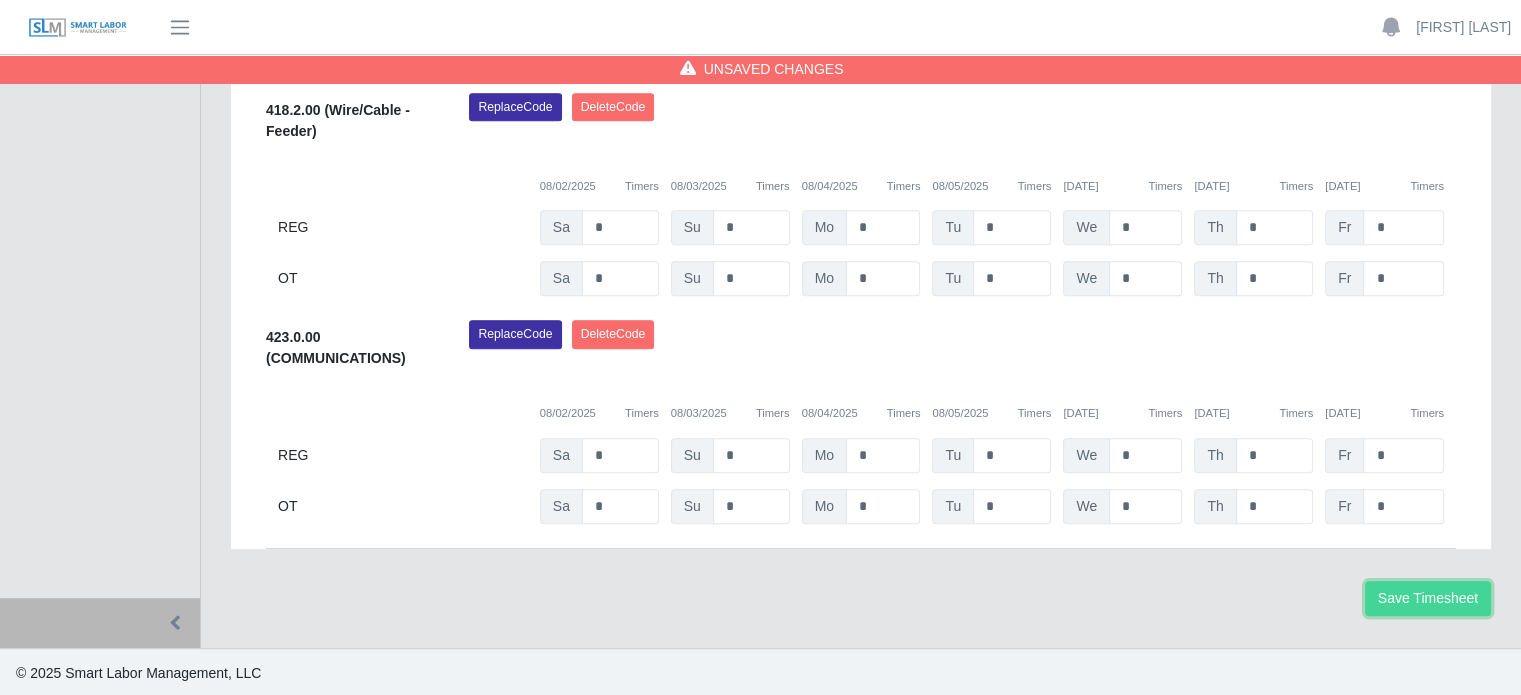 click on "Save
Timesheet" at bounding box center [1428, 598] 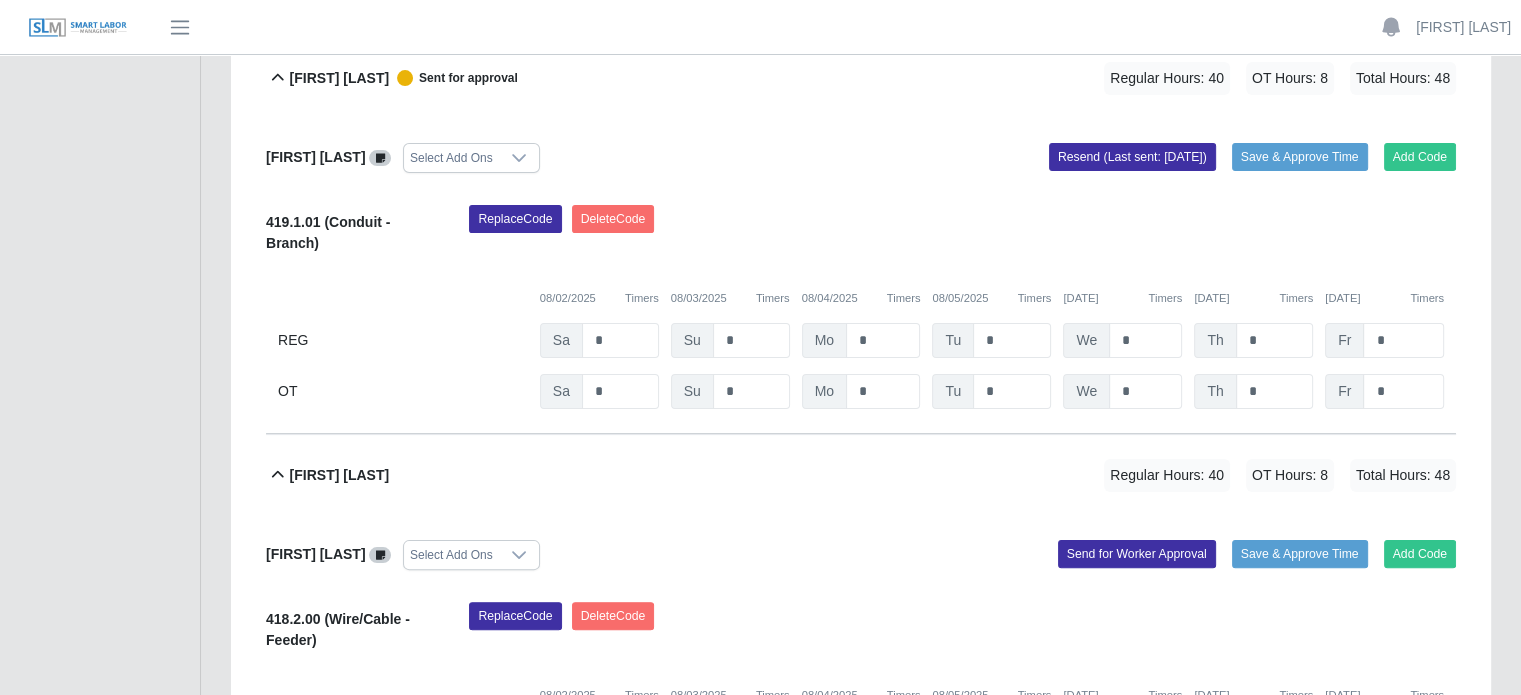 scroll, scrollTop: 196, scrollLeft: 0, axis: vertical 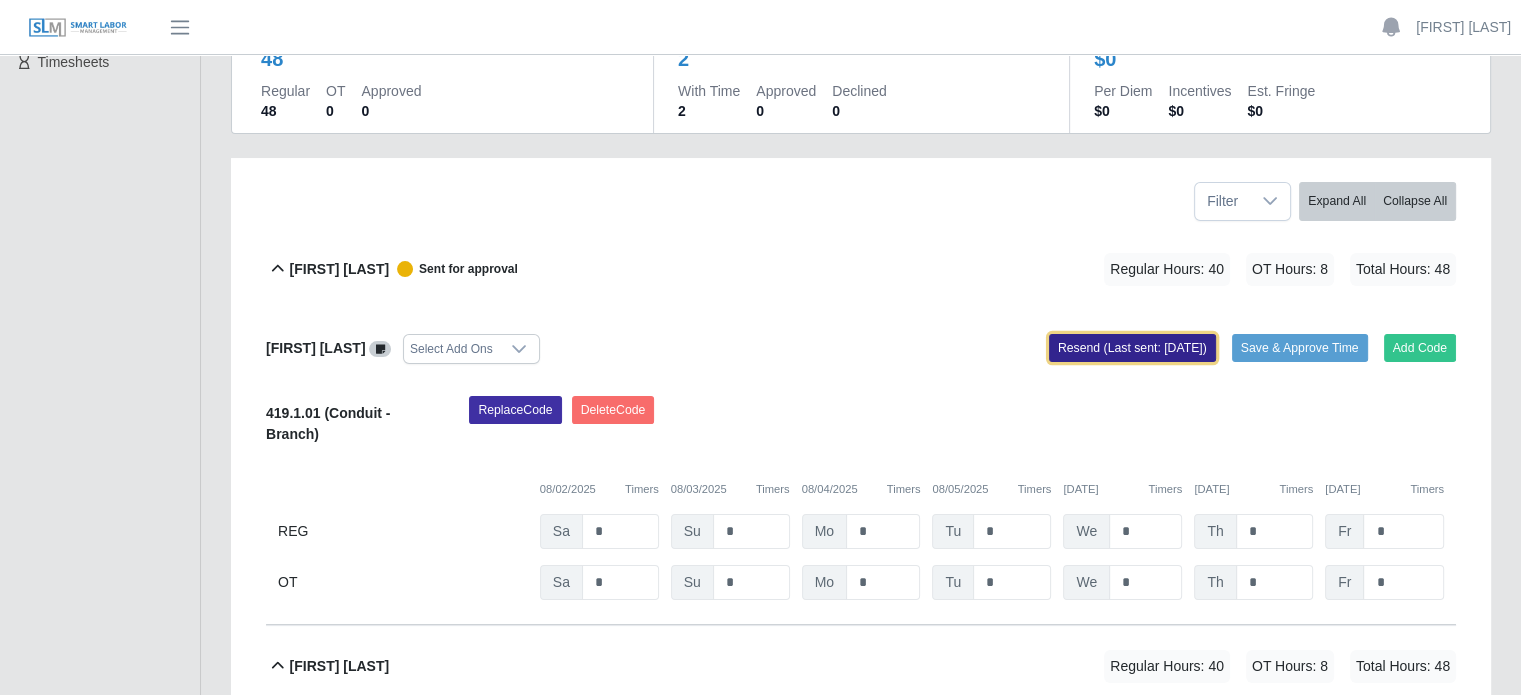 click on "Resend (Last sent: [DATE])" 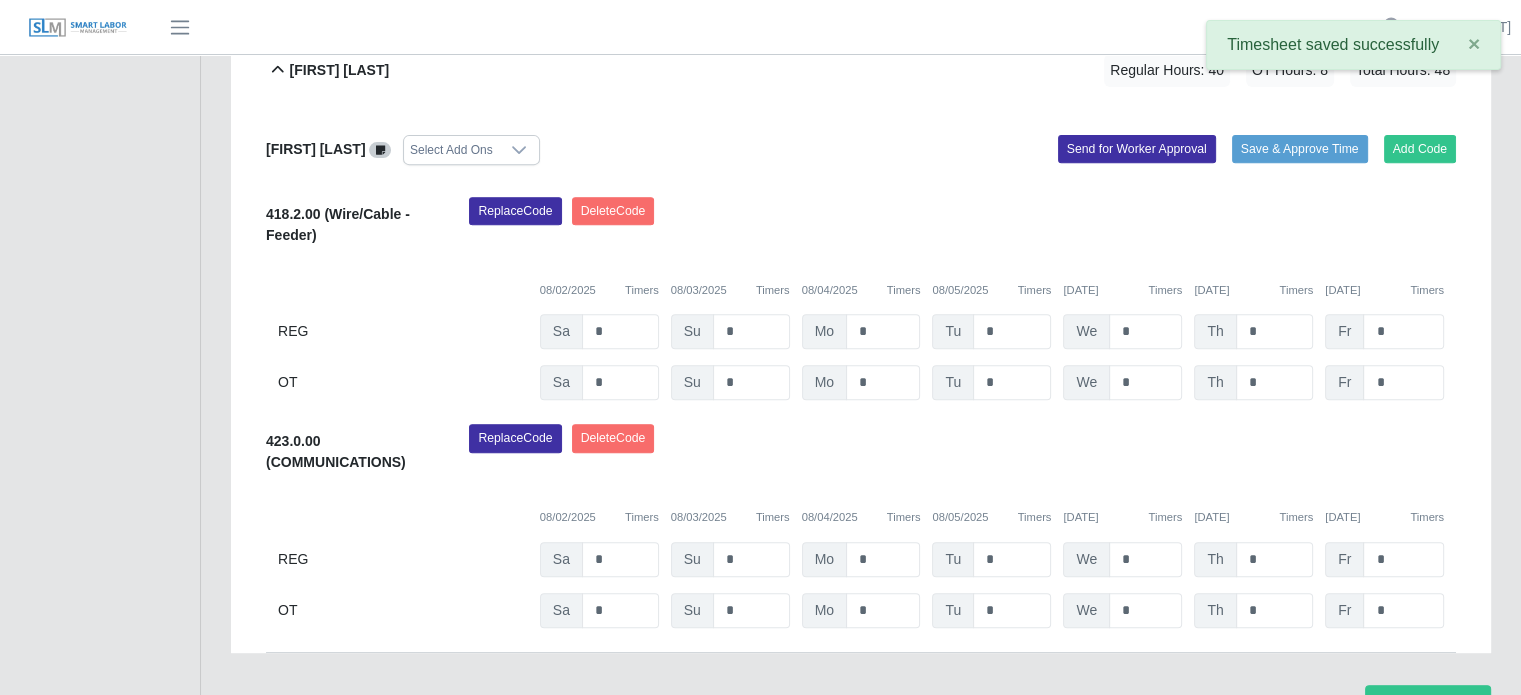 scroll, scrollTop: 796, scrollLeft: 0, axis: vertical 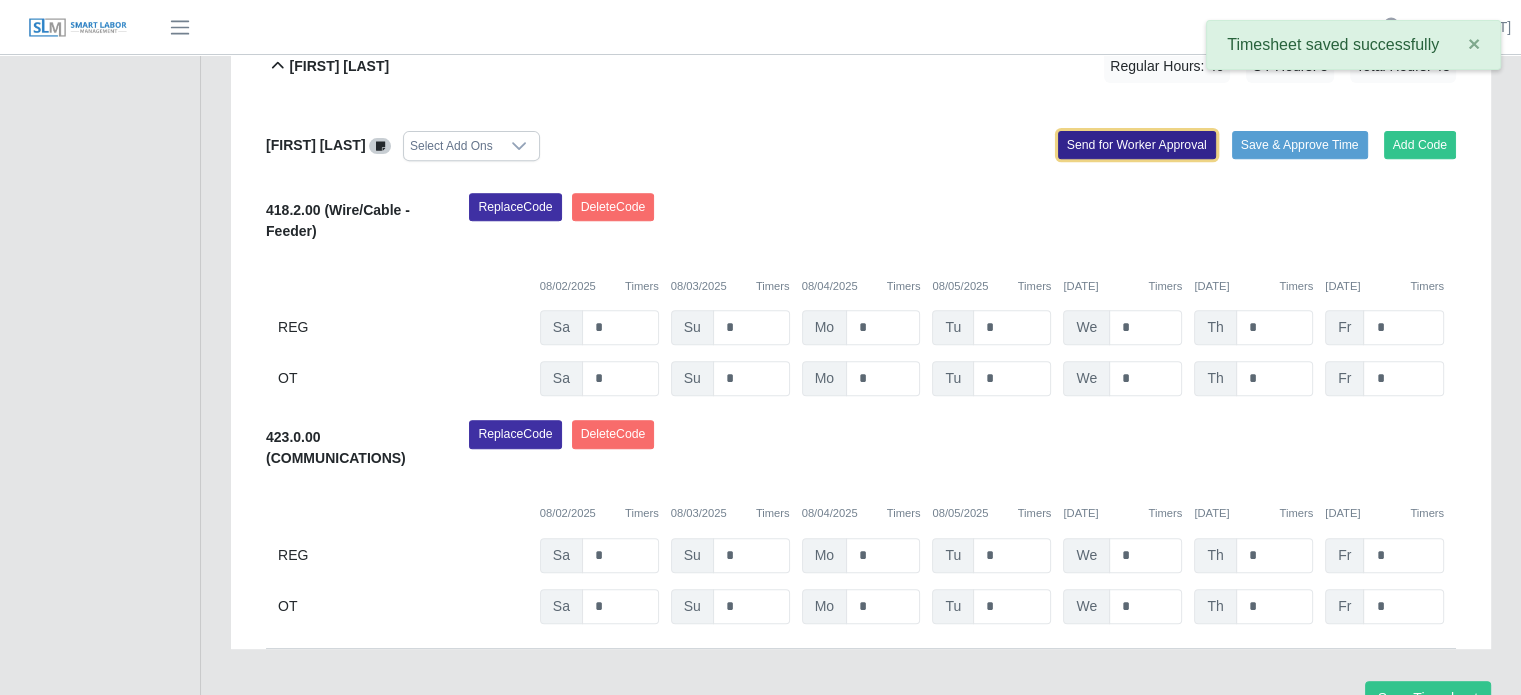 click on "Send for Worker Approval" 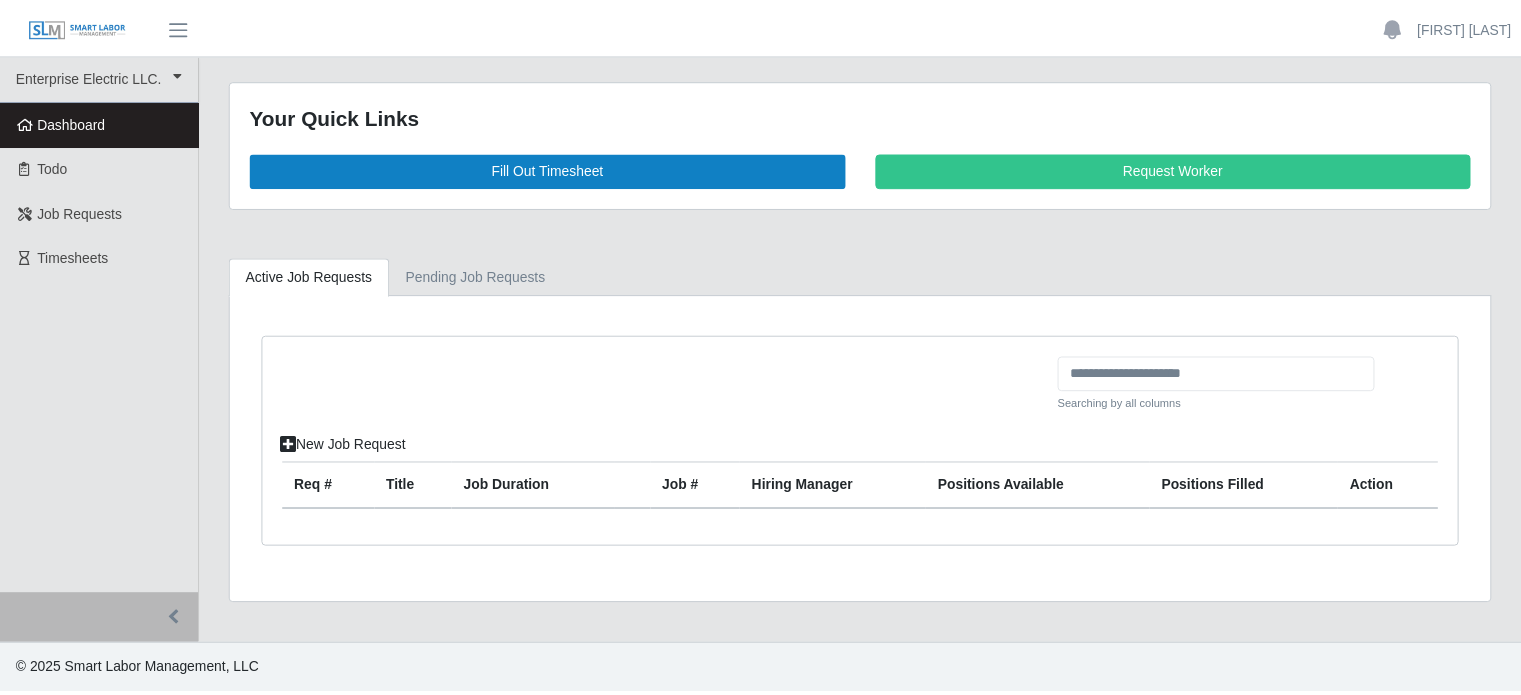 scroll, scrollTop: 0, scrollLeft: 0, axis: both 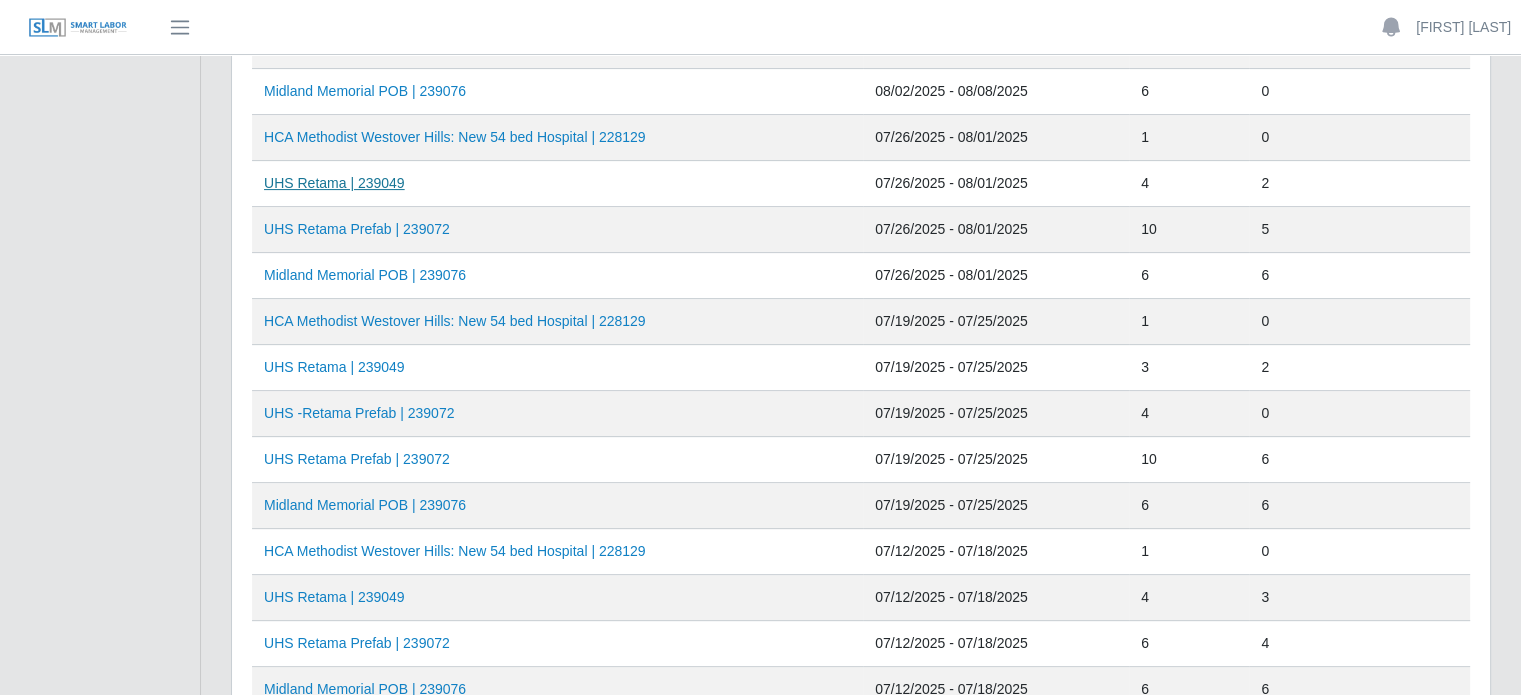 click on "UHS Retama | 239049" at bounding box center [334, 183] 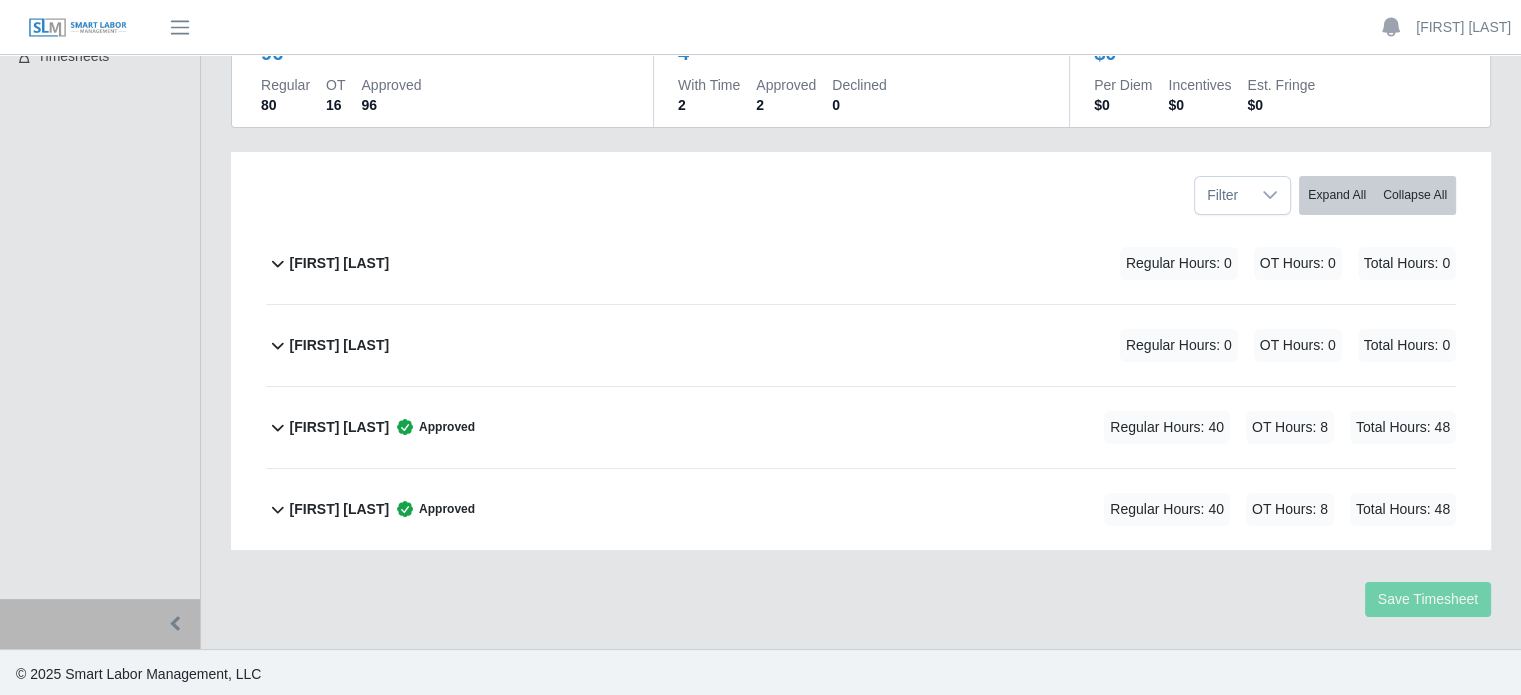 scroll, scrollTop: 204, scrollLeft: 0, axis: vertical 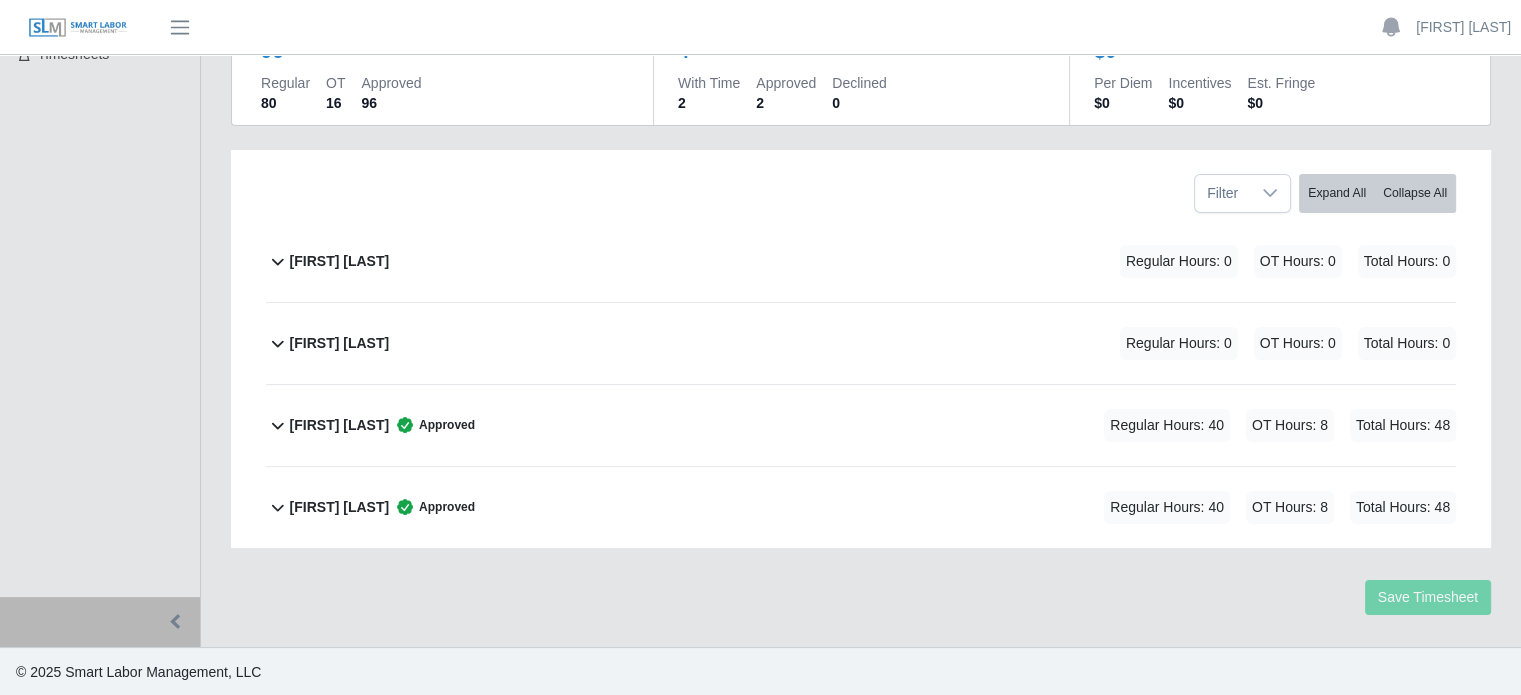 click on "[FIRST] [LAST]" at bounding box center [340, 425] 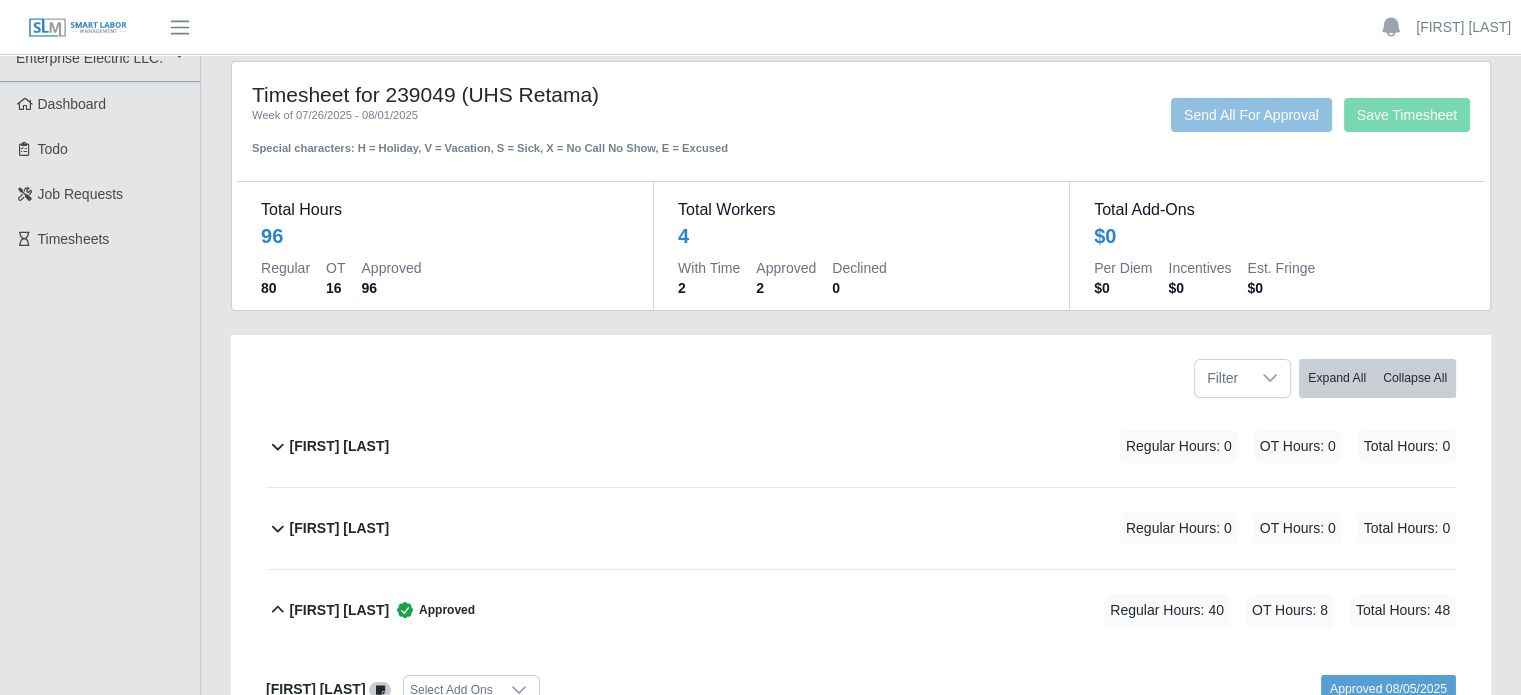 scroll, scrollTop: 0, scrollLeft: 0, axis: both 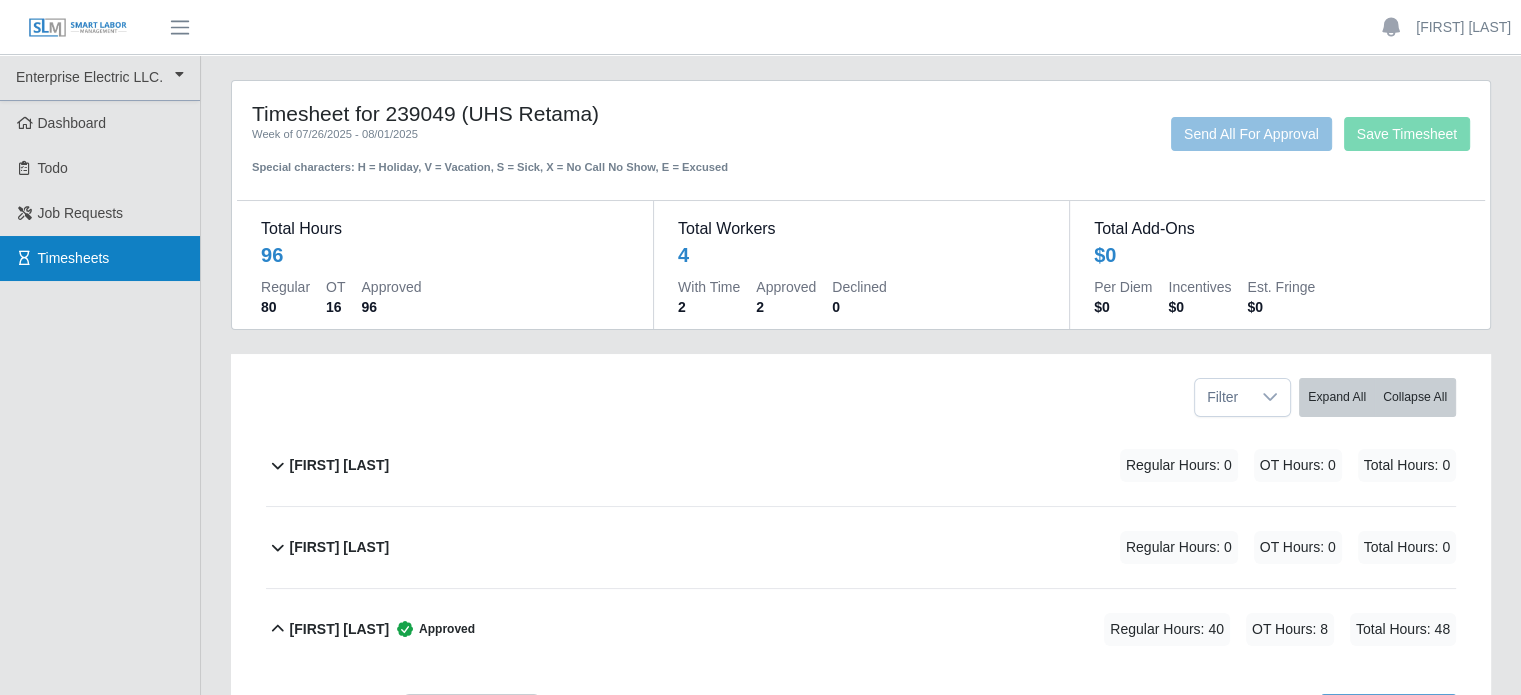 click on "Timesheets" at bounding box center (74, 258) 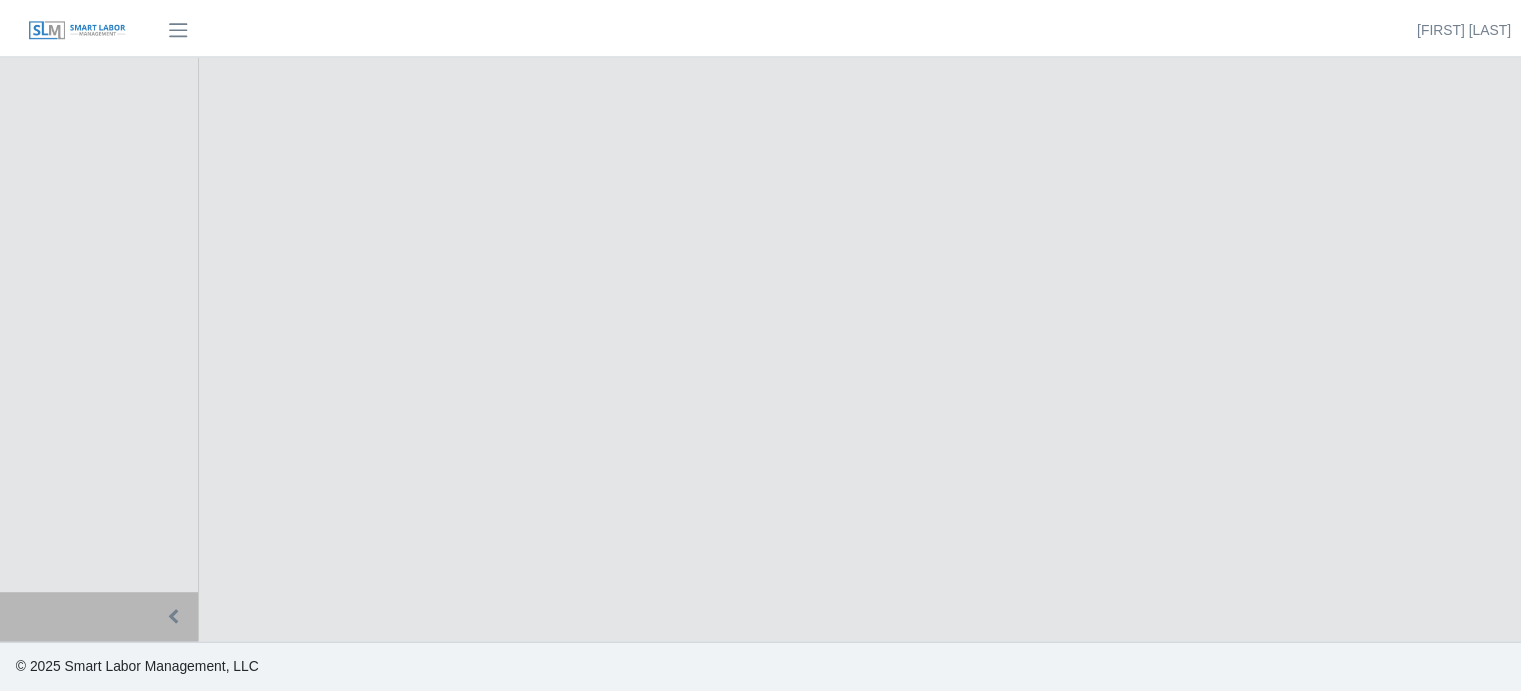 scroll, scrollTop: 0, scrollLeft: 0, axis: both 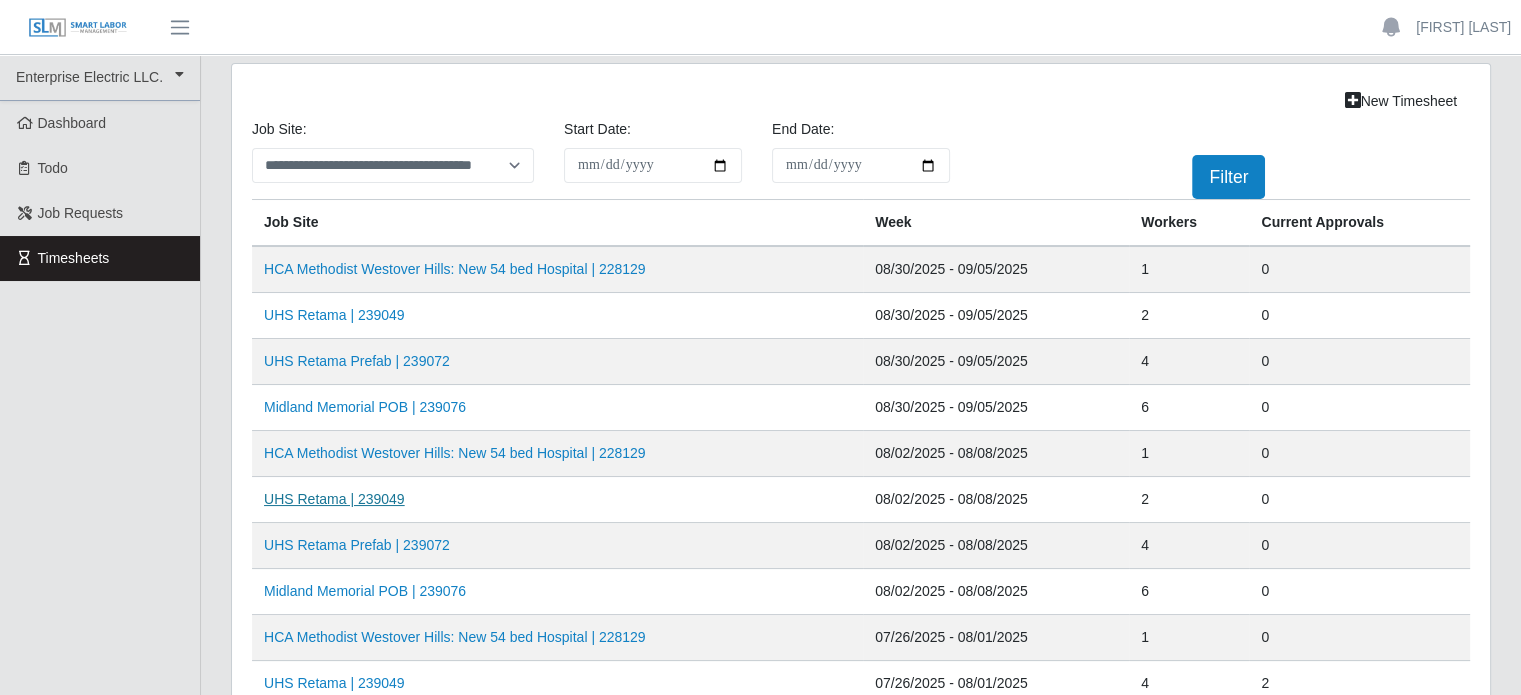 click on "UHS Retama | 239049" at bounding box center (334, 499) 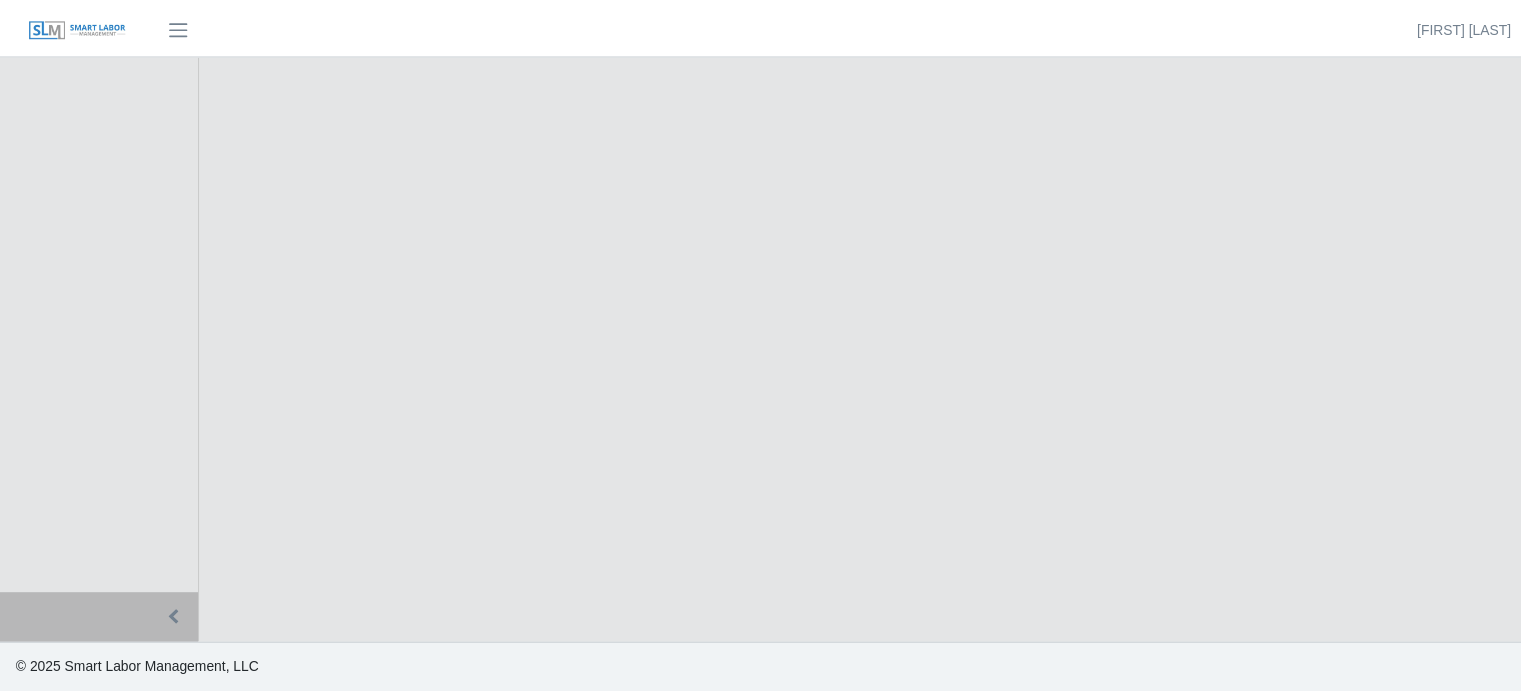 scroll, scrollTop: 0, scrollLeft: 0, axis: both 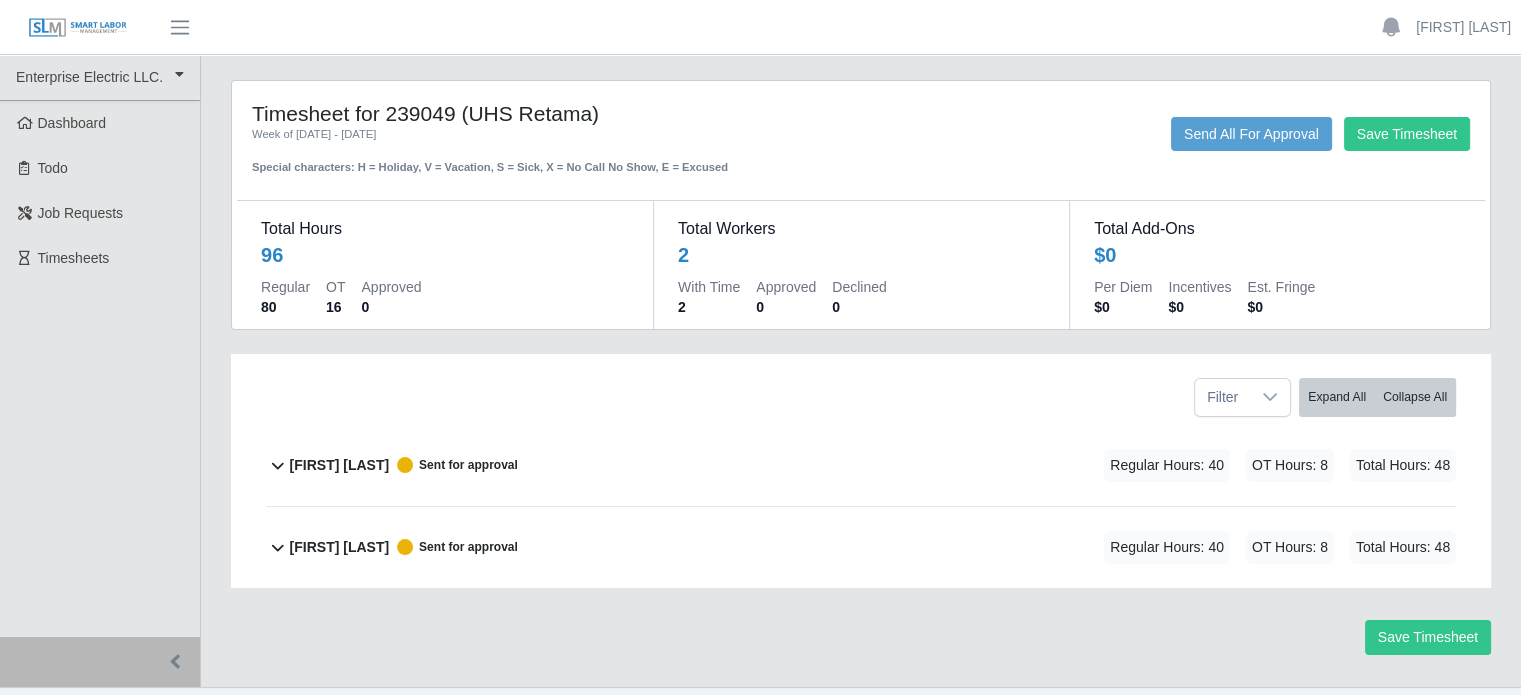 click on "[FIRST] [LAST]" at bounding box center [340, 465] 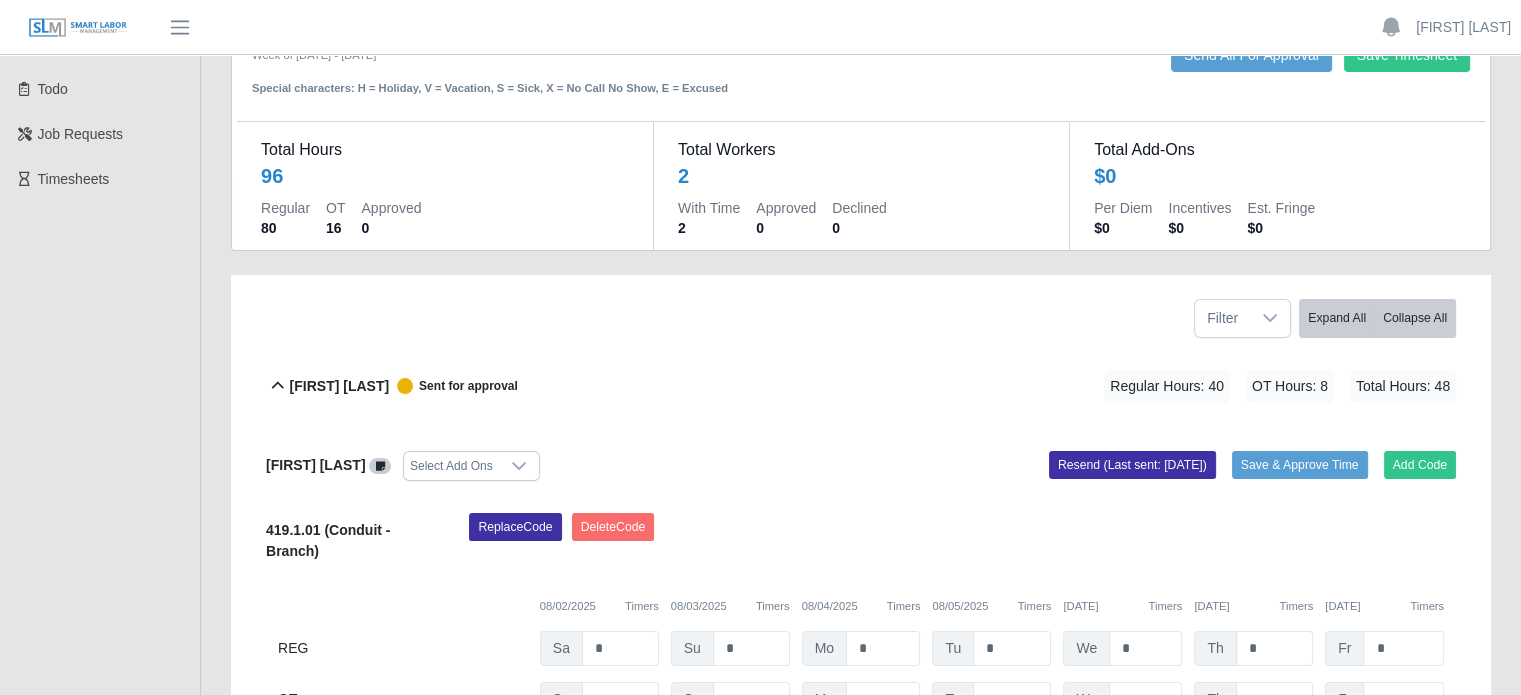 scroll, scrollTop: 200, scrollLeft: 0, axis: vertical 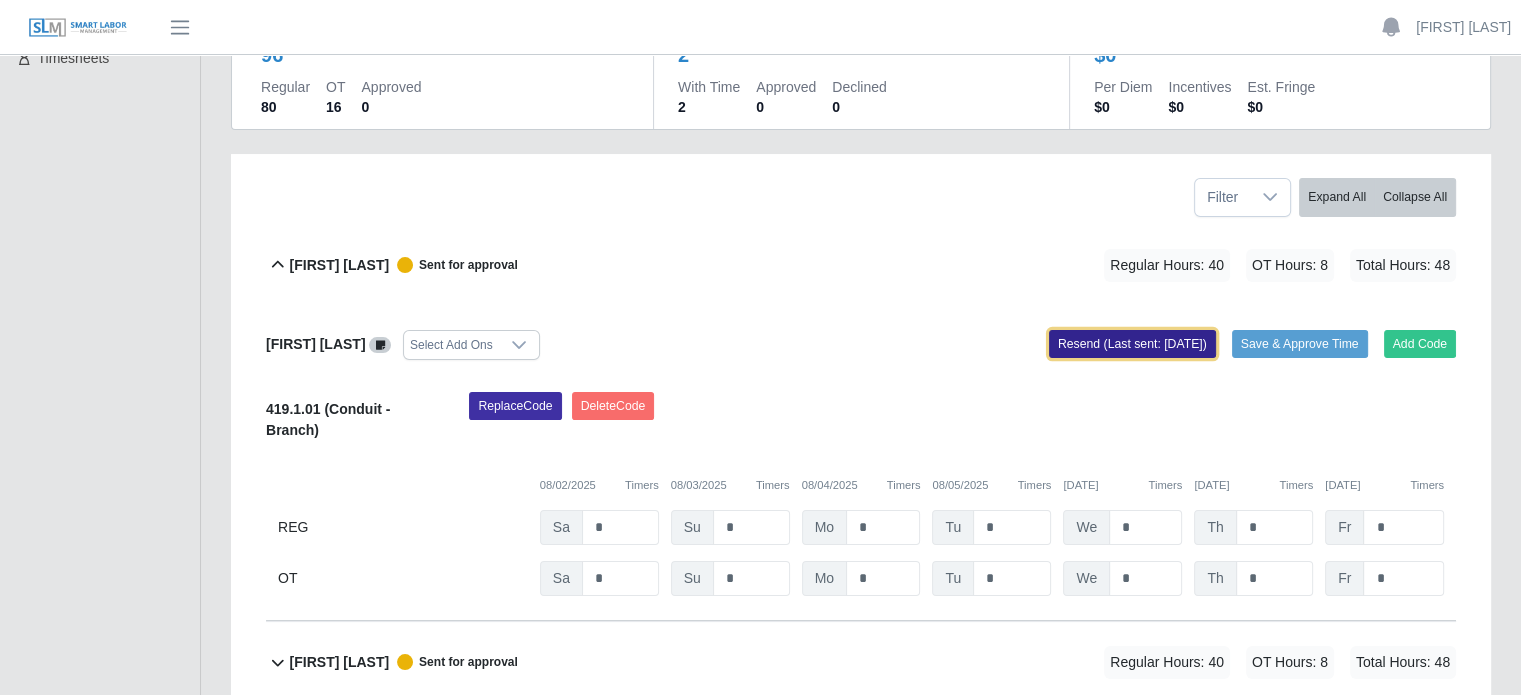 click on "Resend (Last sent: [DATE])" 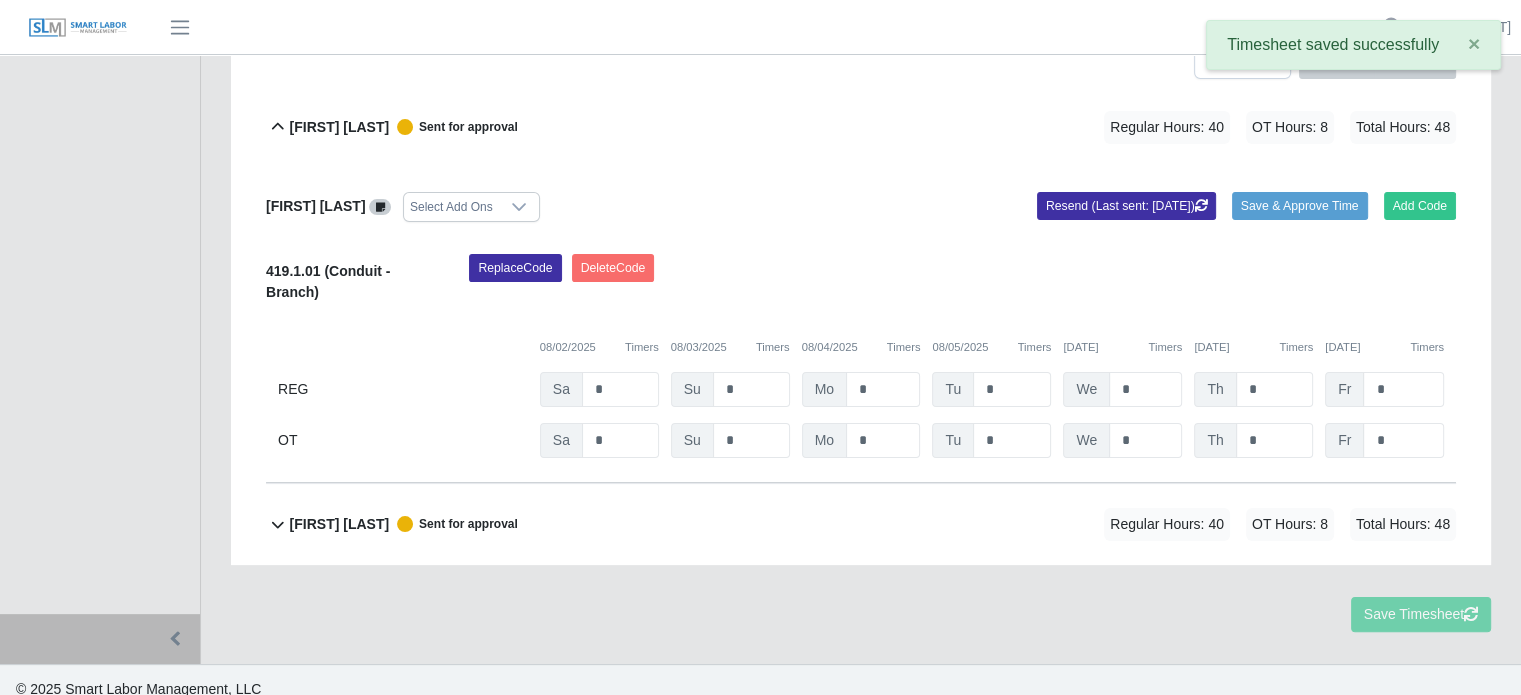 scroll, scrollTop: 354, scrollLeft: 0, axis: vertical 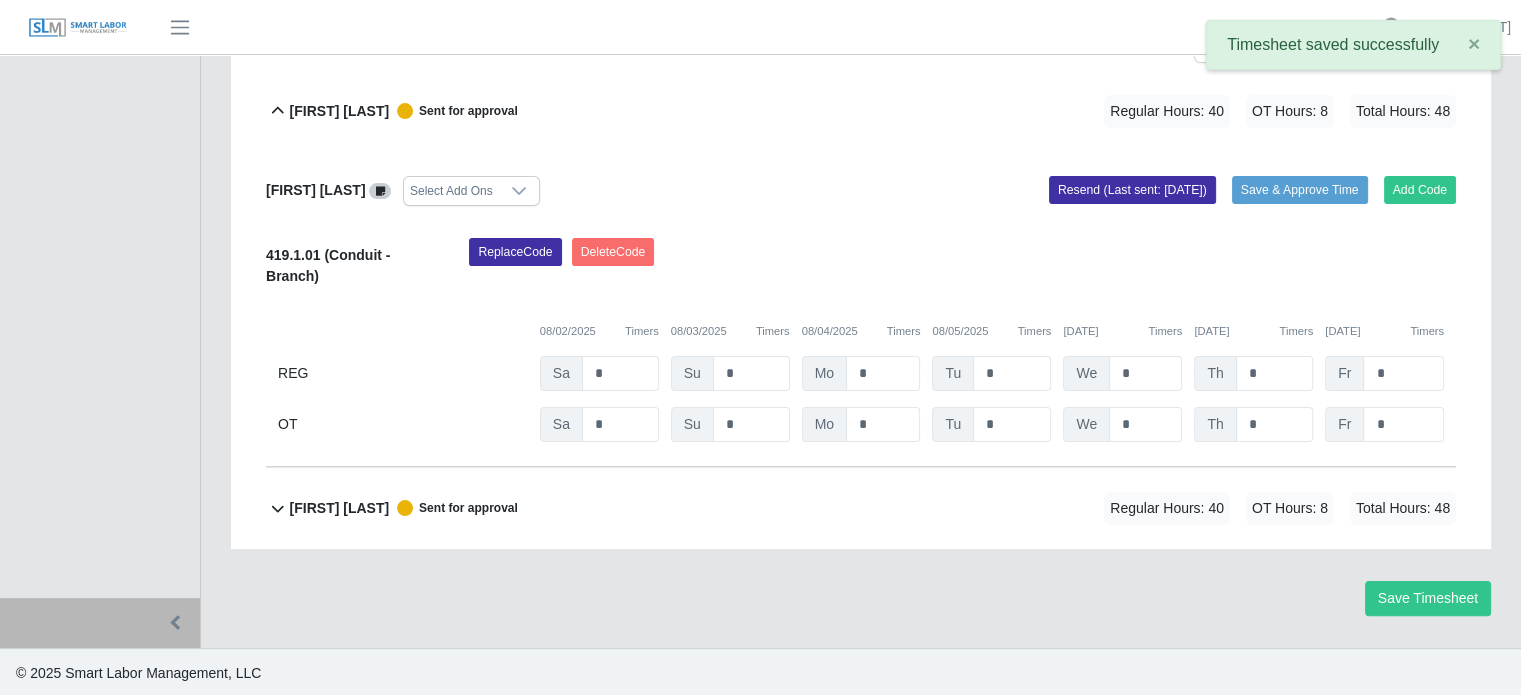 click on "Sent for approval" at bounding box center (453, 508) 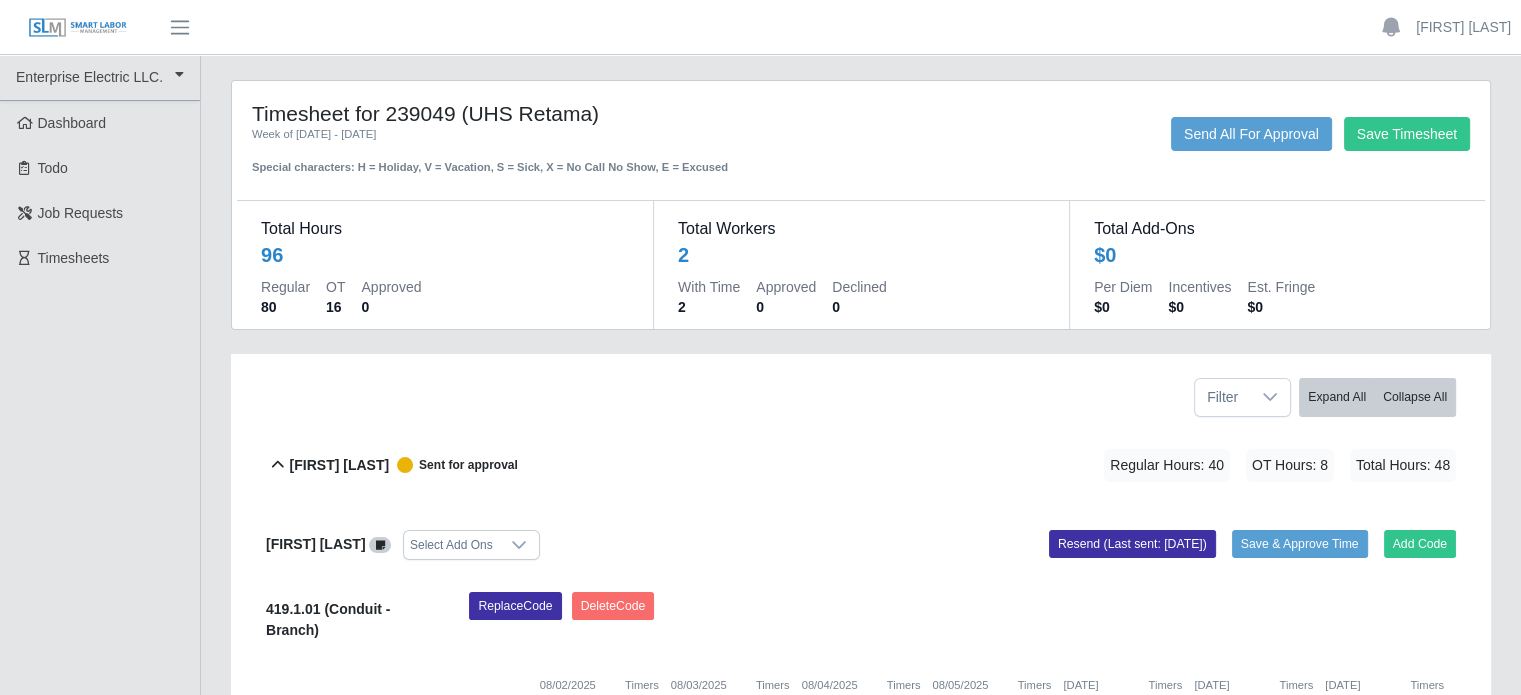 scroll, scrollTop: 0, scrollLeft: 0, axis: both 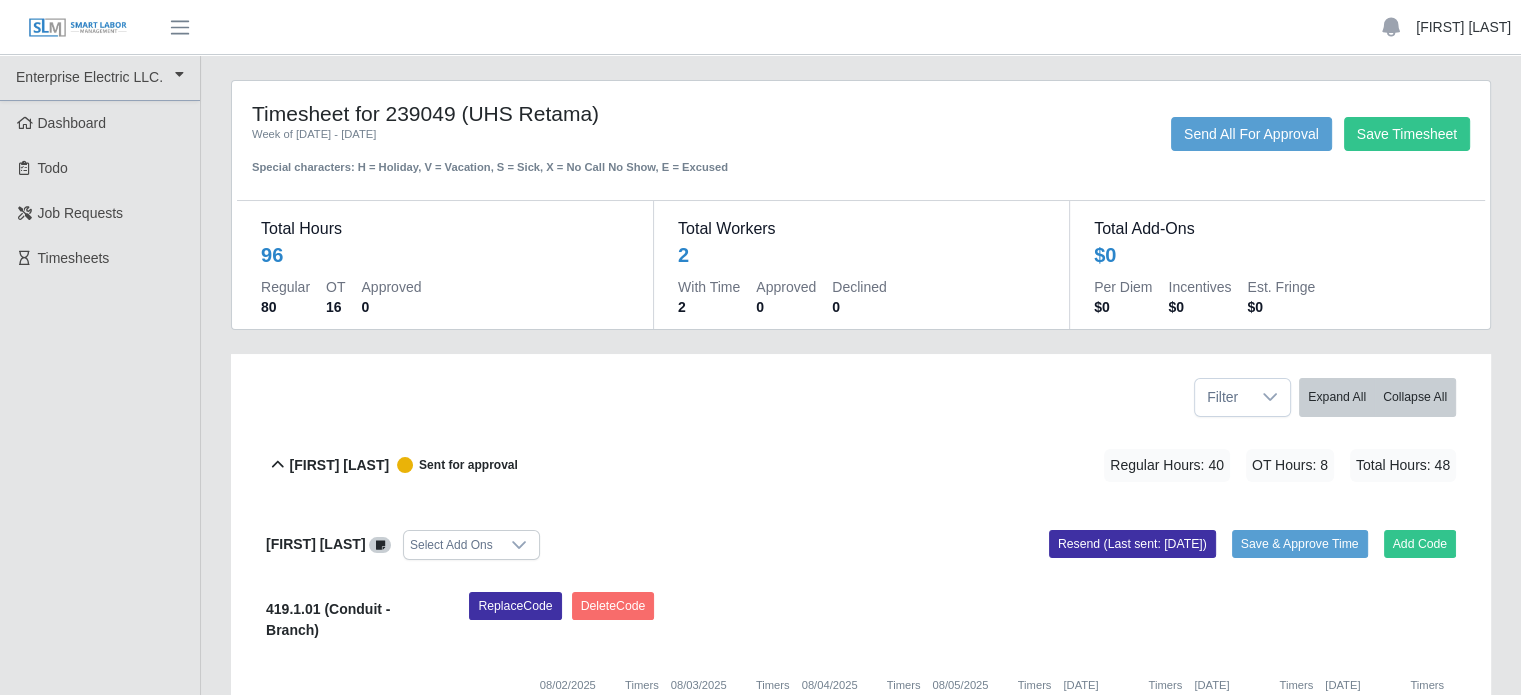 click on "[FIRST] [LAST]" at bounding box center [1463, 27] 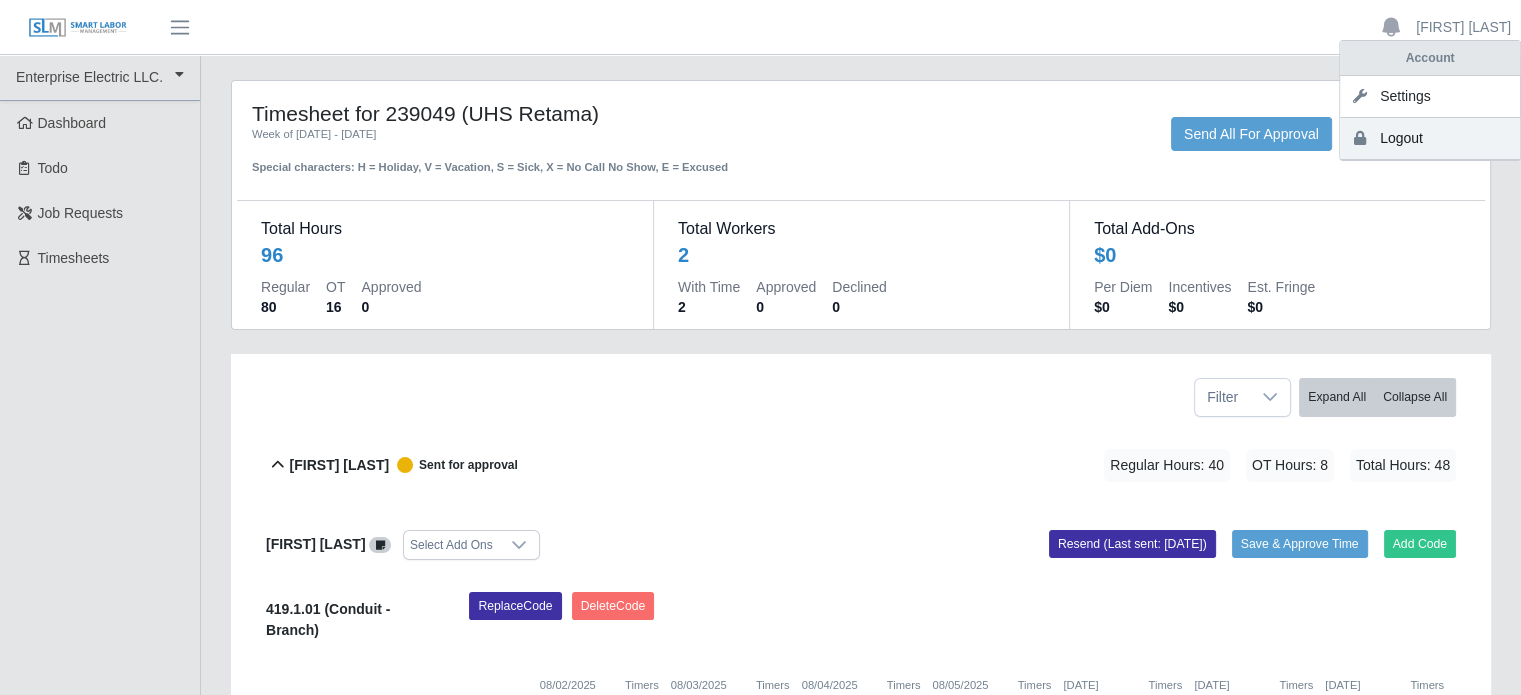 click on "Logout" at bounding box center [1430, 139] 